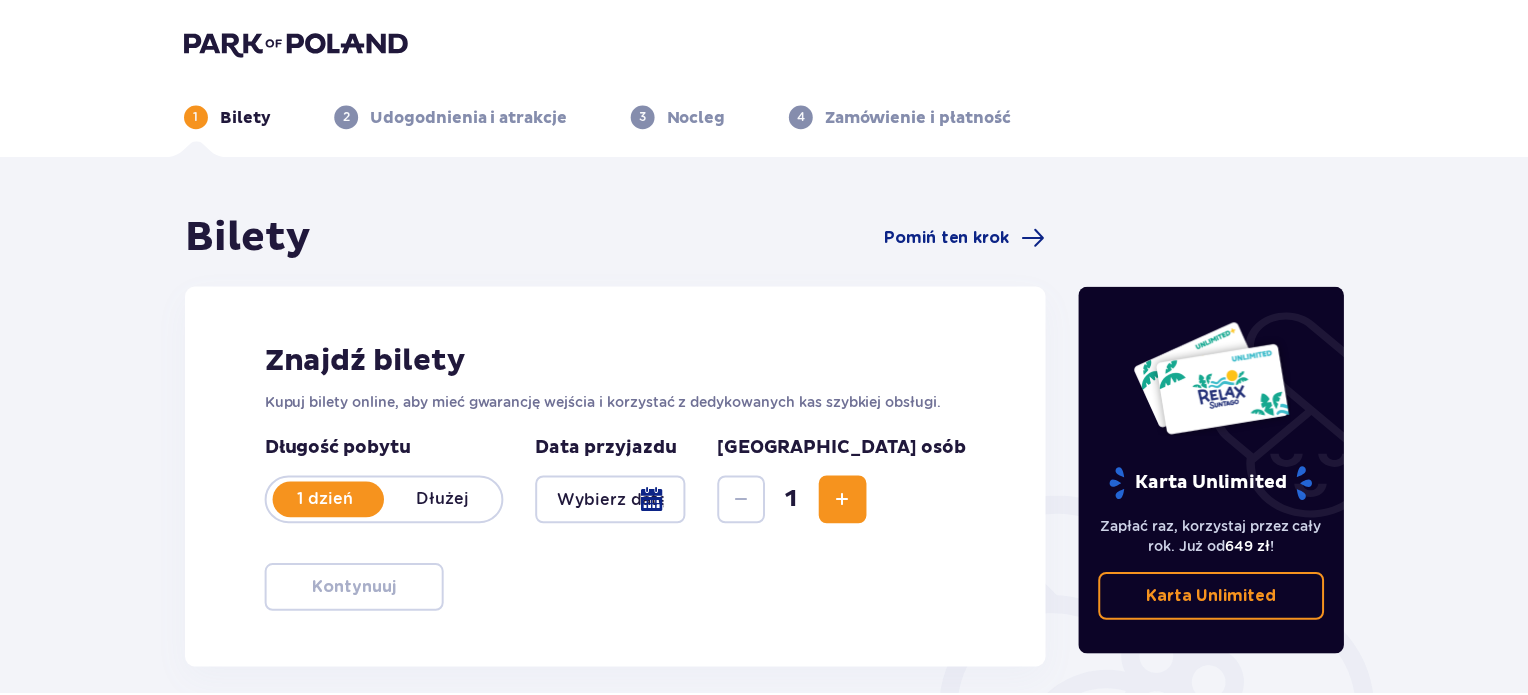 scroll, scrollTop: 0, scrollLeft: 0, axis: both 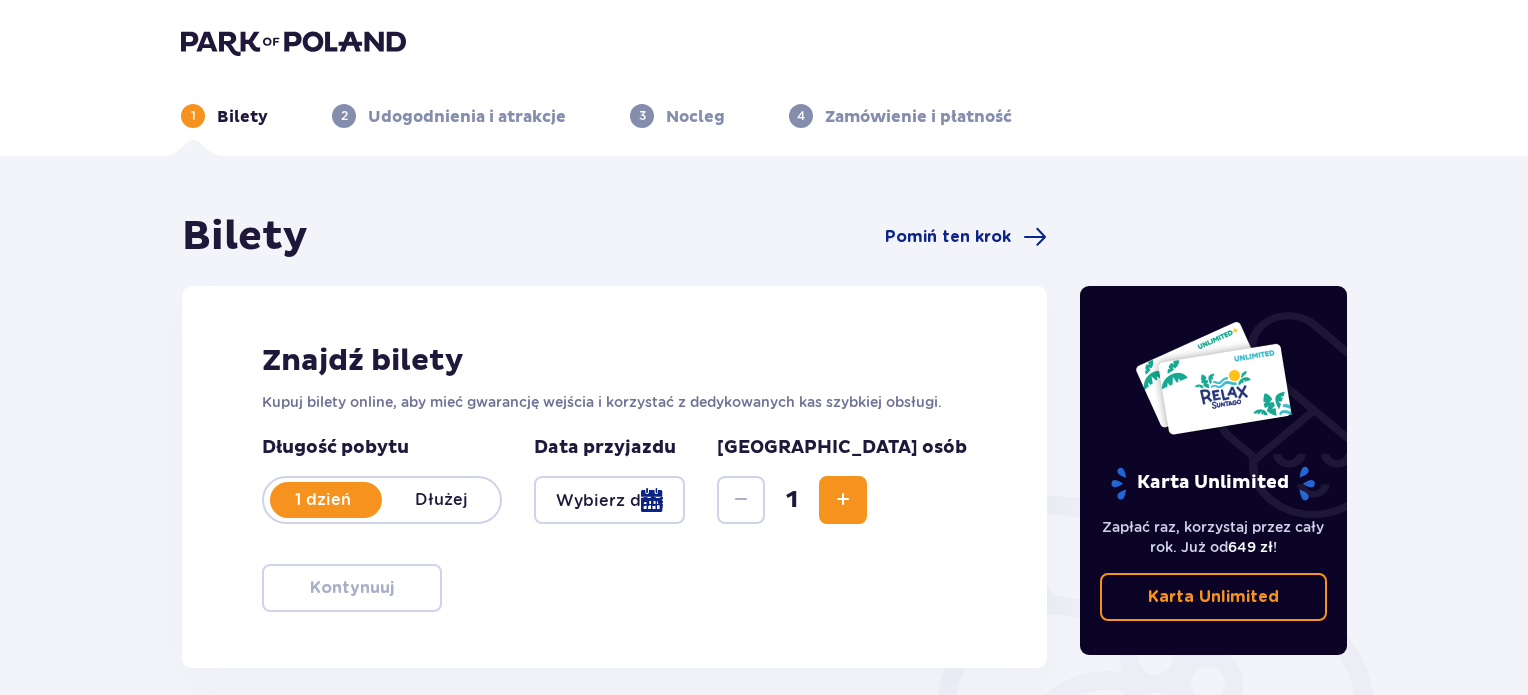 click at bounding box center (609, 500) 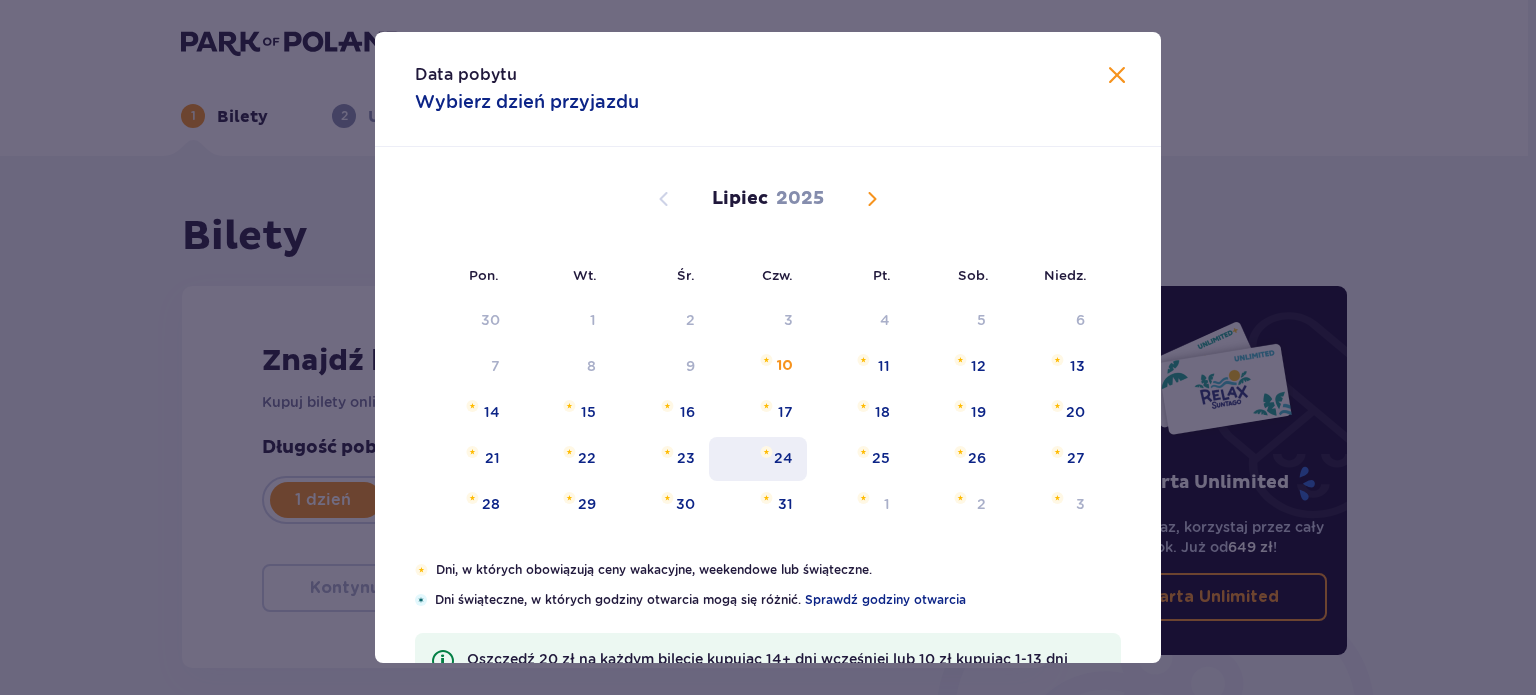 click on "24" at bounding box center [783, 458] 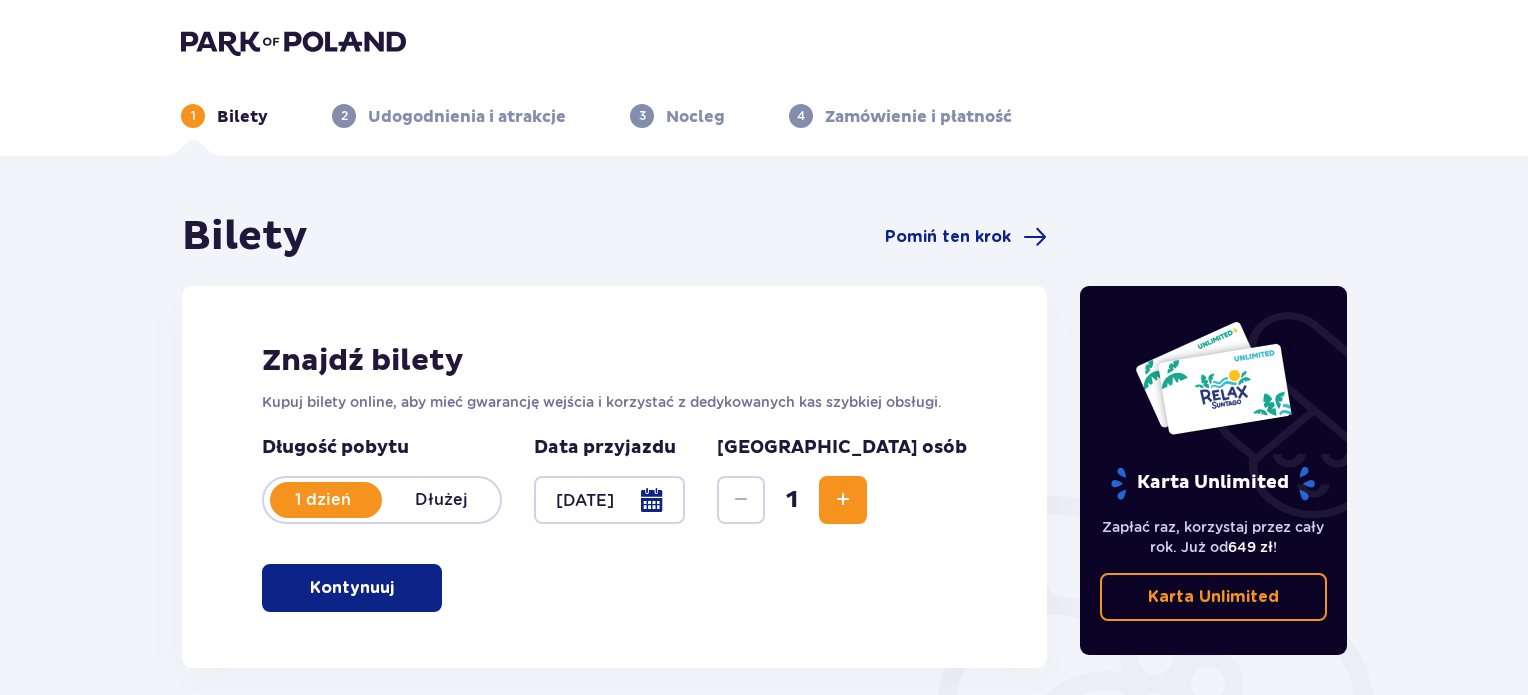 click at bounding box center (843, 500) 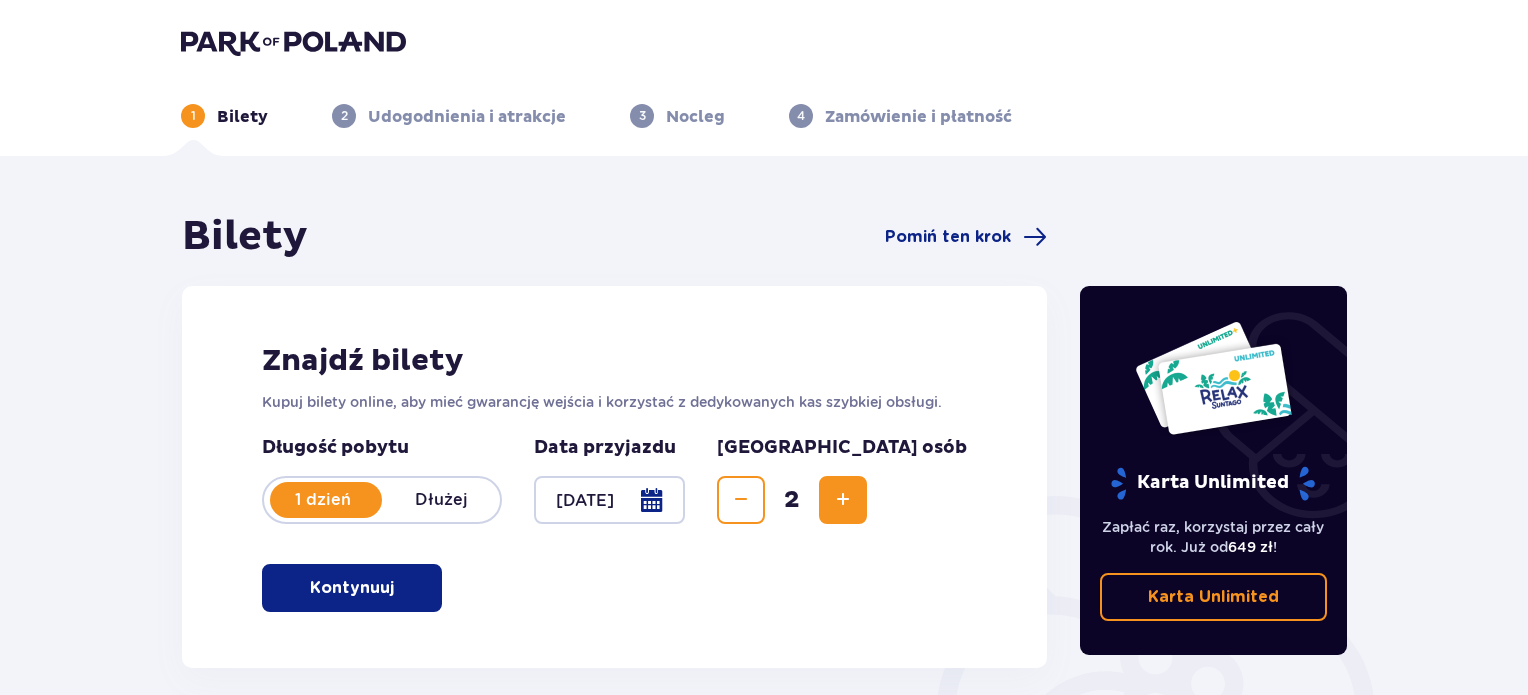 click at bounding box center [843, 500] 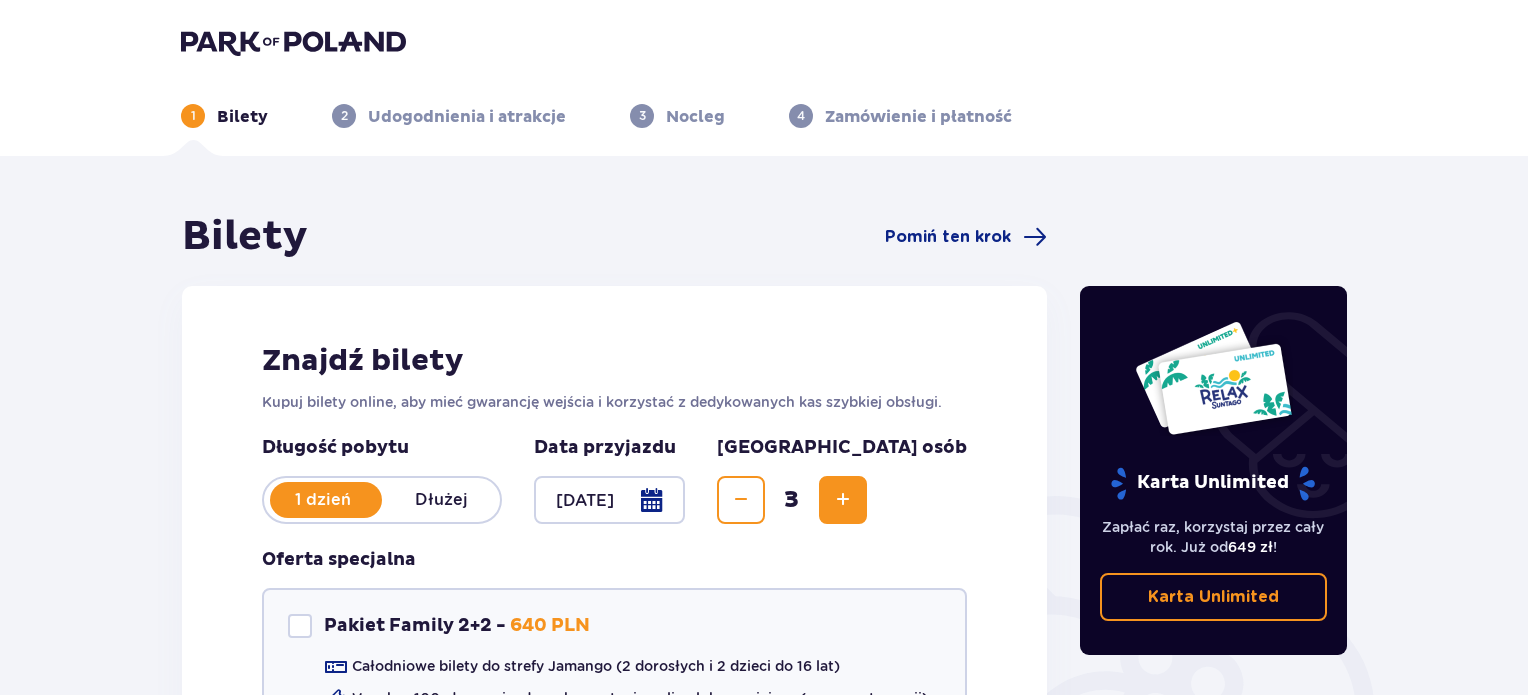 click at bounding box center (843, 500) 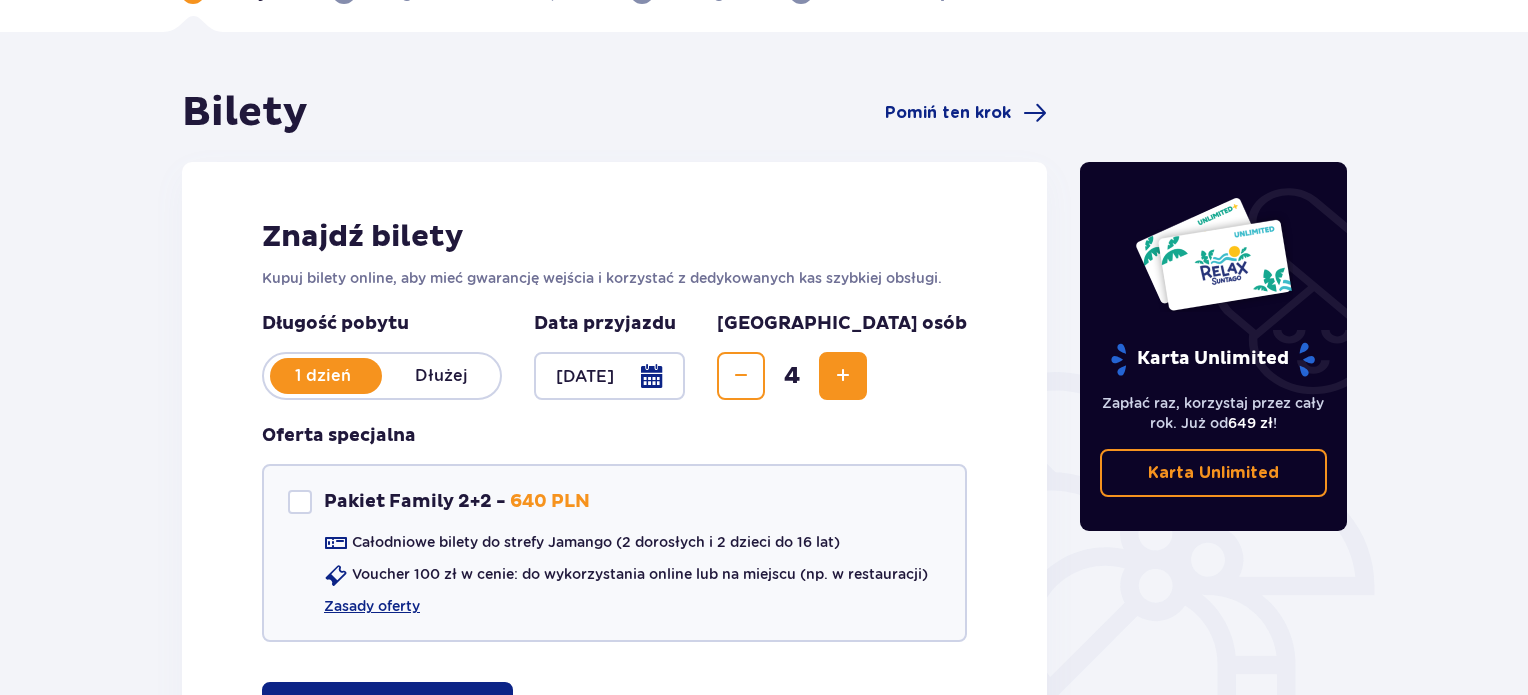 scroll, scrollTop: 143, scrollLeft: 0, axis: vertical 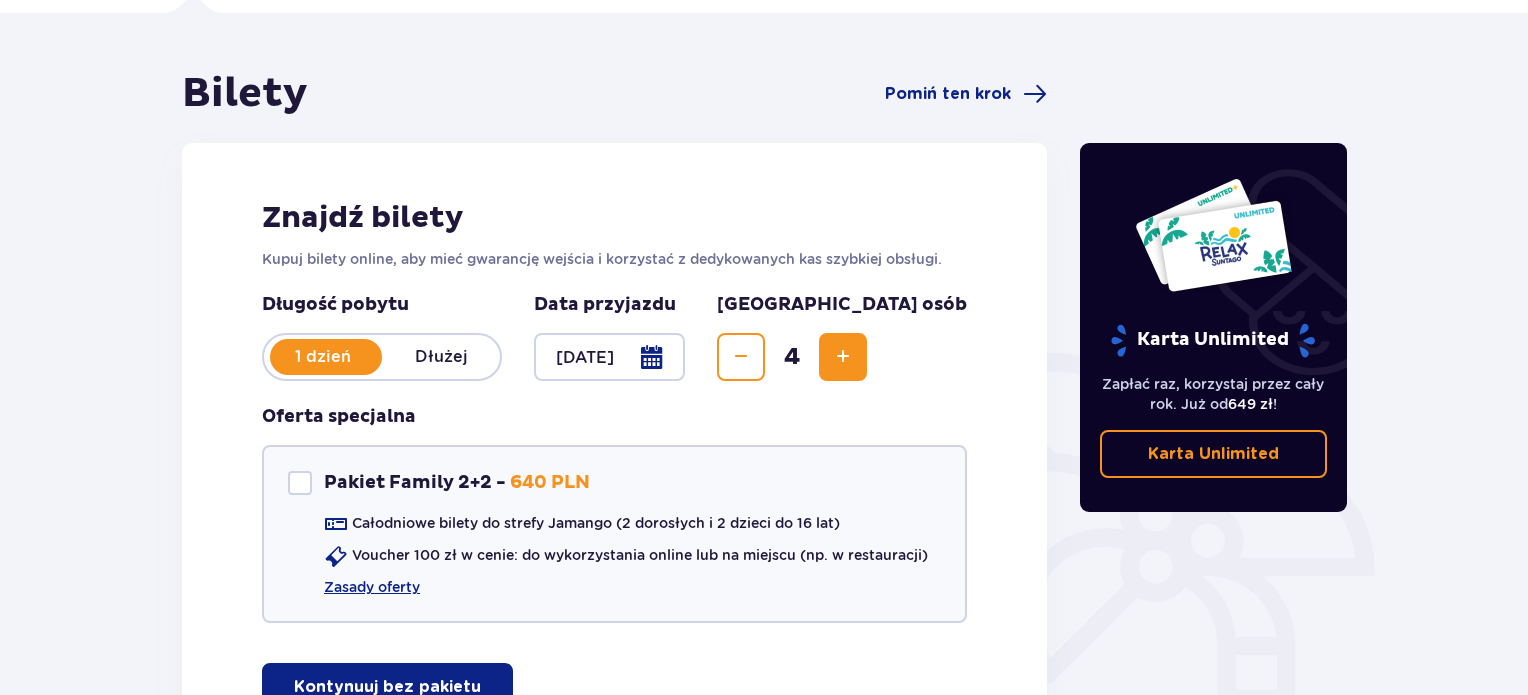 click at bounding box center (741, 357) 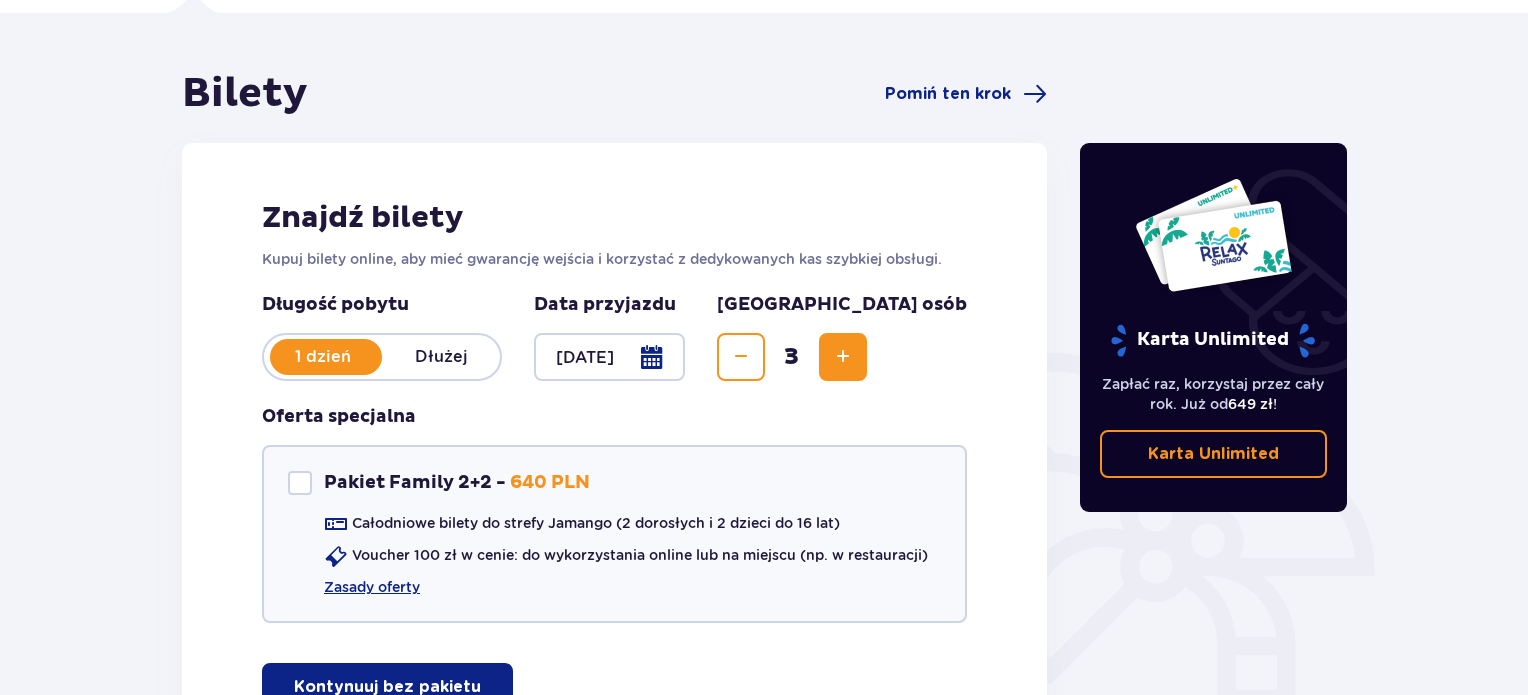 click at bounding box center (609, 357) 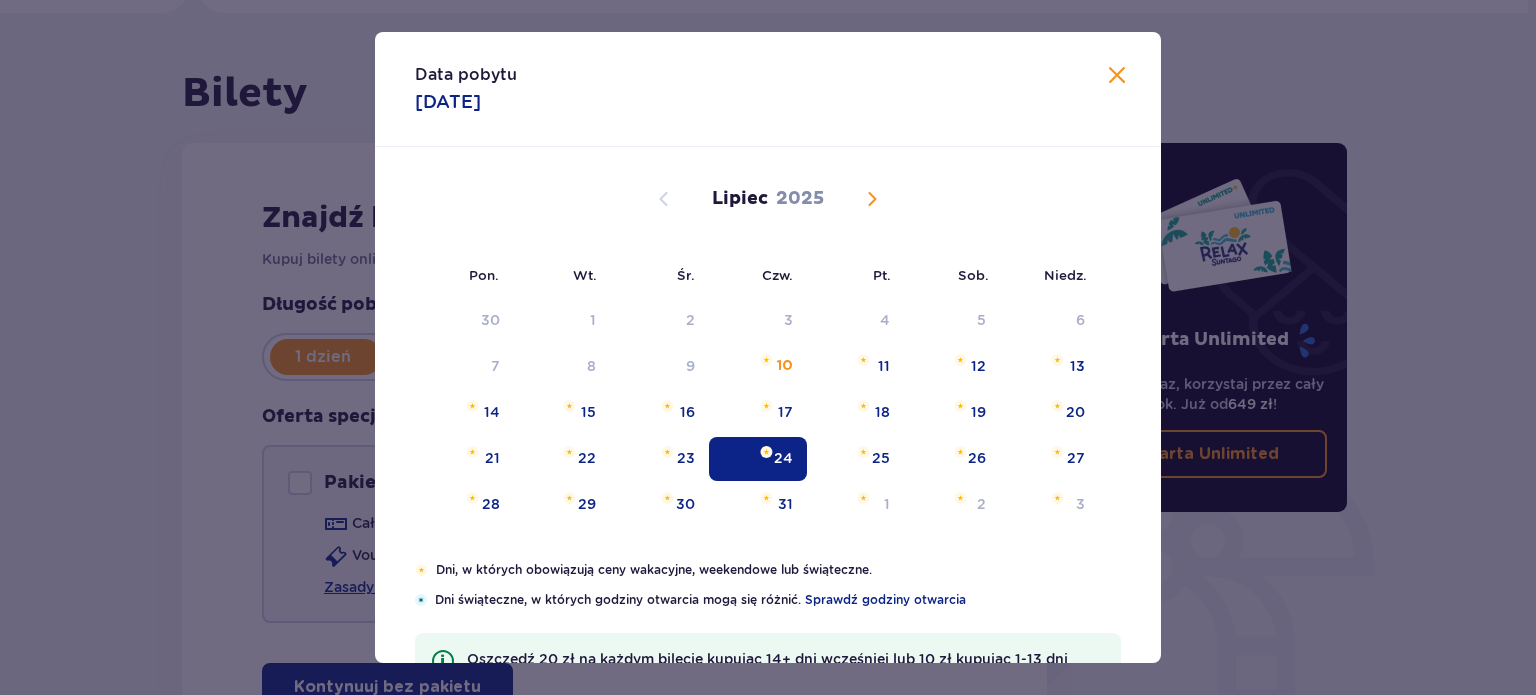 click on "24" at bounding box center [758, 459] 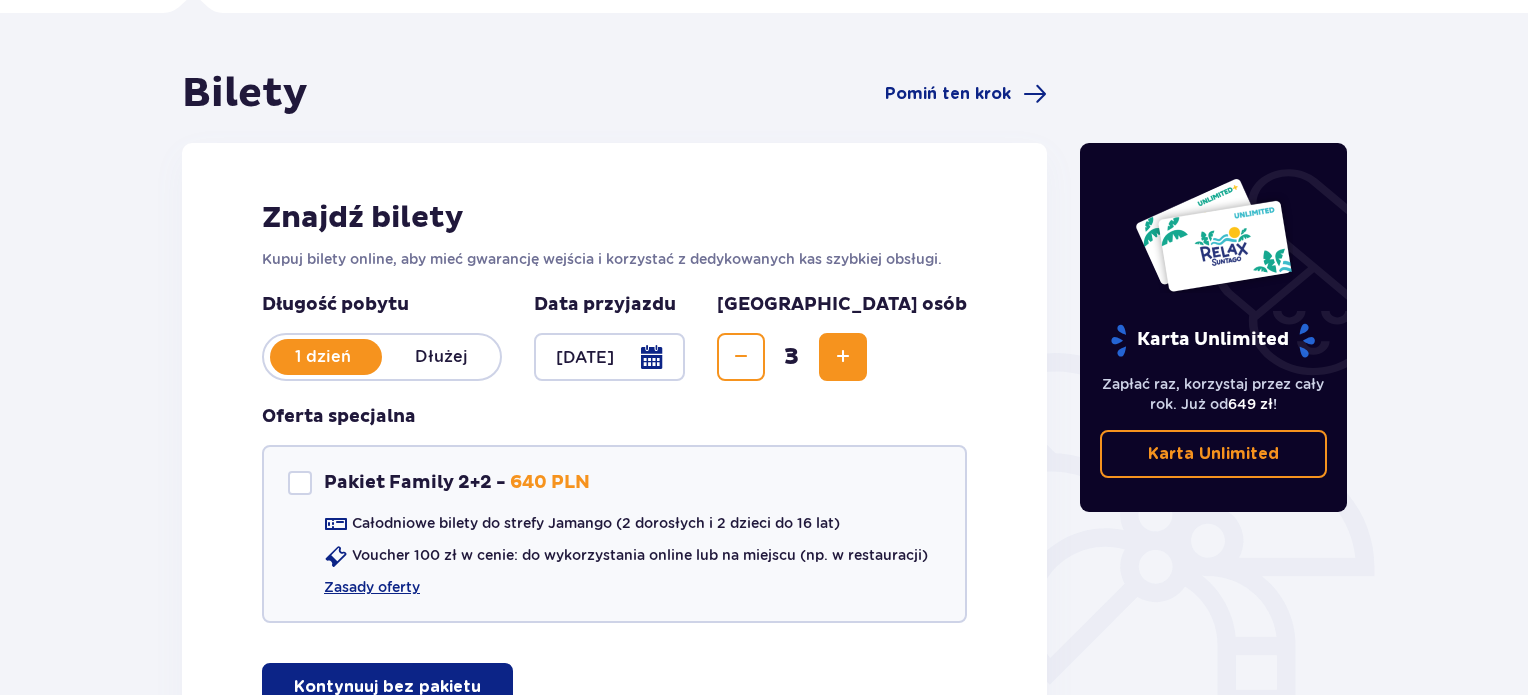 click on "Pakiet Family 2+2    -  640 PLN Całodniowe bilety do strefy Jamango (2 dorosłych i 2 dzieci do 16 lat) Voucher 100 zł w cenie: do wykorzystania online lub na miejscu (np. w restauracji) Zasady oferty" at bounding box center (614, 534) 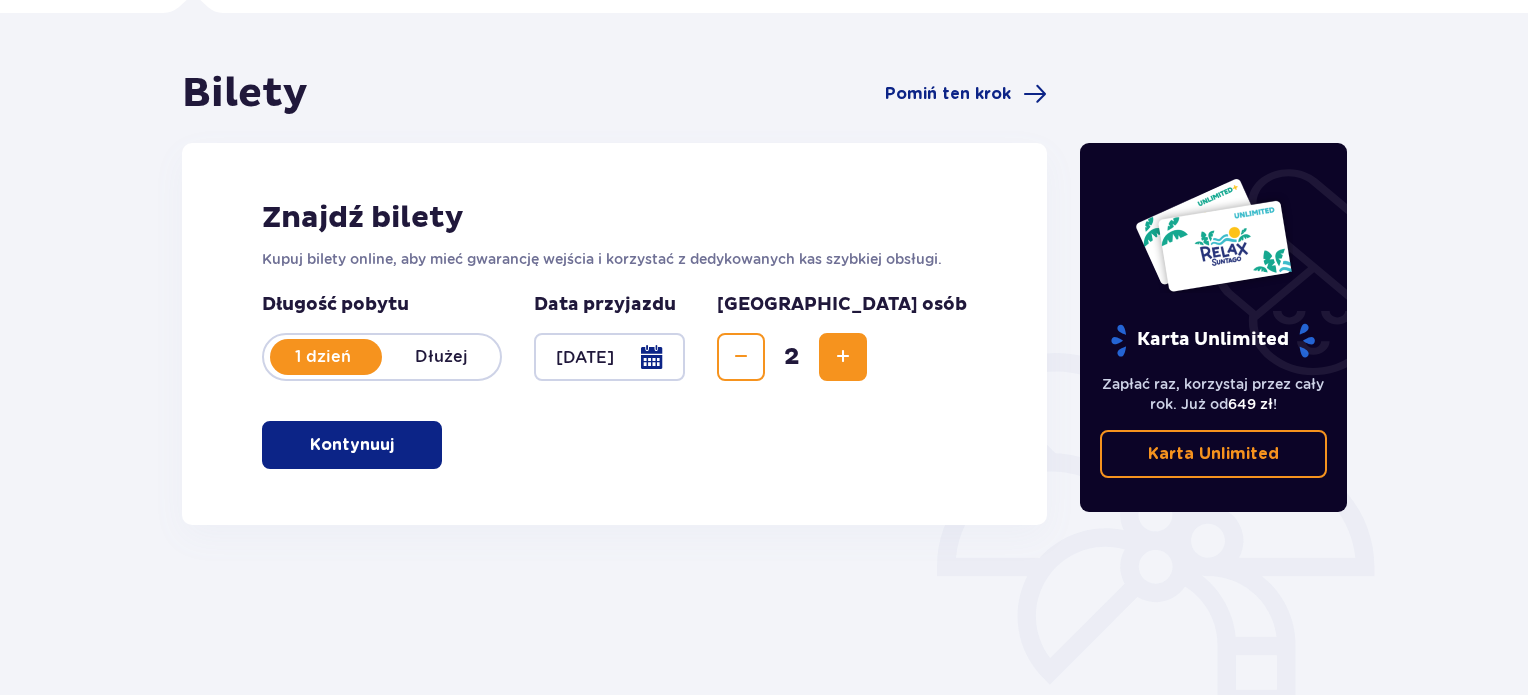 click at bounding box center (398, 445) 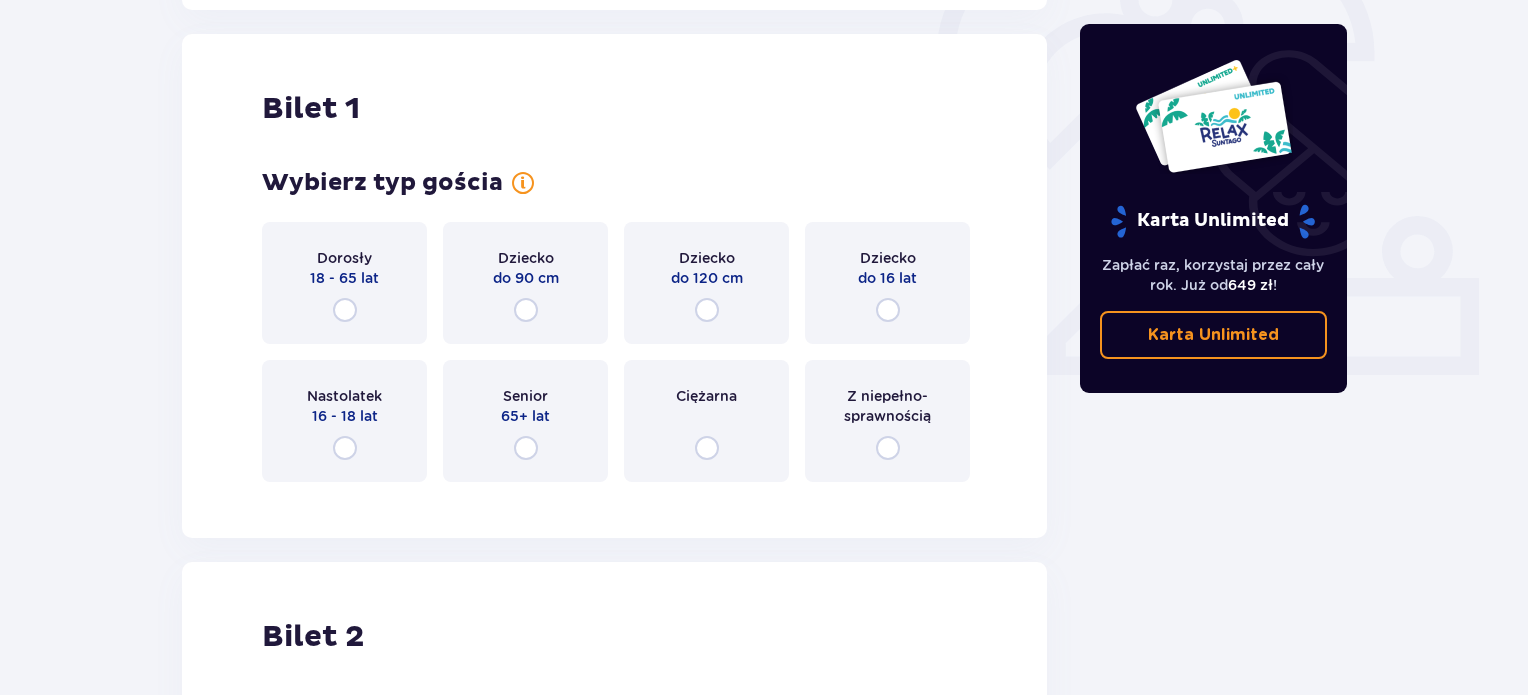 scroll, scrollTop: 668, scrollLeft: 0, axis: vertical 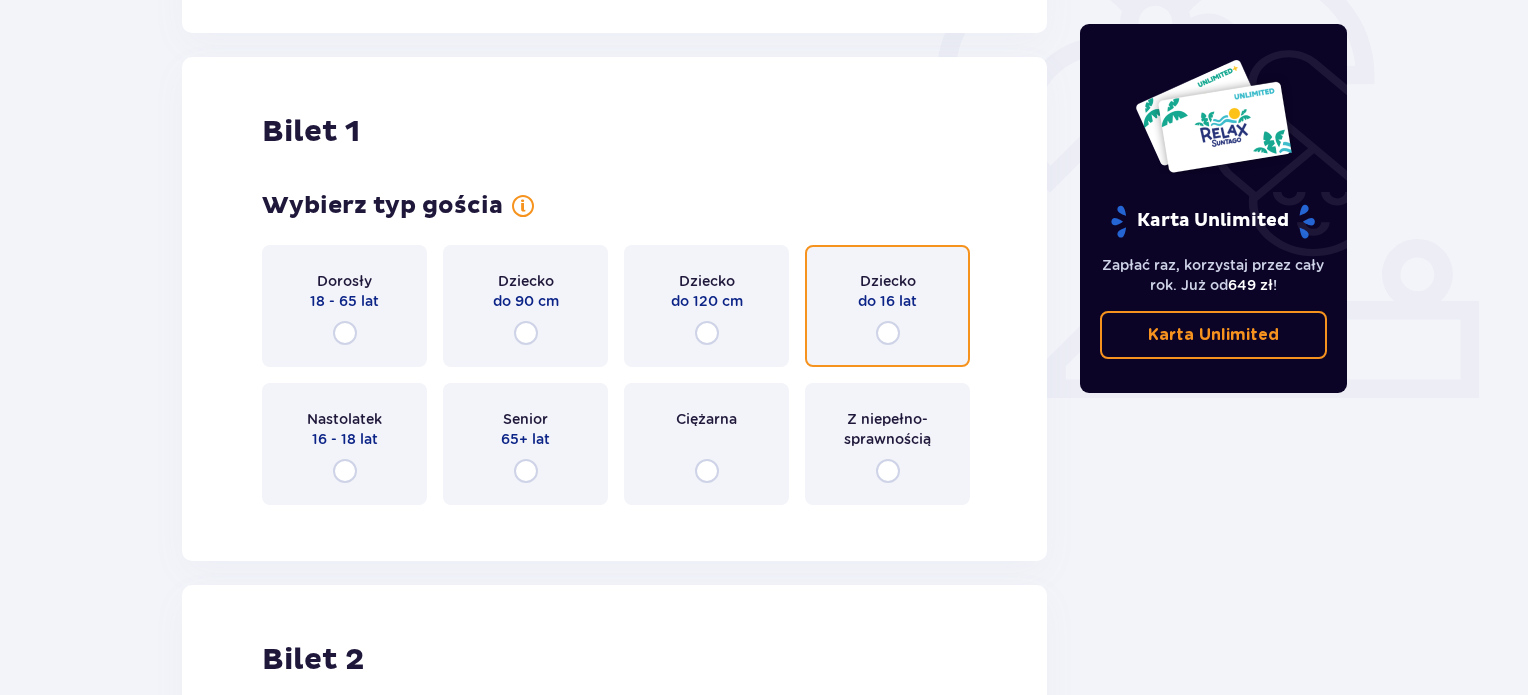 click at bounding box center (888, 333) 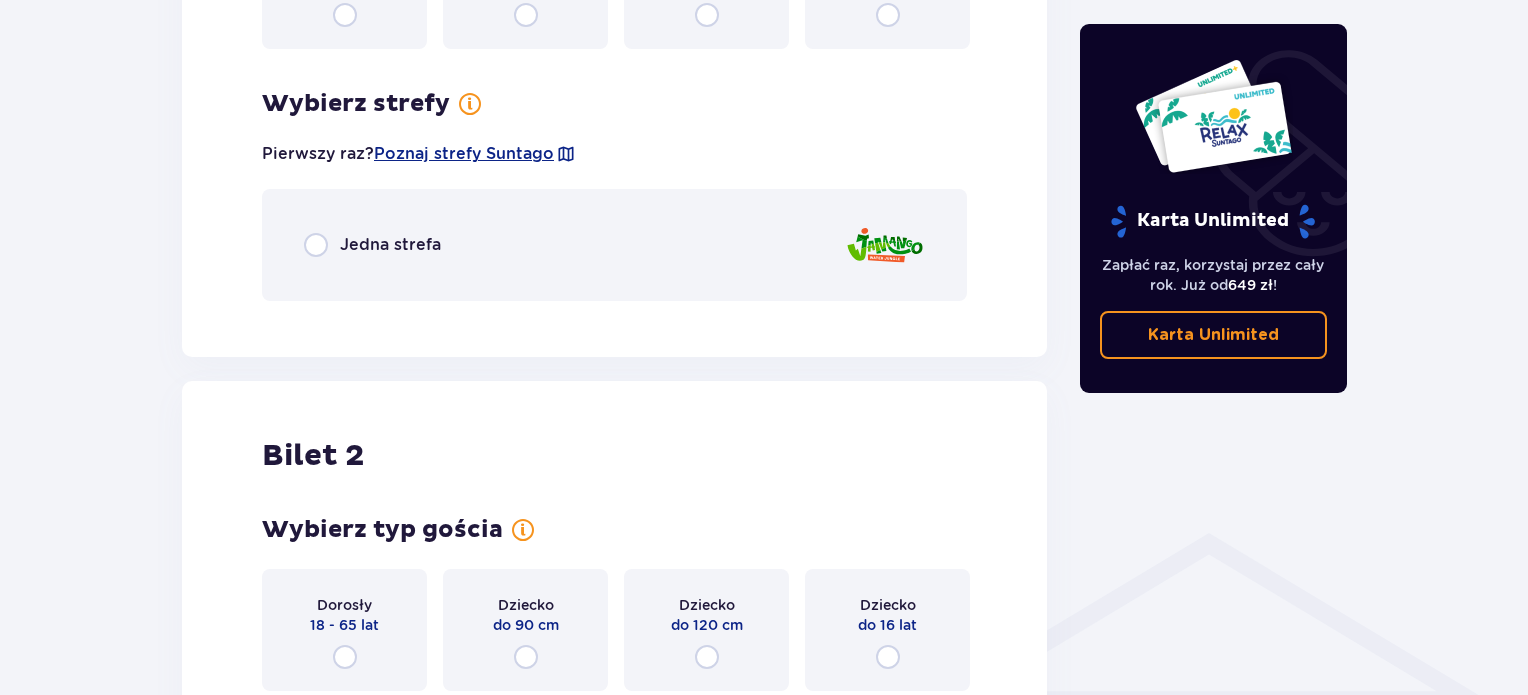scroll, scrollTop: 1156, scrollLeft: 0, axis: vertical 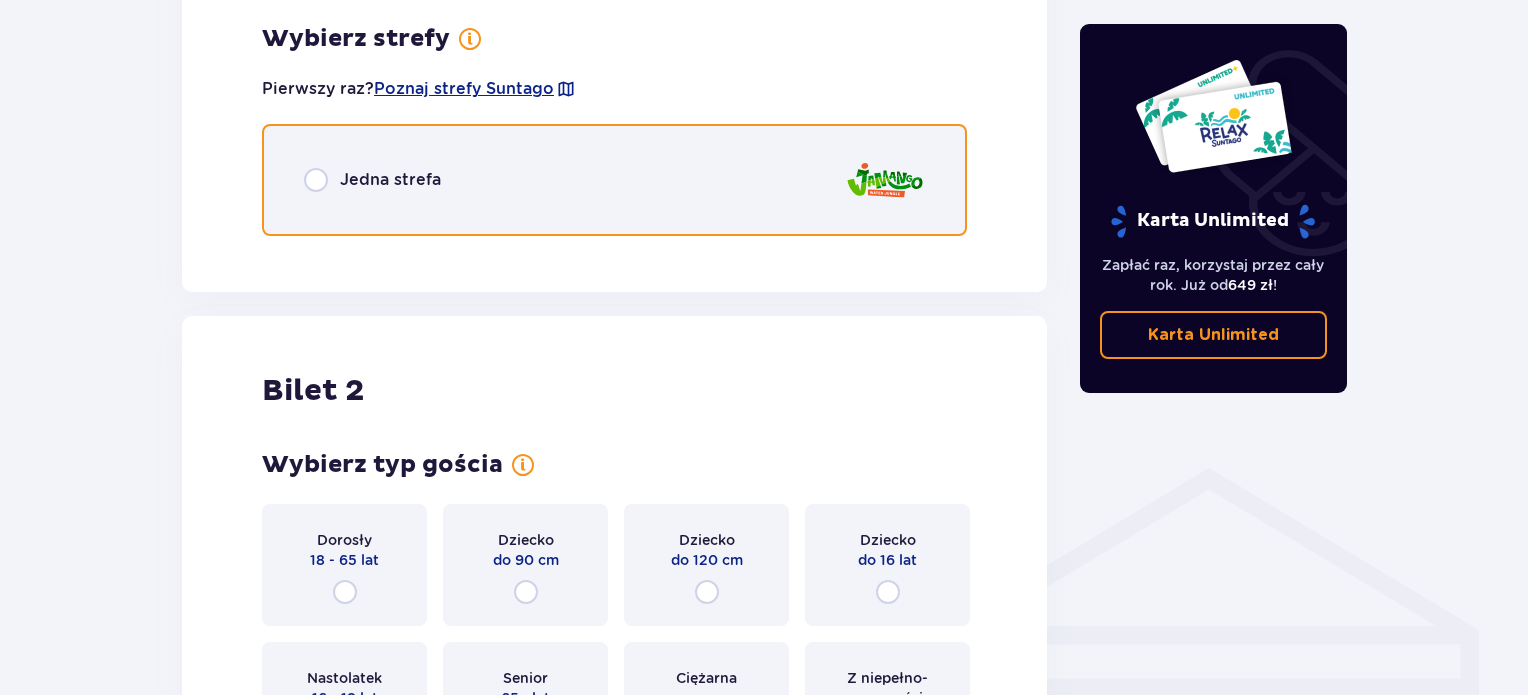 click at bounding box center [316, 180] 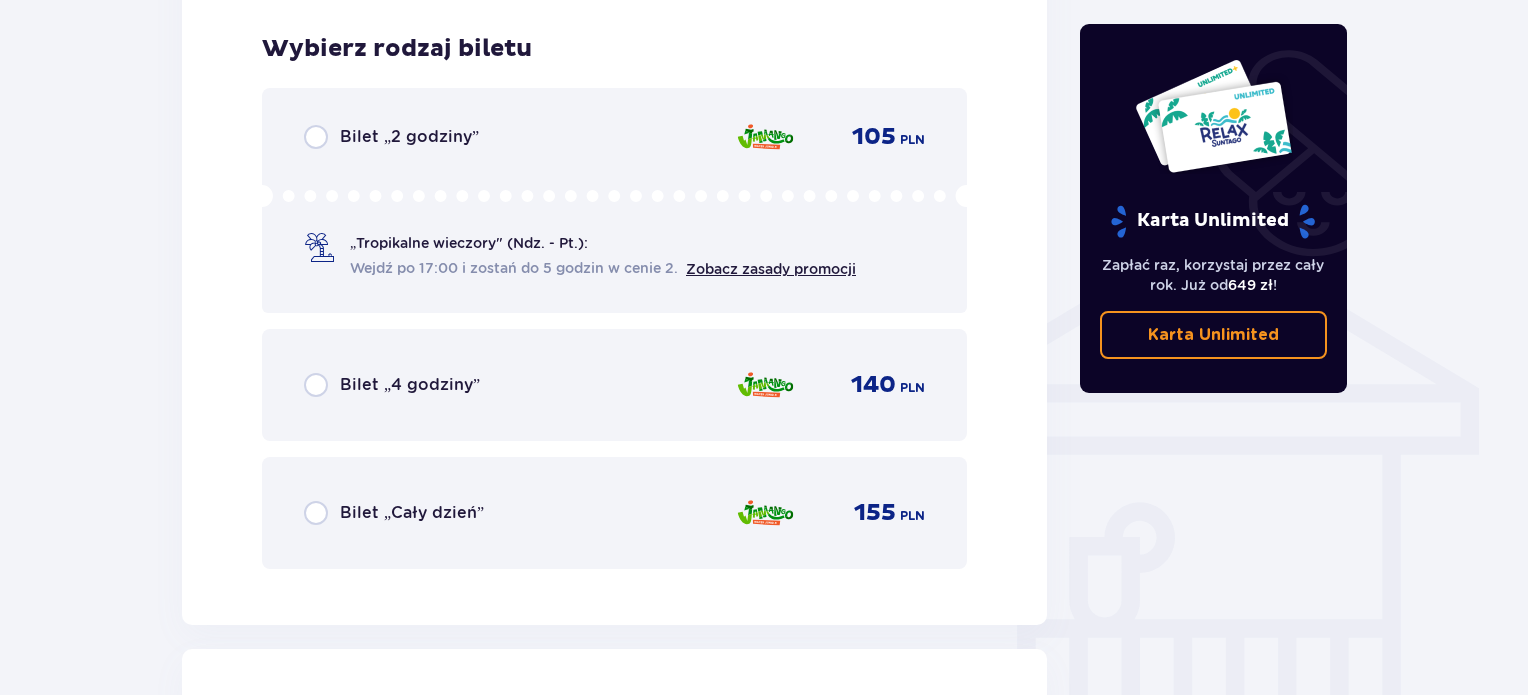 scroll, scrollTop: 1408, scrollLeft: 0, axis: vertical 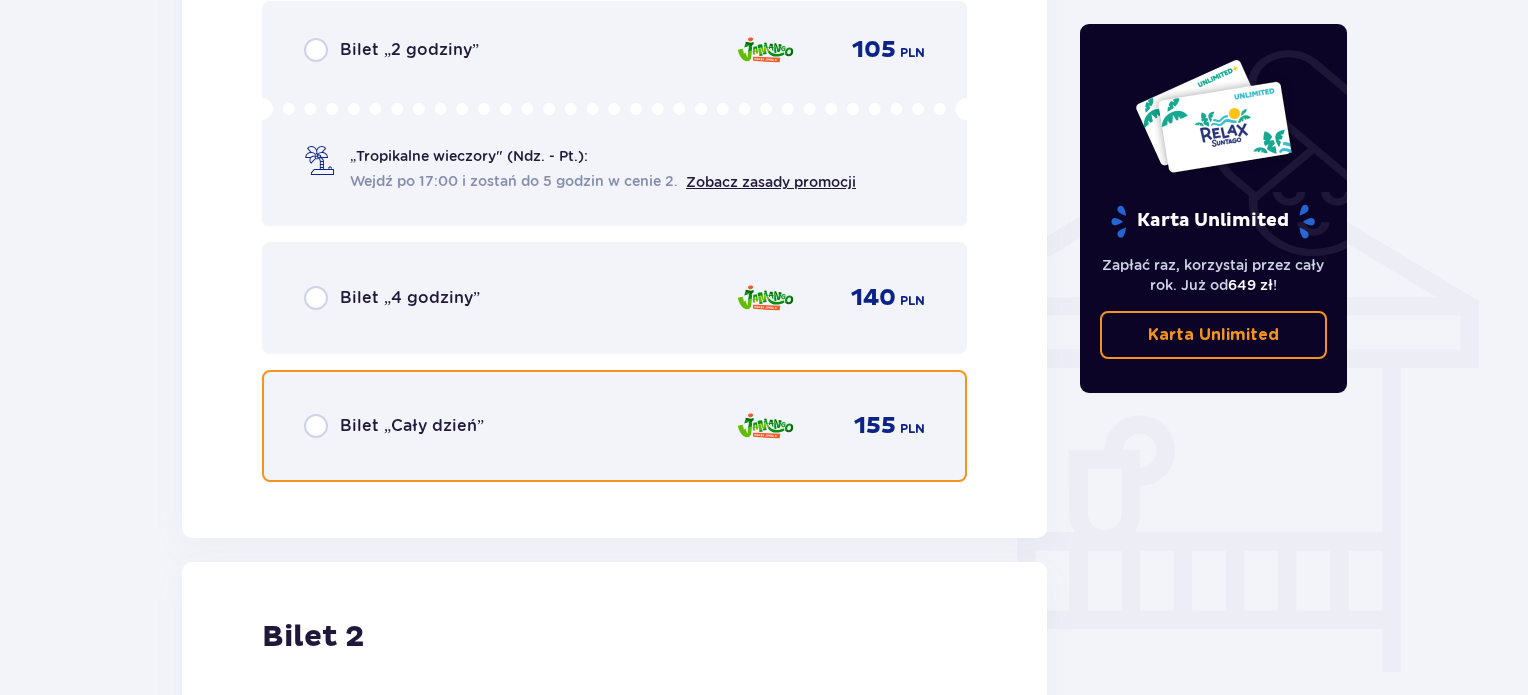 click at bounding box center [316, 426] 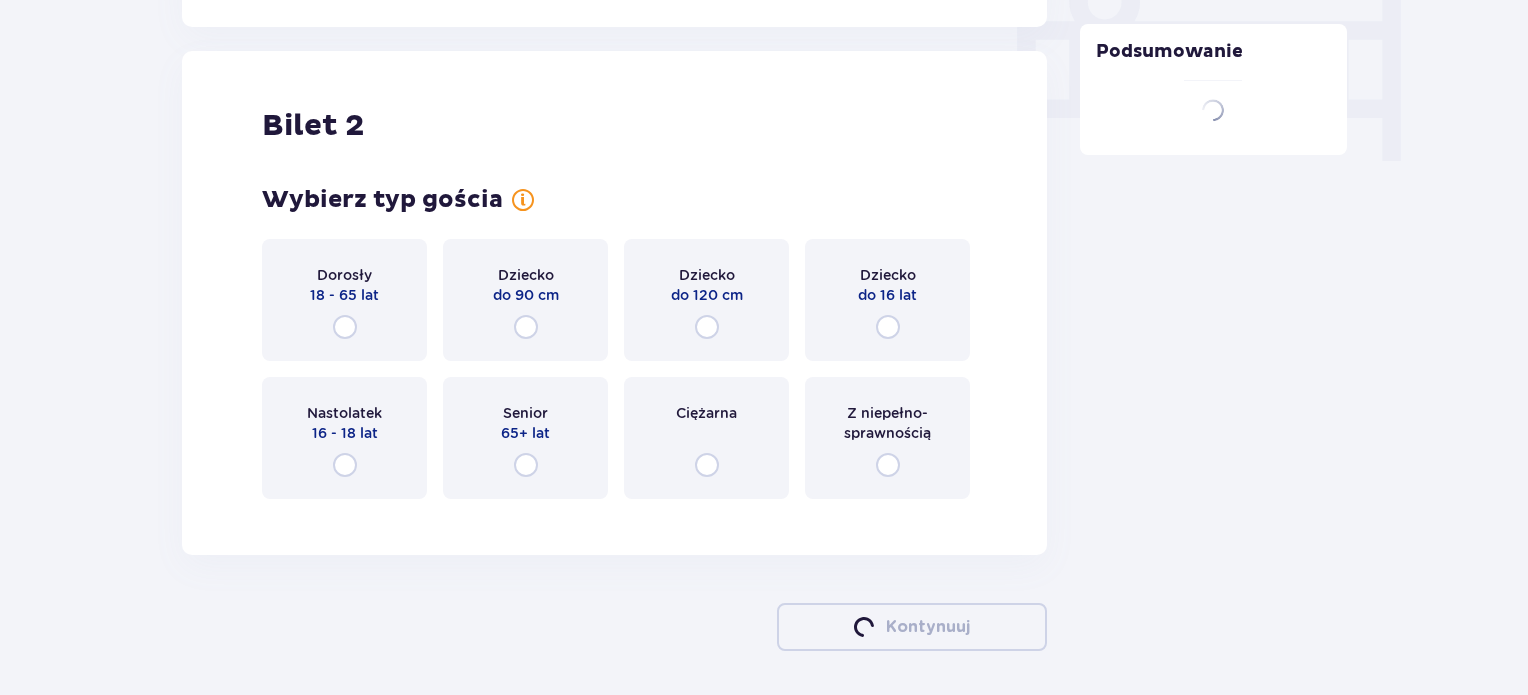scroll, scrollTop: 2022, scrollLeft: 0, axis: vertical 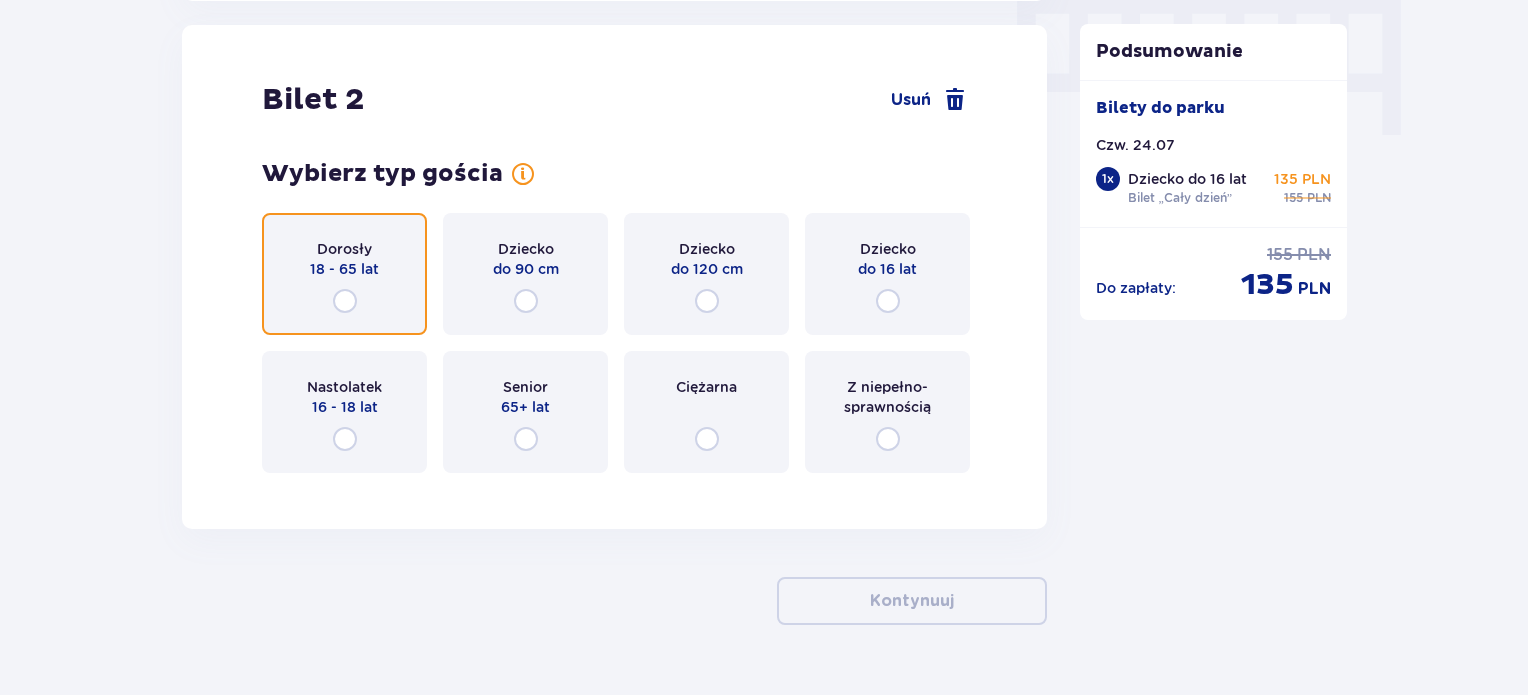 click at bounding box center [345, 301] 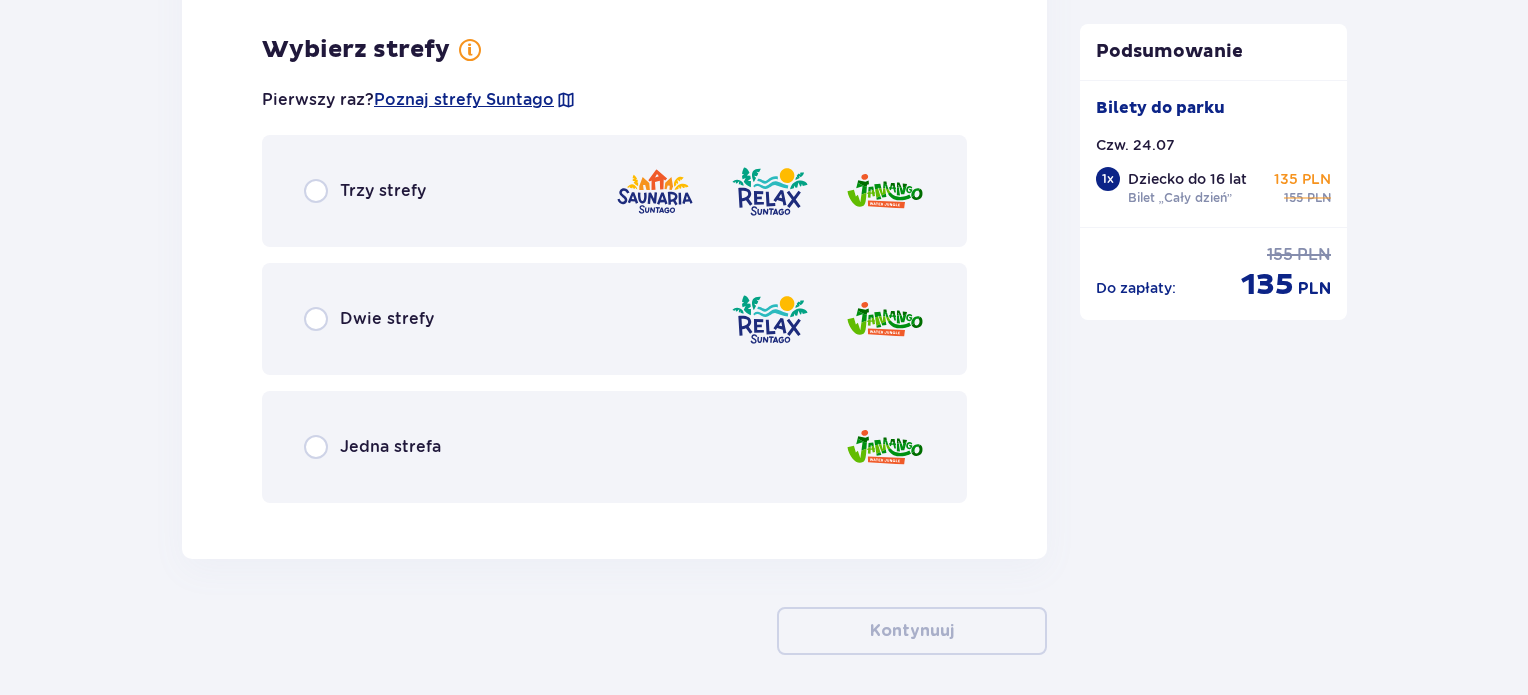 scroll, scrollTop: 2510, scrollLeft: 0, axis: vertical 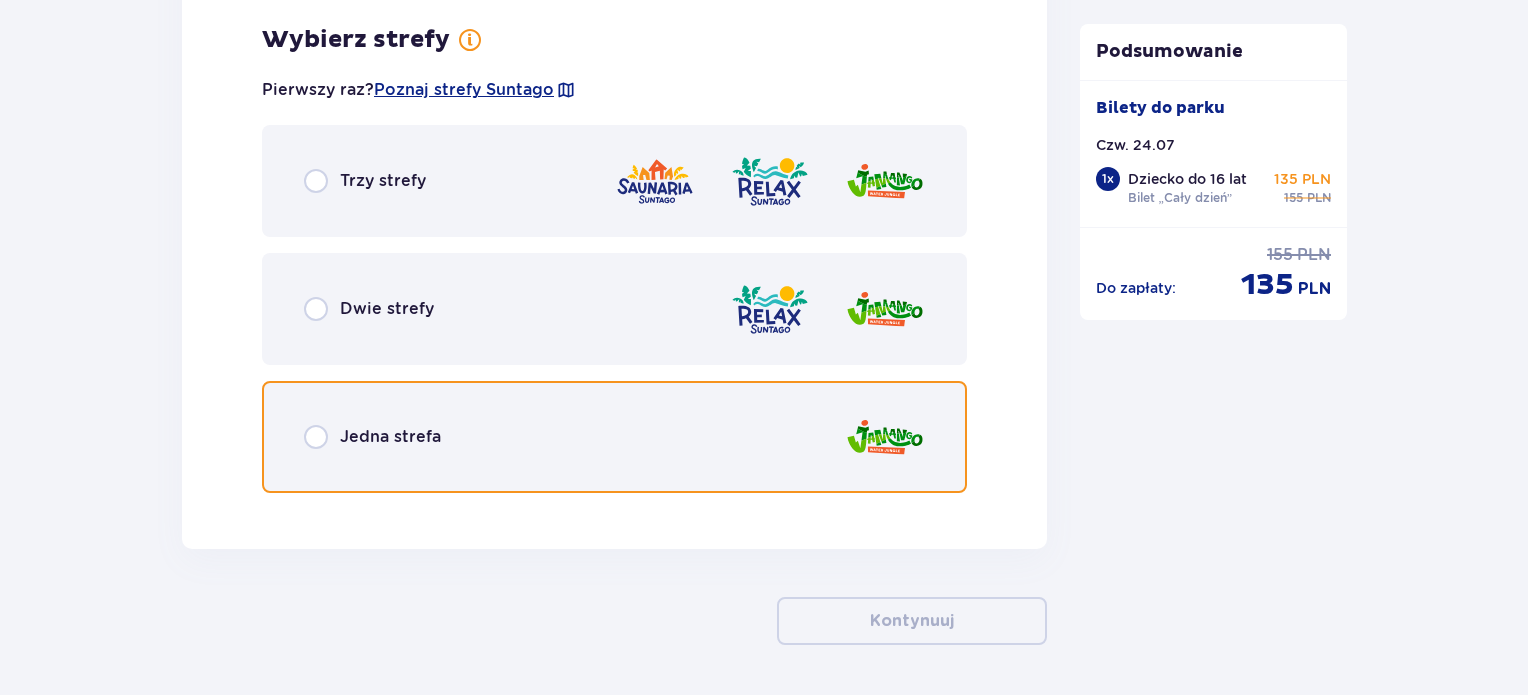 click at bounding box center (316, 437) 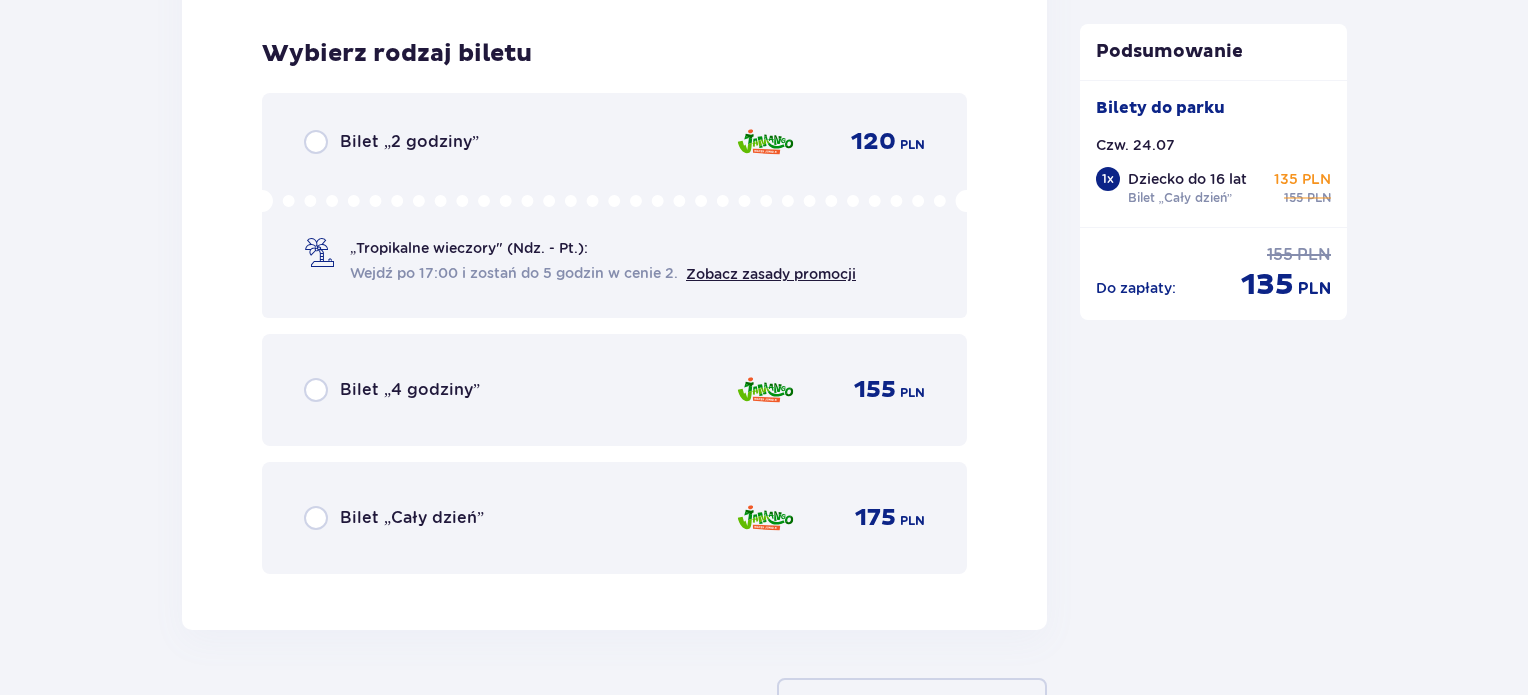 scroll, scrollTop: 3018, scrollLeft: 0, axis: vertical 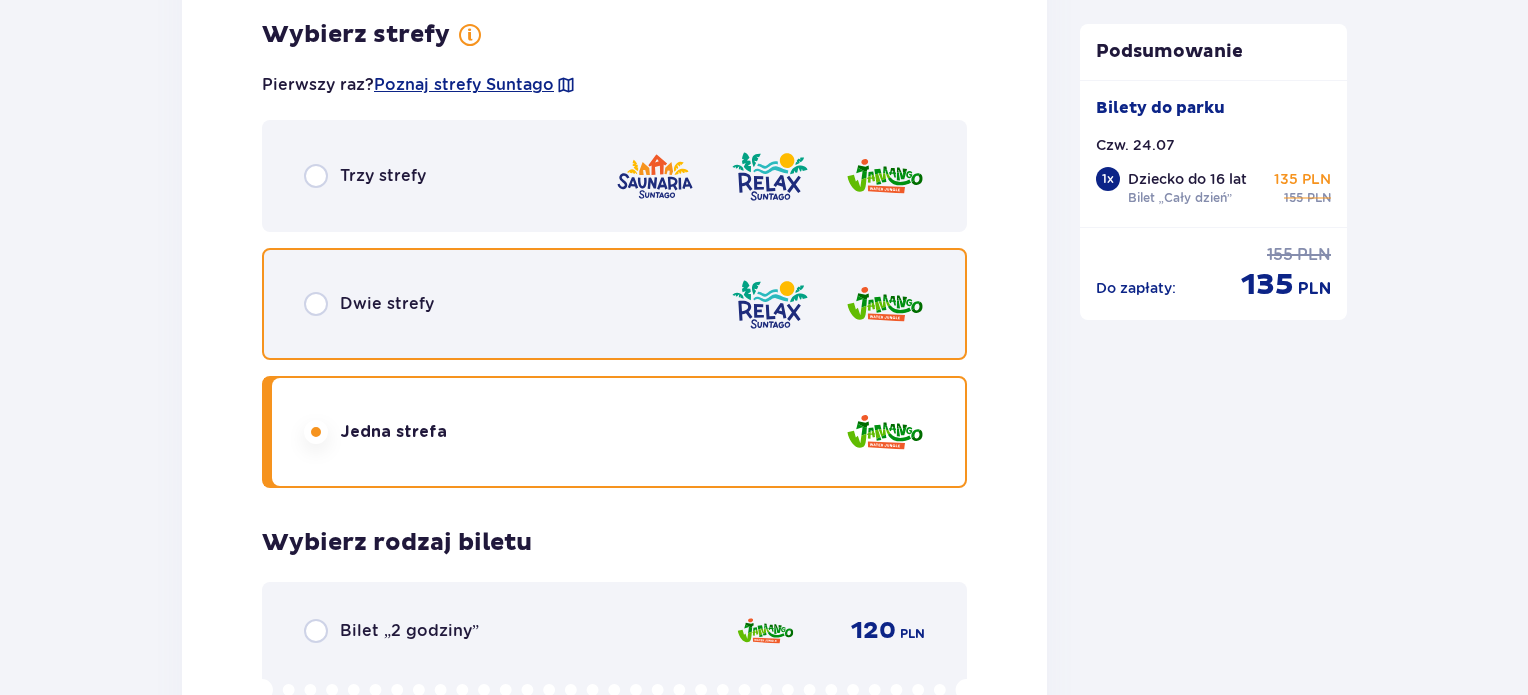 click at bounding box center (316, 304) 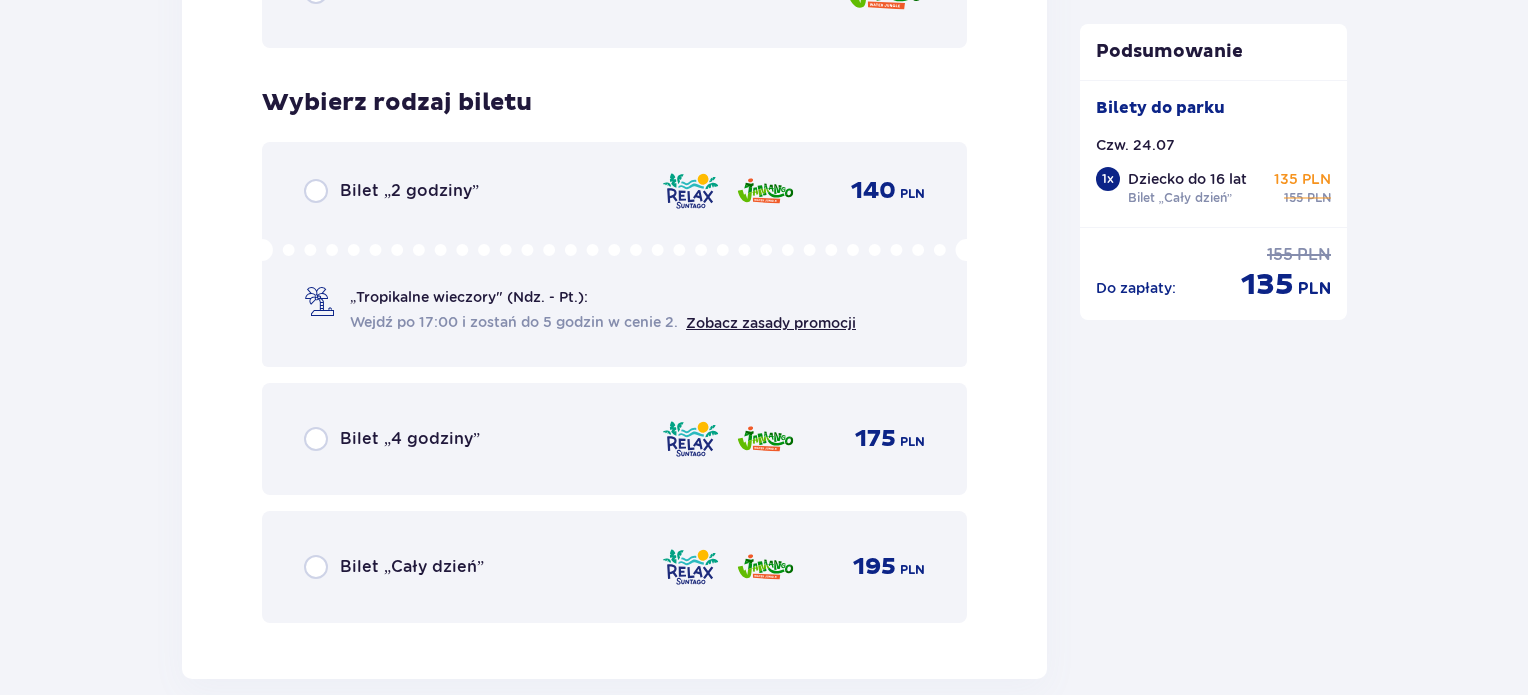 scroll, scrollTop: 3018, scrollLeft: 0, axis: vertical 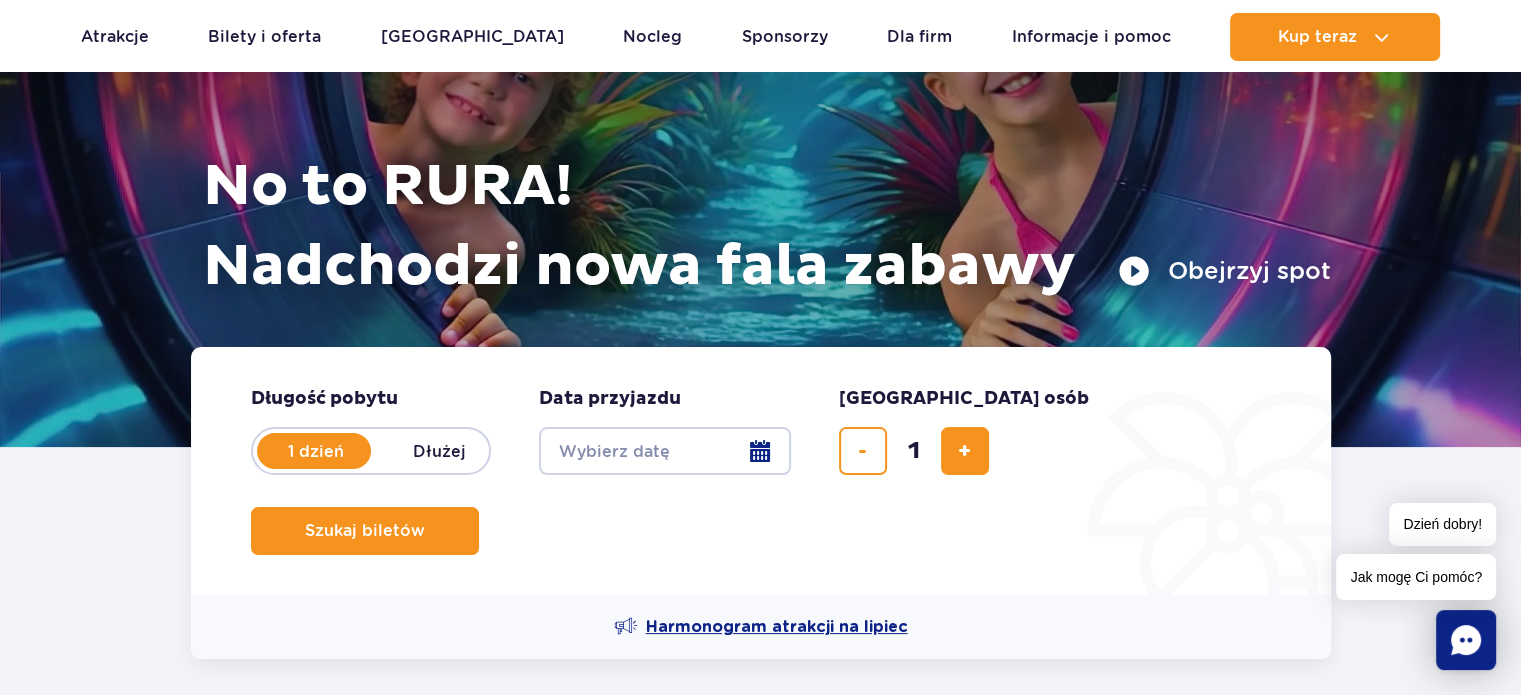 click on "Harmonogram atrakcji na lipiec" at bounding box center [777, 627] 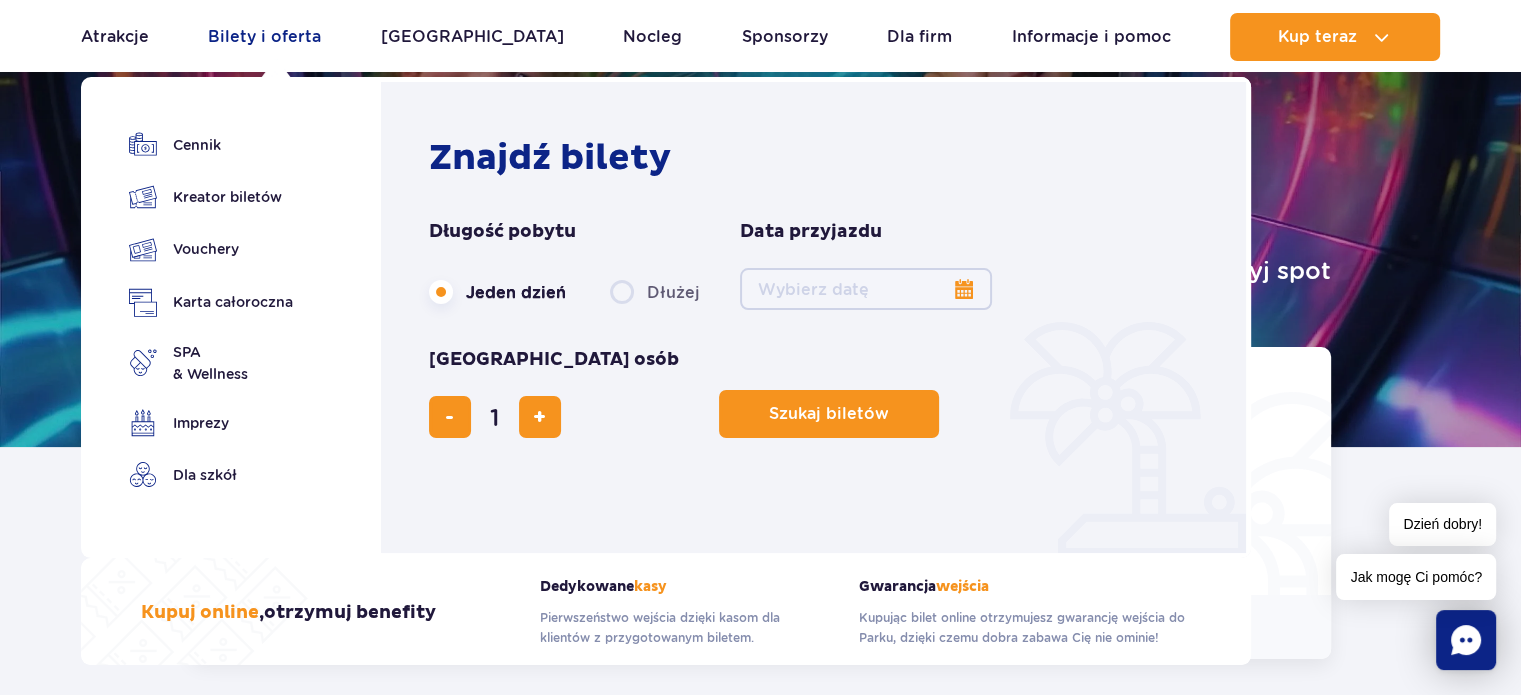 click on "Bilety i oferta" at bounding box center (264, 37) 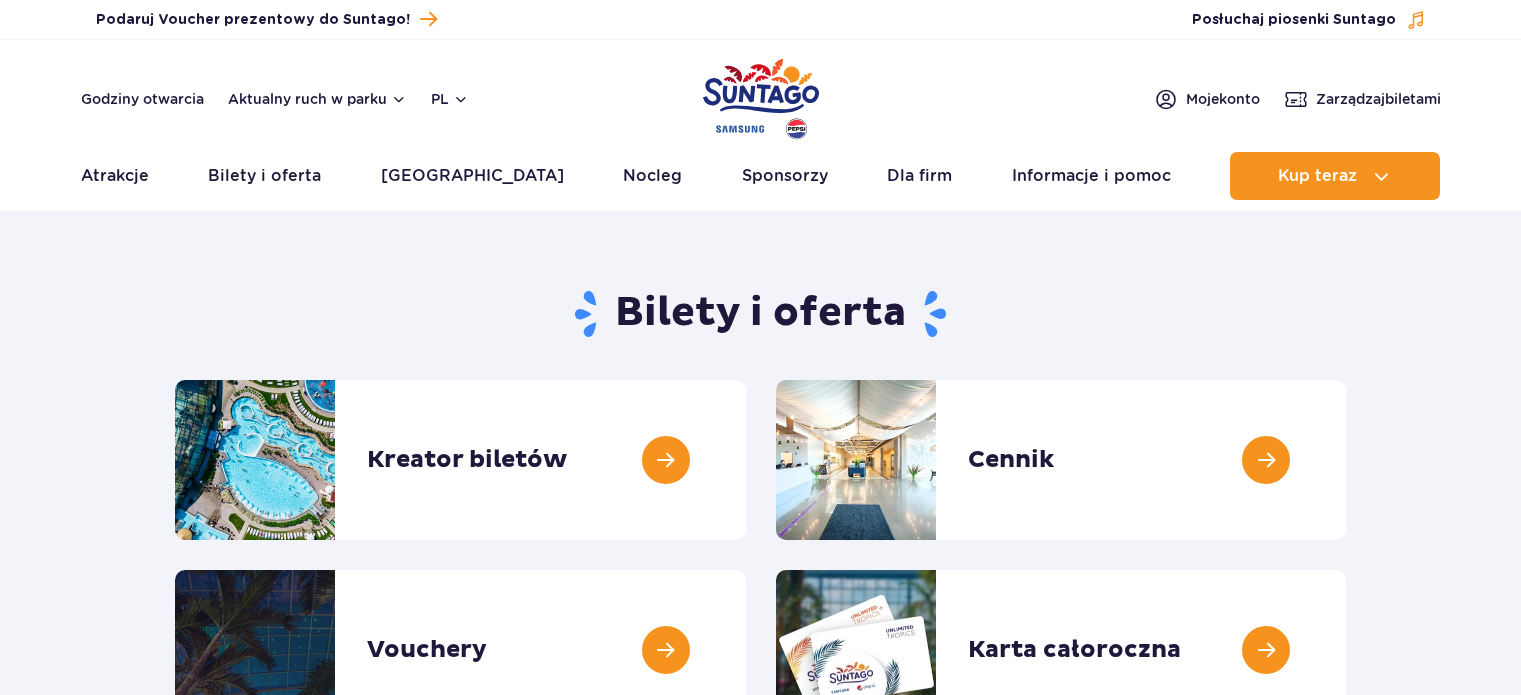 scroll, scrollTop: 0, scrollLeft: 0, axis: both 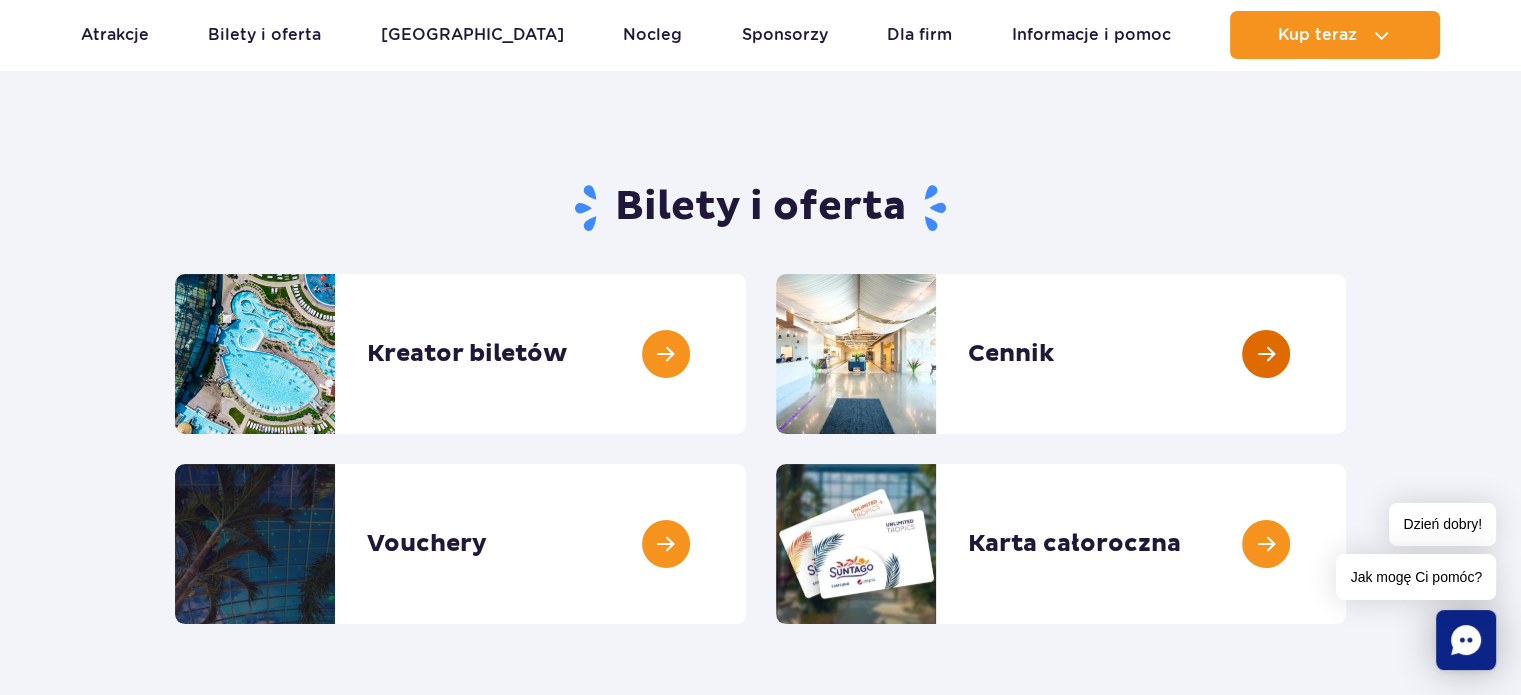click at bounding box center [1346, 354] 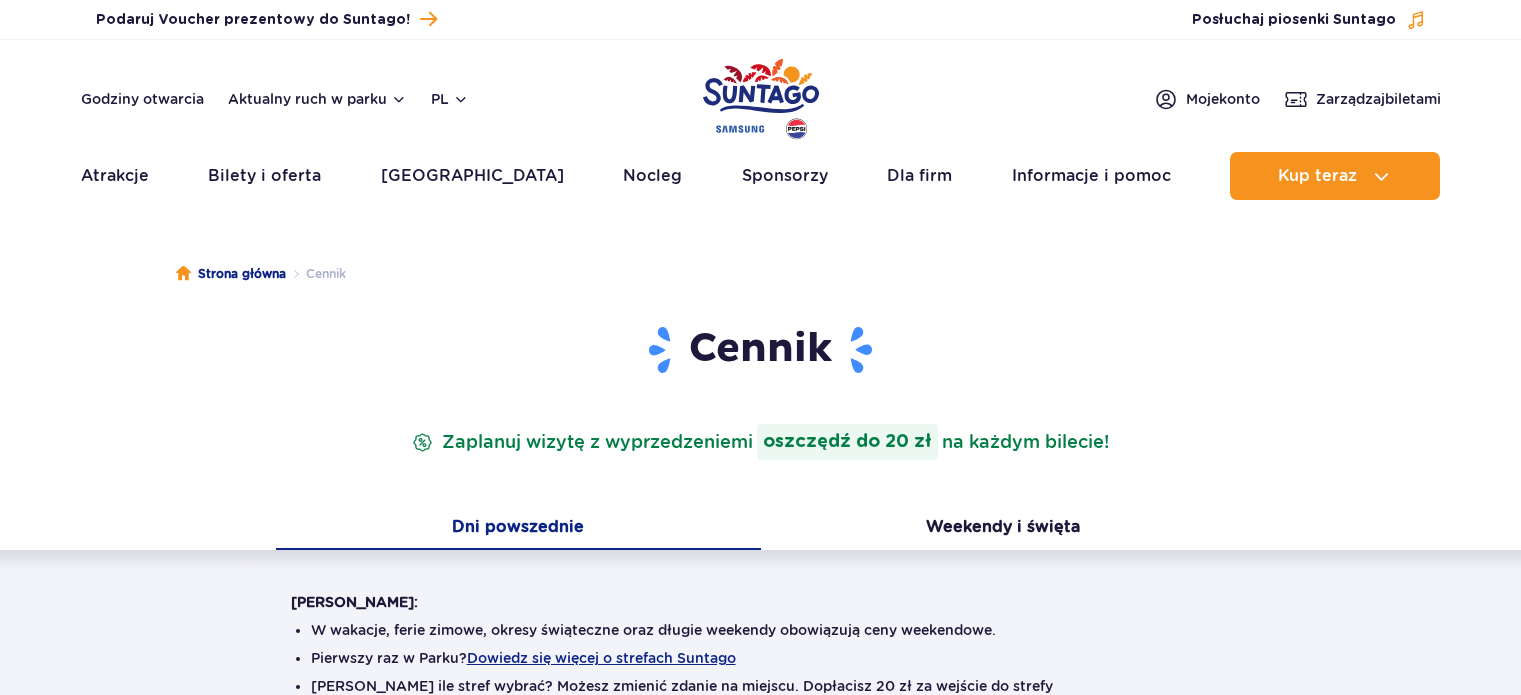 scroll, scrollTop: 0, scrollLeft: 0, axis: both 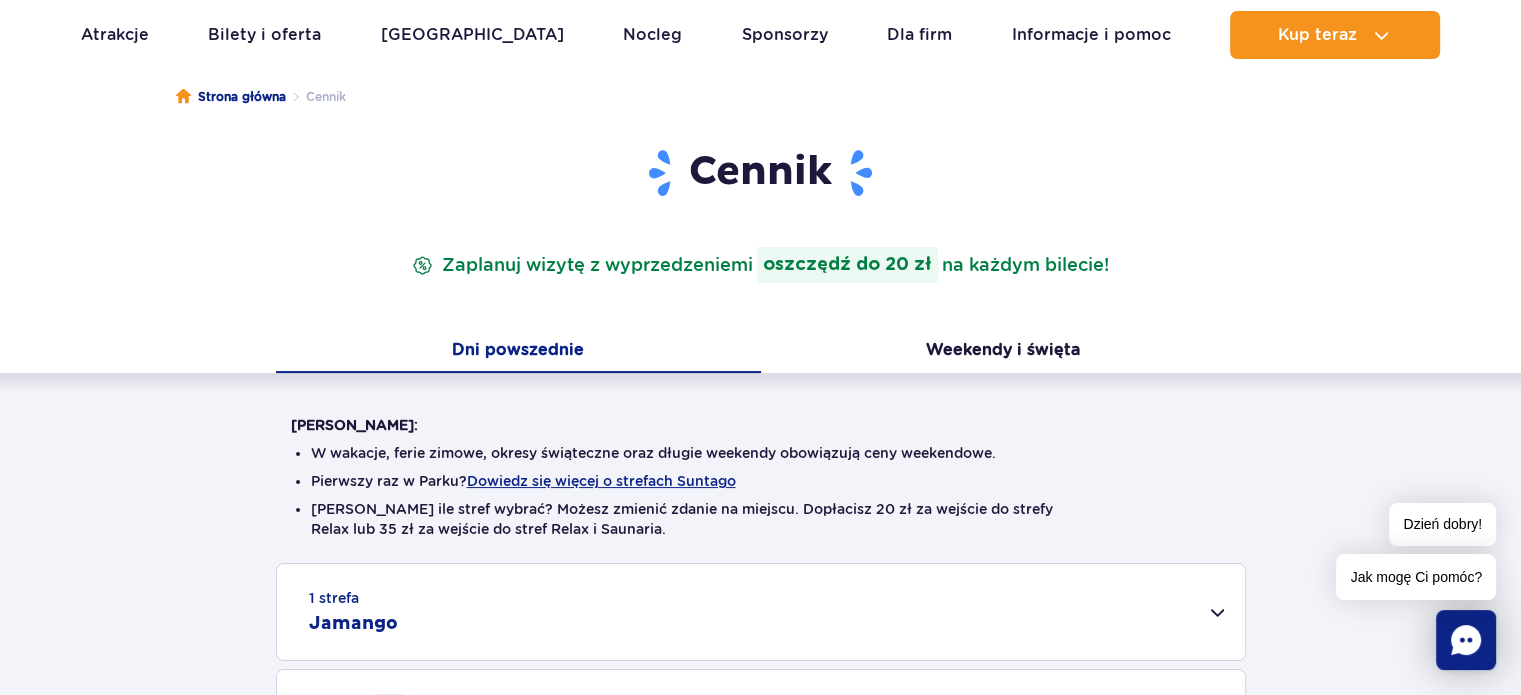 click on "Zaplanuj wizytę z wyprzedzeniem  i  oszczędź do 20 zł  na każdym bilecie!" at bounding box center (760, 265) 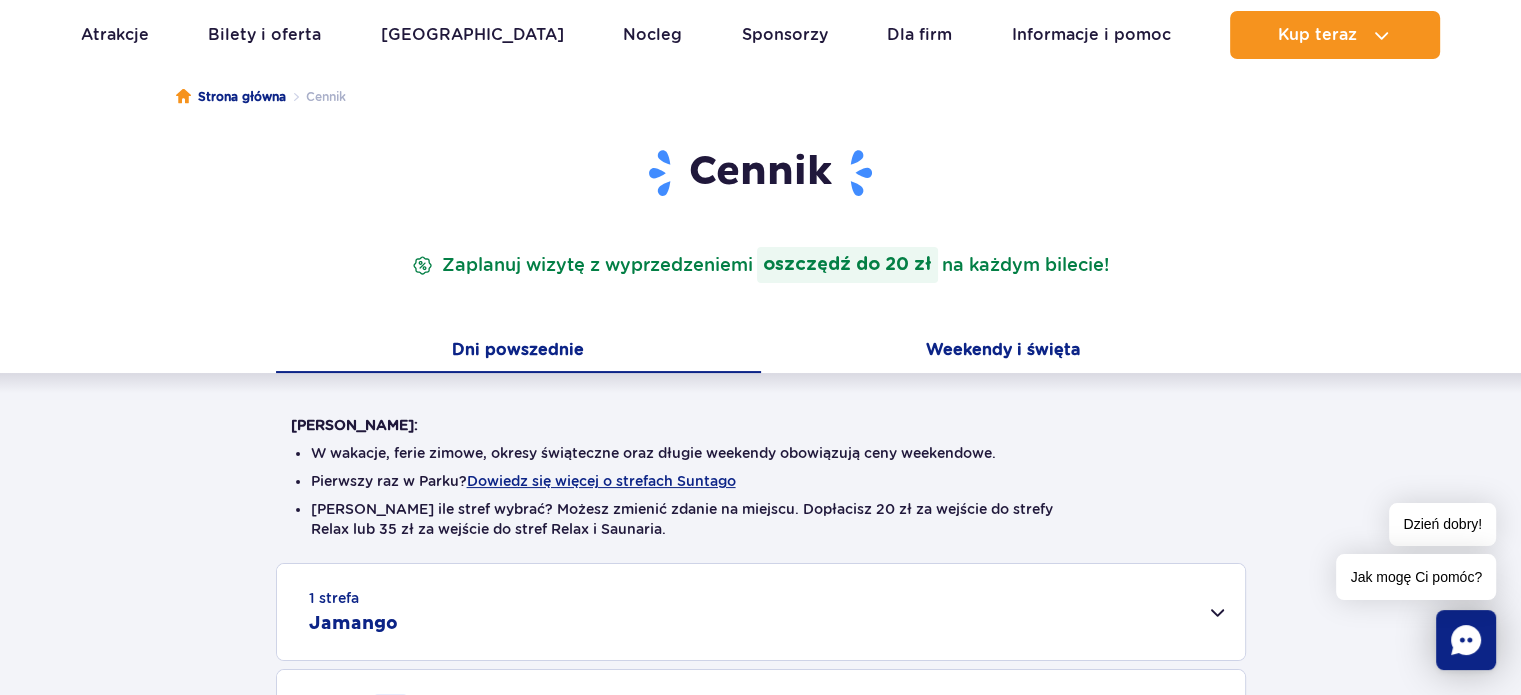 drag, startPoint x: 1129, startPoint y: 369, endPoint x: 1058, endPoint y: 350, distance: 73.4983 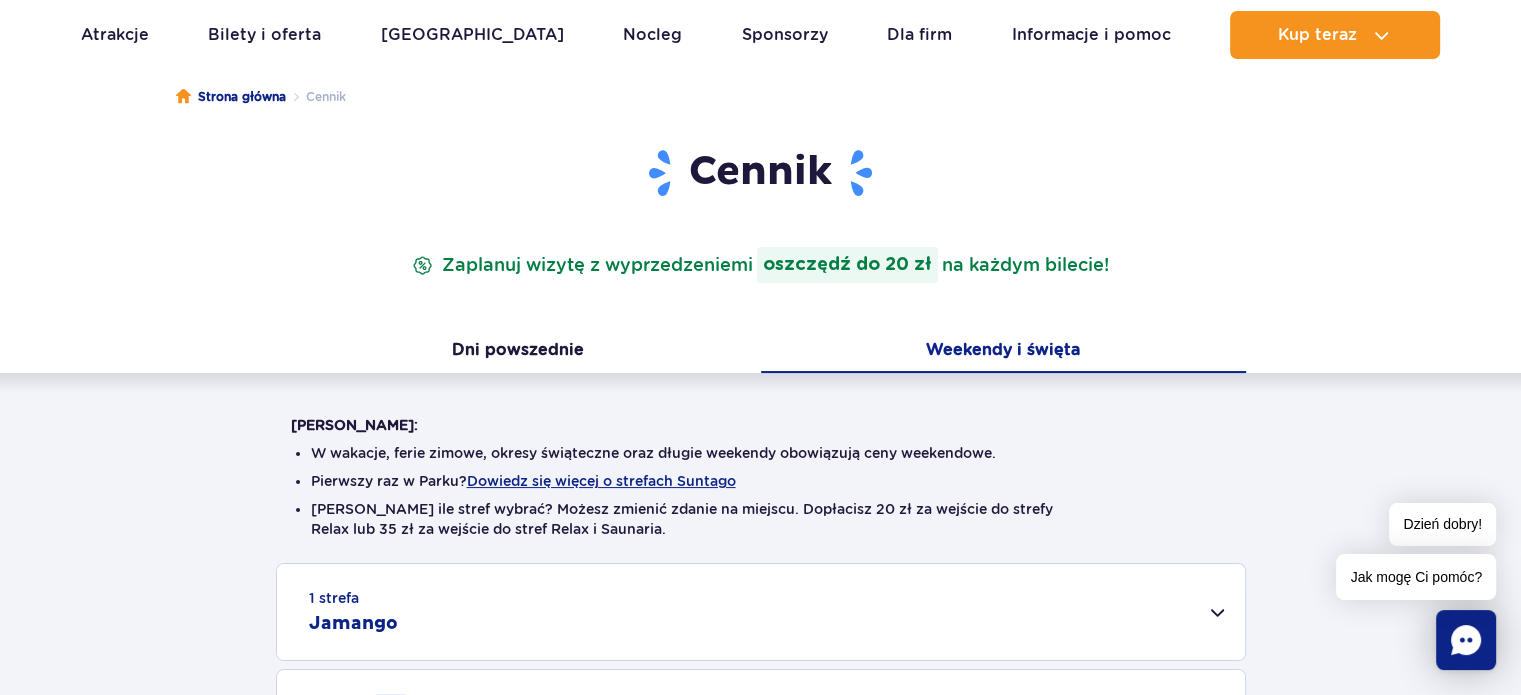 click on "Weekendy i święta" at bounding box center (1003, 352) 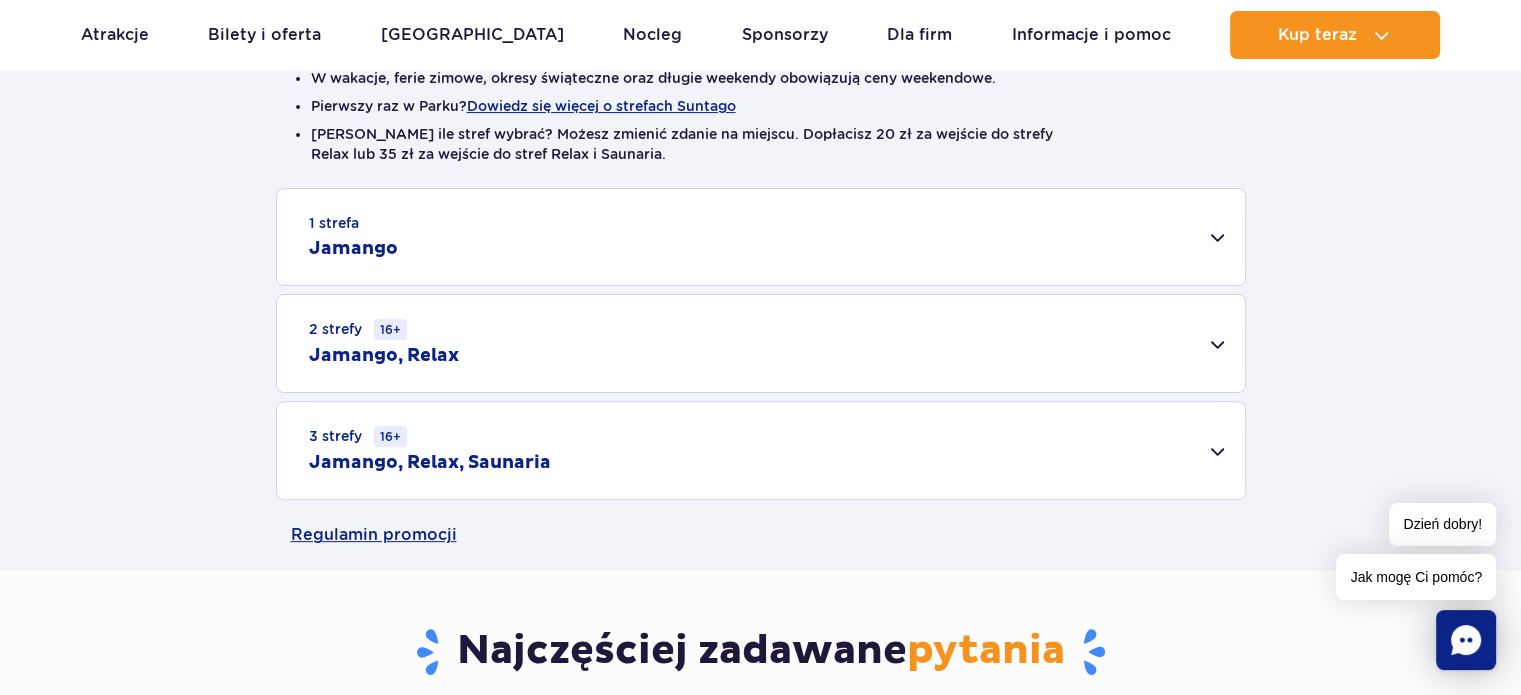 scroll, scrollTop: 508, scrollLeft: 0, axis: vertical 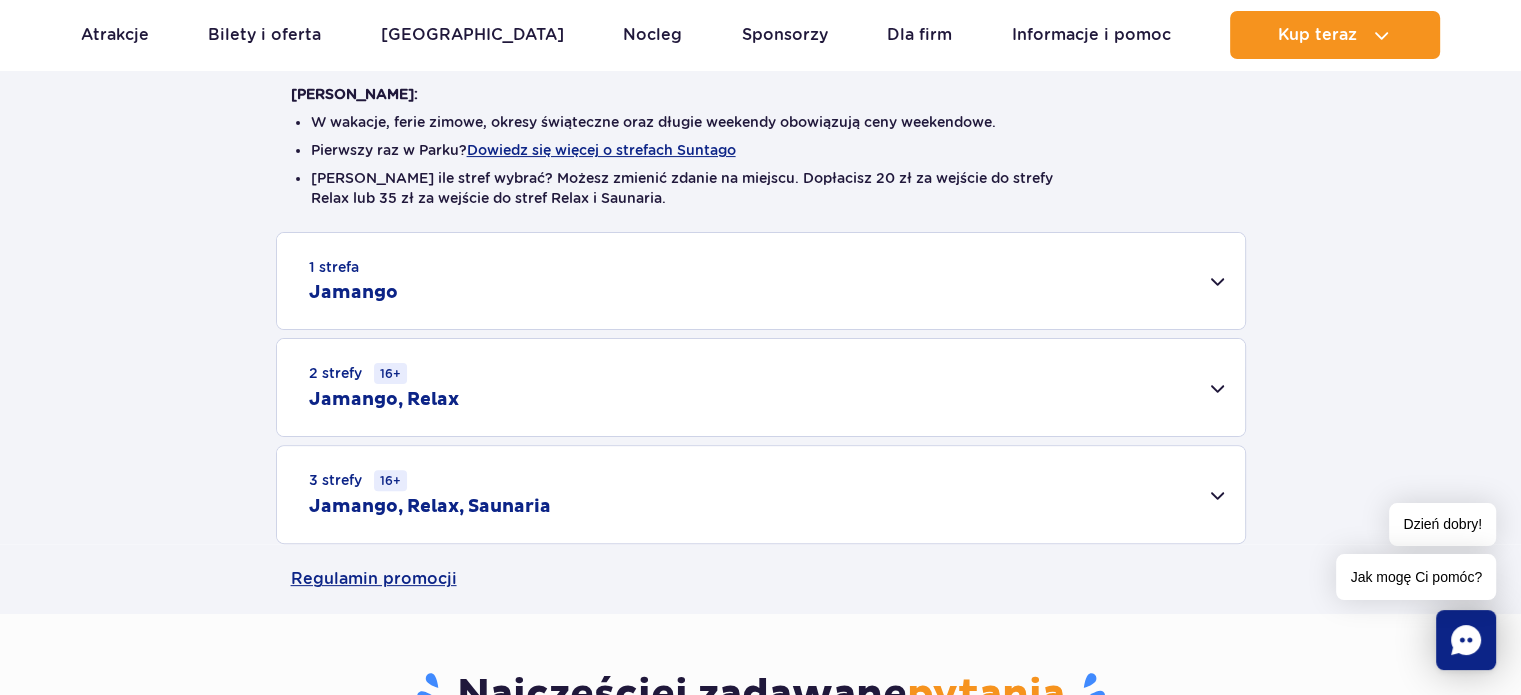 click on "1 strefa
Jamango" at bounding box center (761, 281) 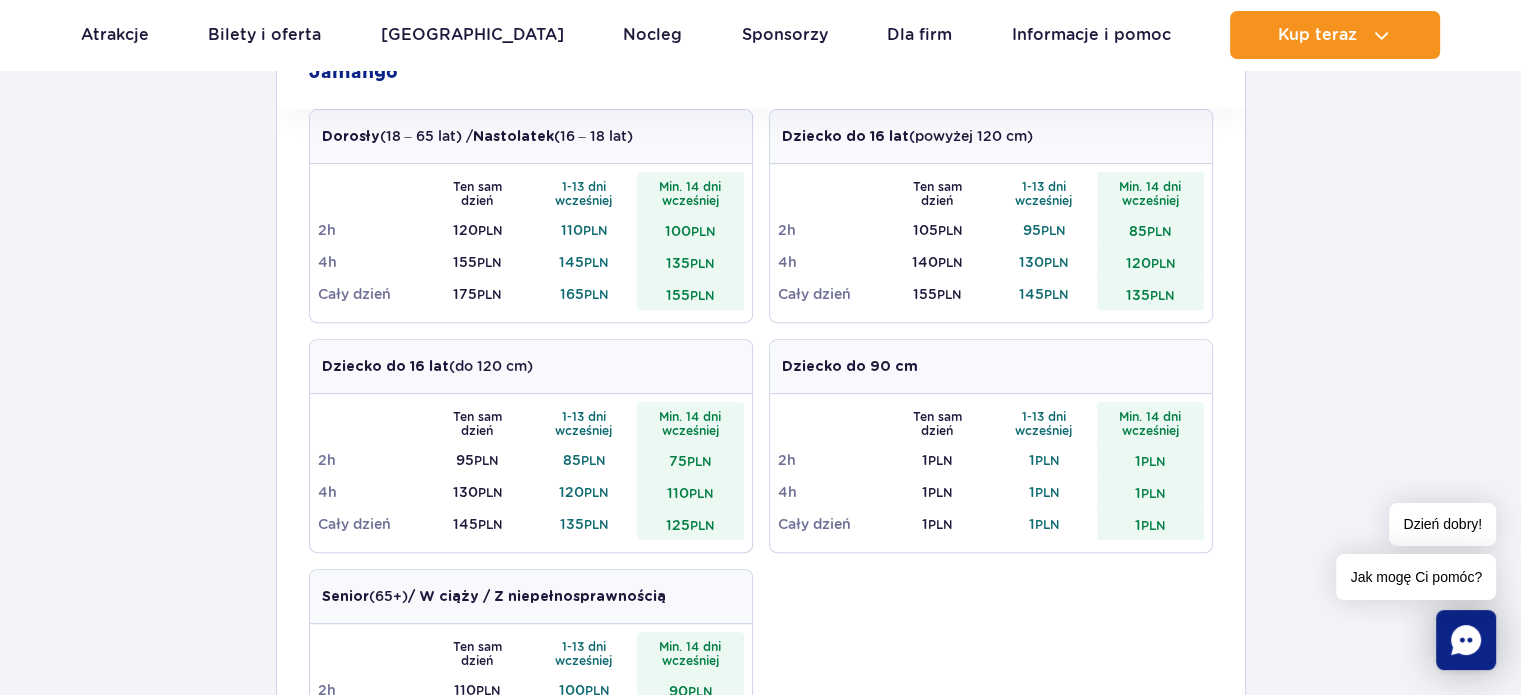 scroll, scrollTop: 740, scrollLeft: 0, axis: vertical 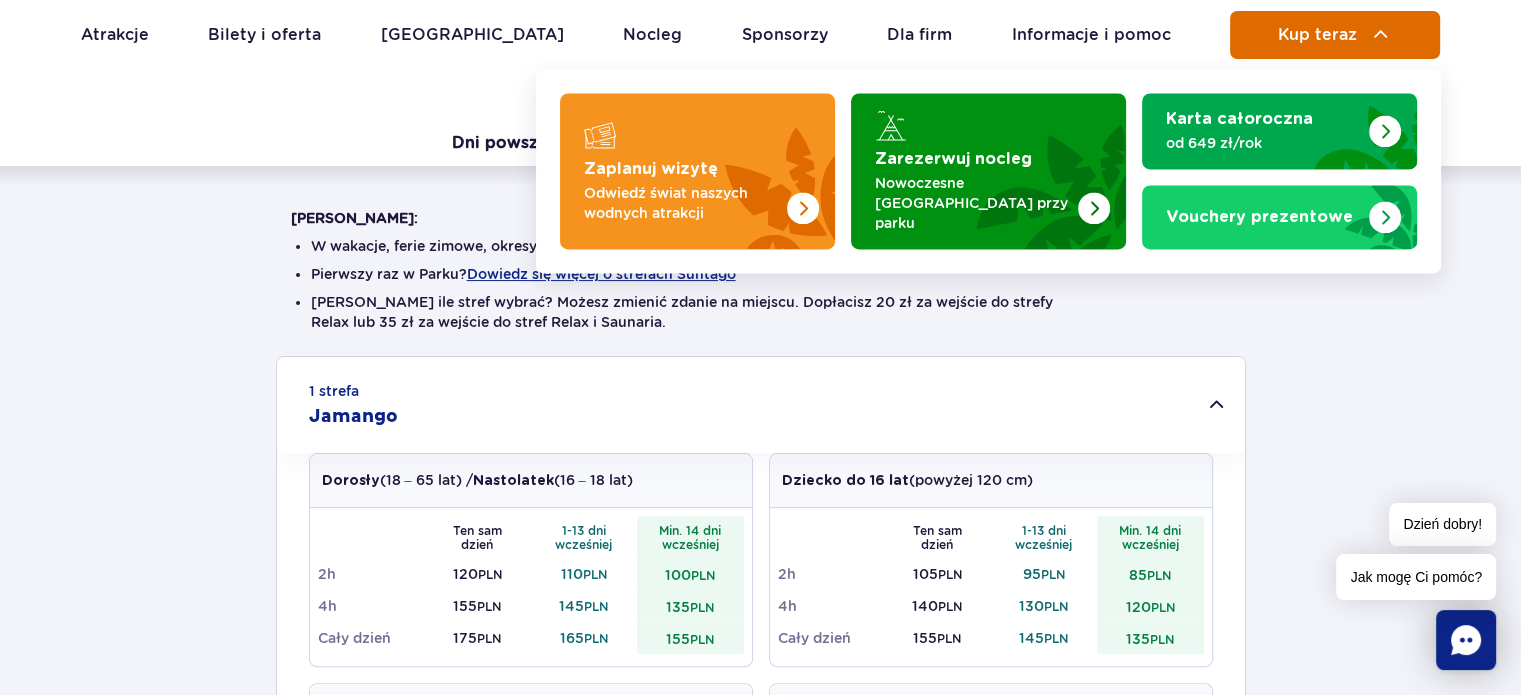 click at bounding box center [1381, 35] 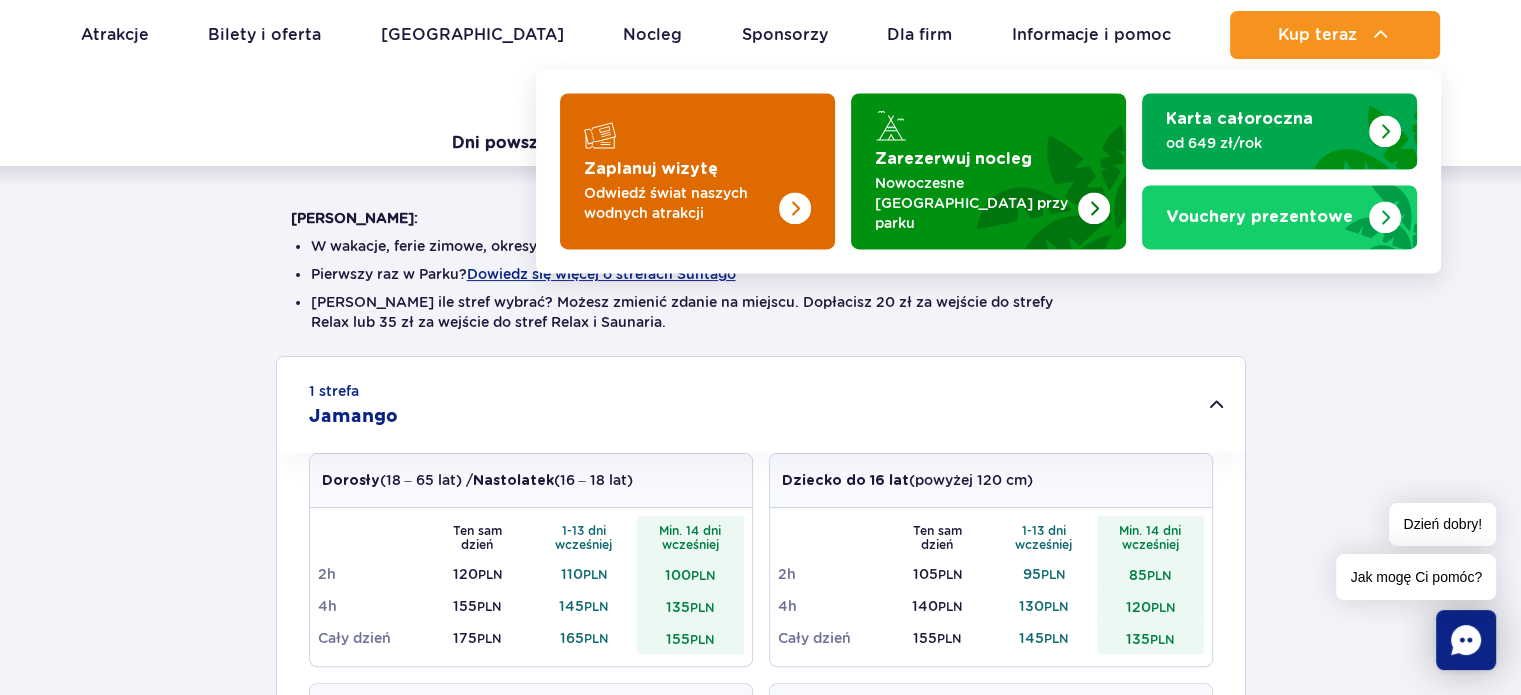 click at bounding box center [697, 171] 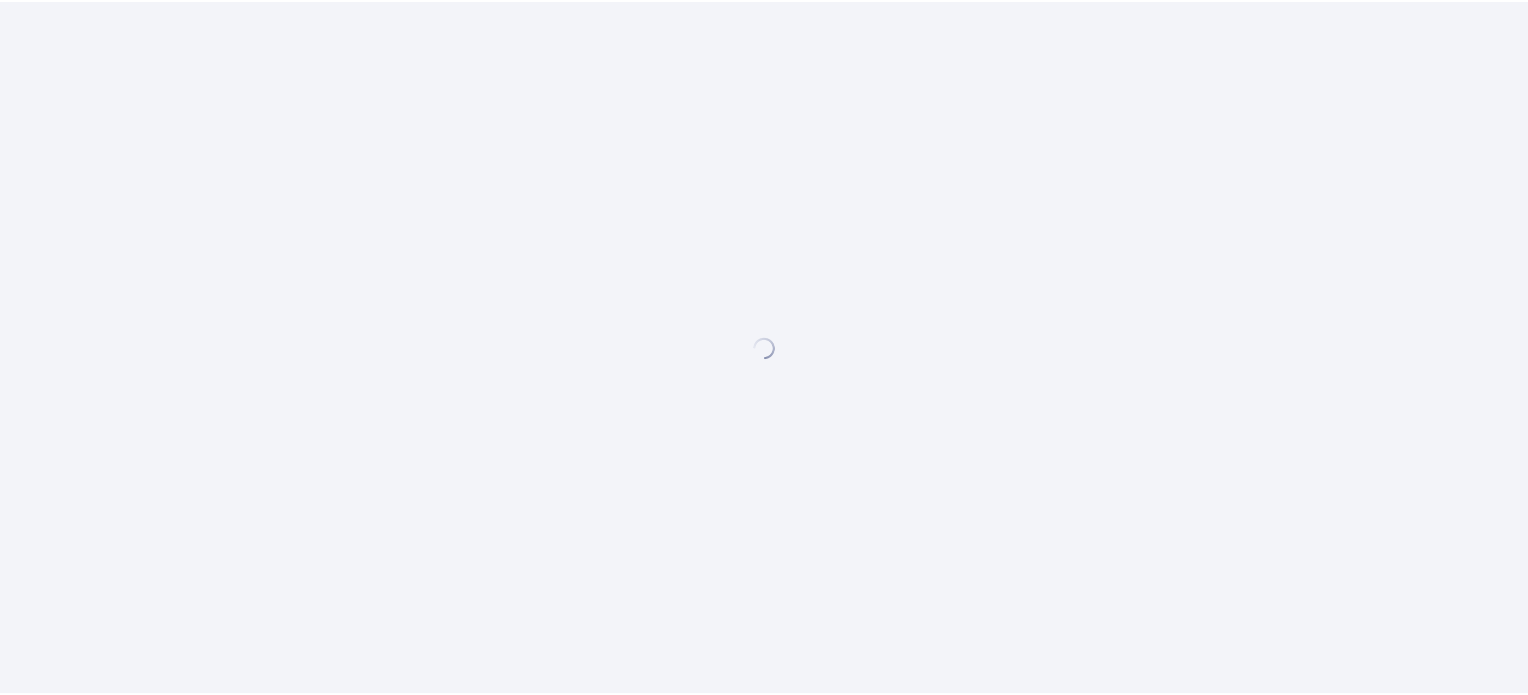 scroll, scrollTop: 0, scrollLeft: 0, axis: both 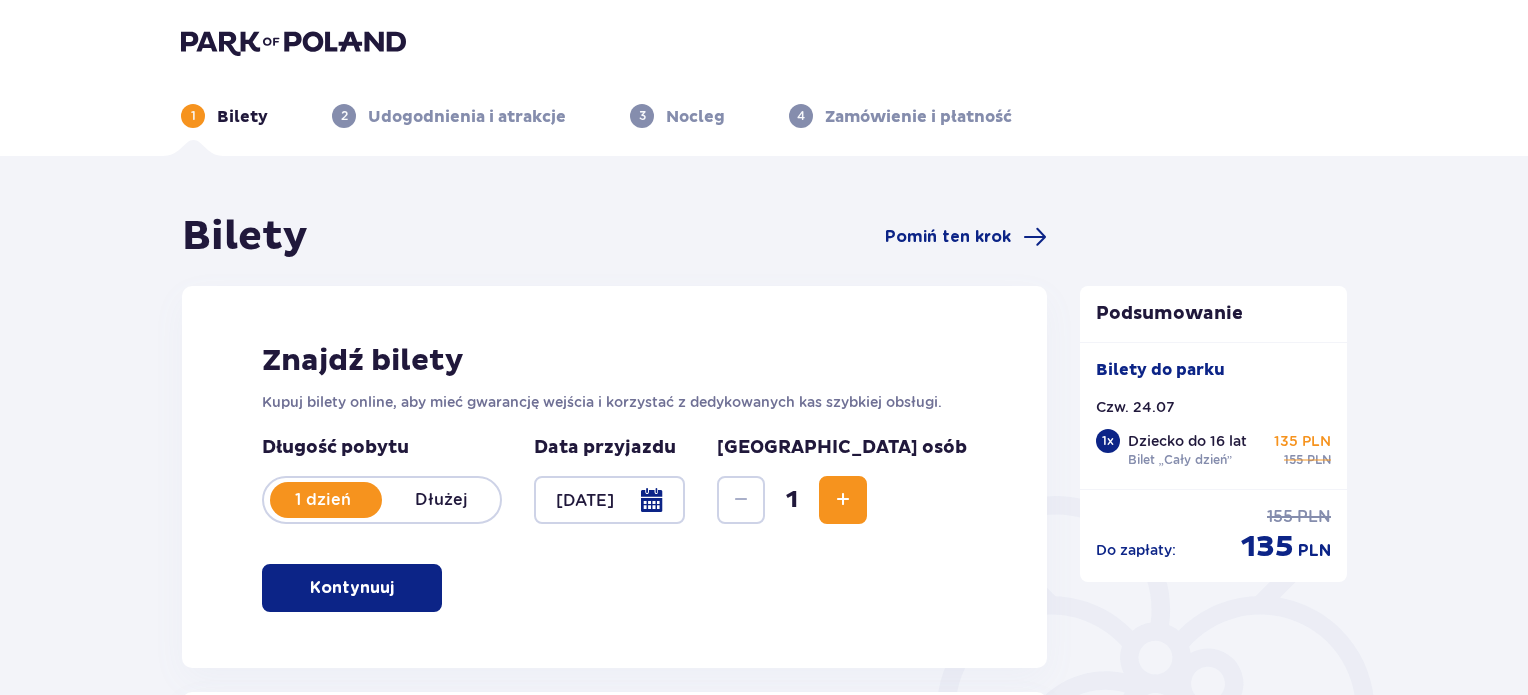 click at bounding box center [609, 500] 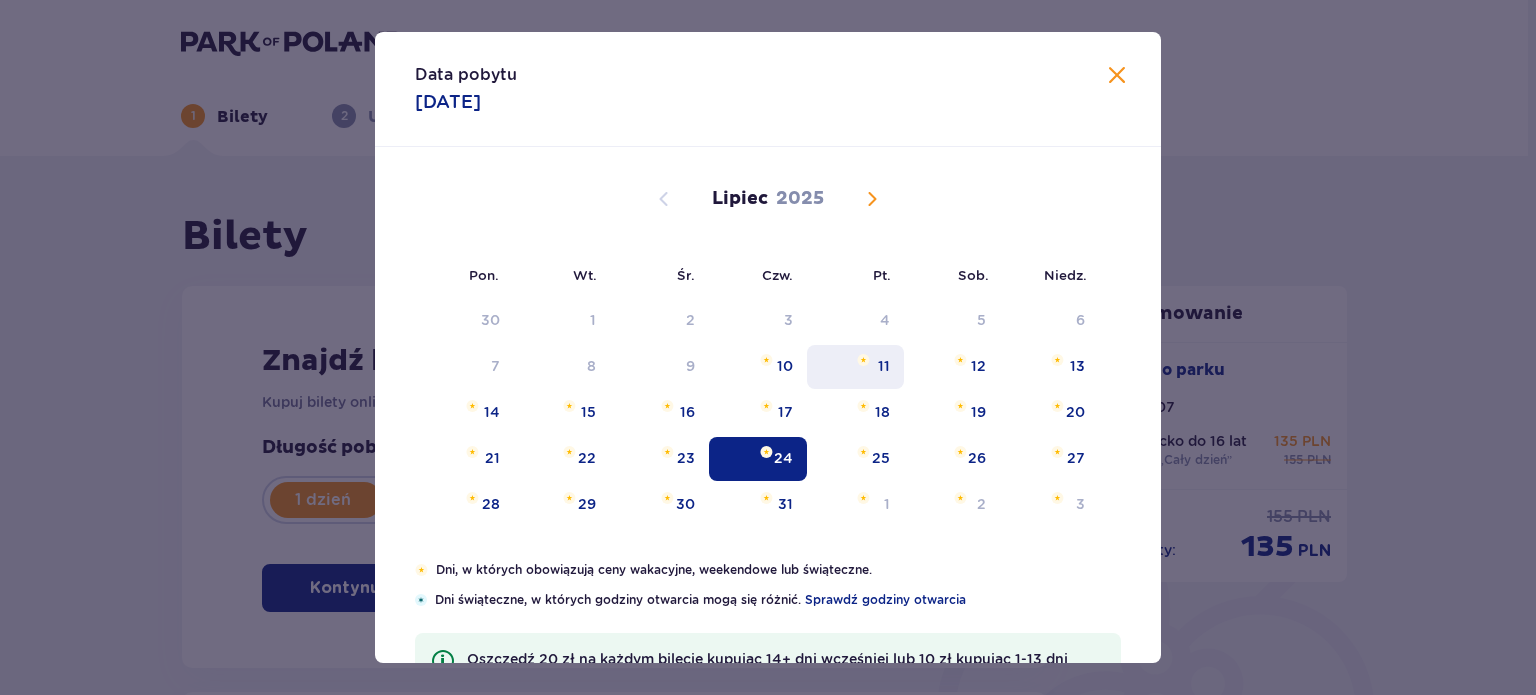 click on "11" at bounding box center [855, 367] 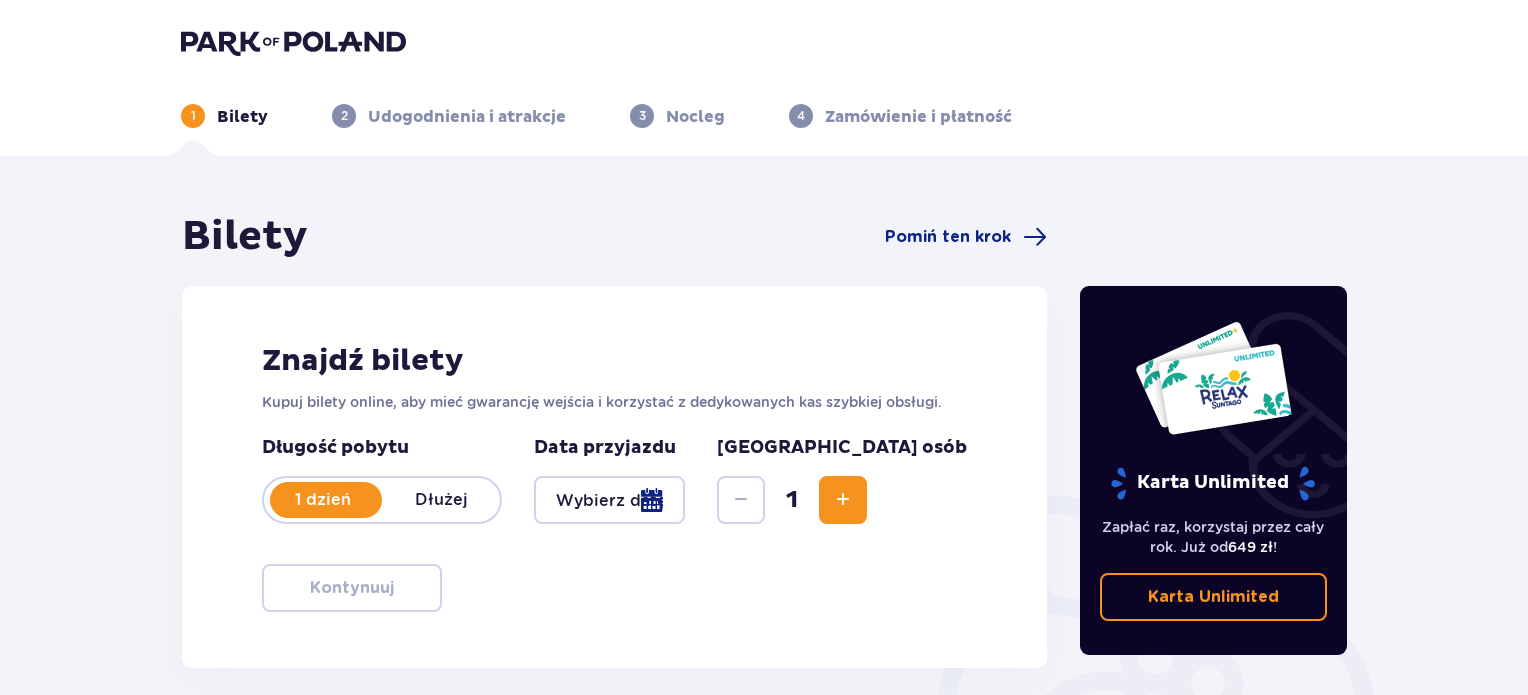 click at bounding box center (609, 500) 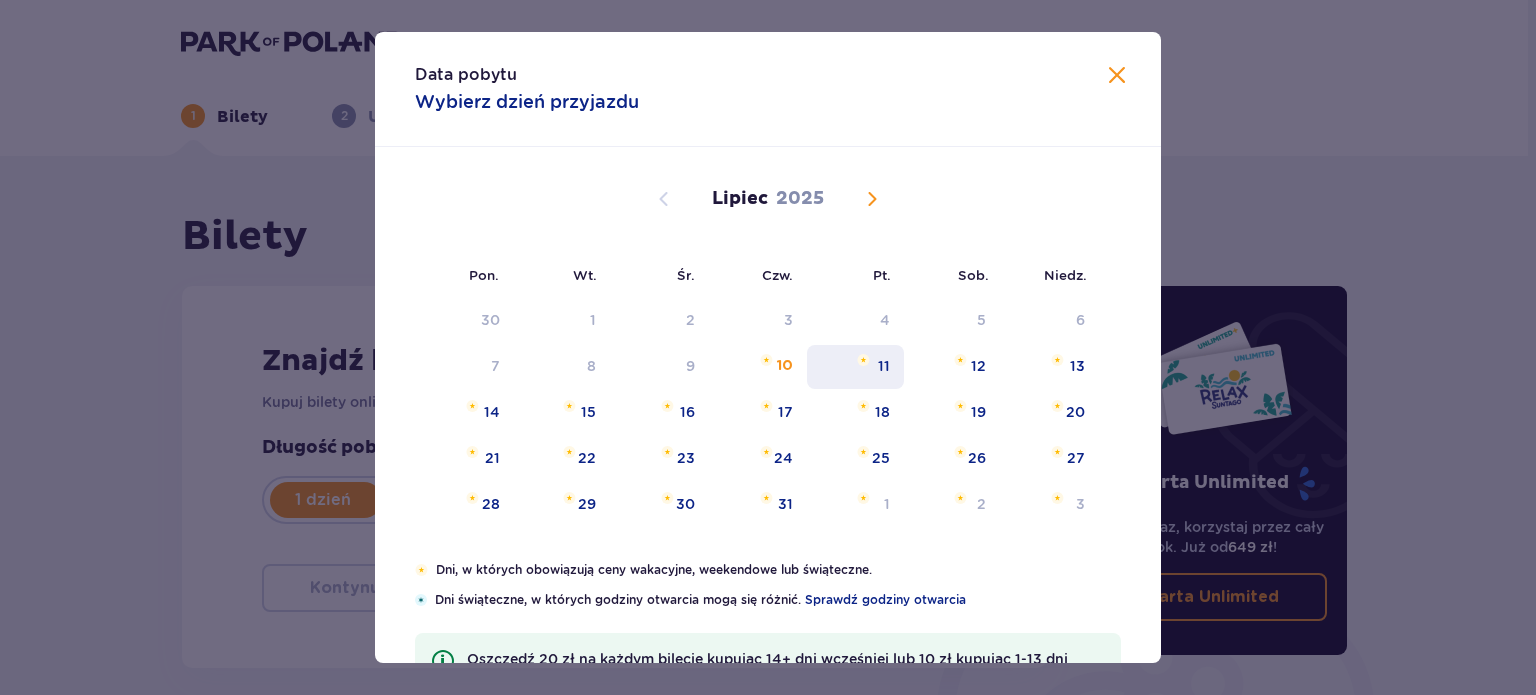 click on "11" at bounding box center [855, 367] 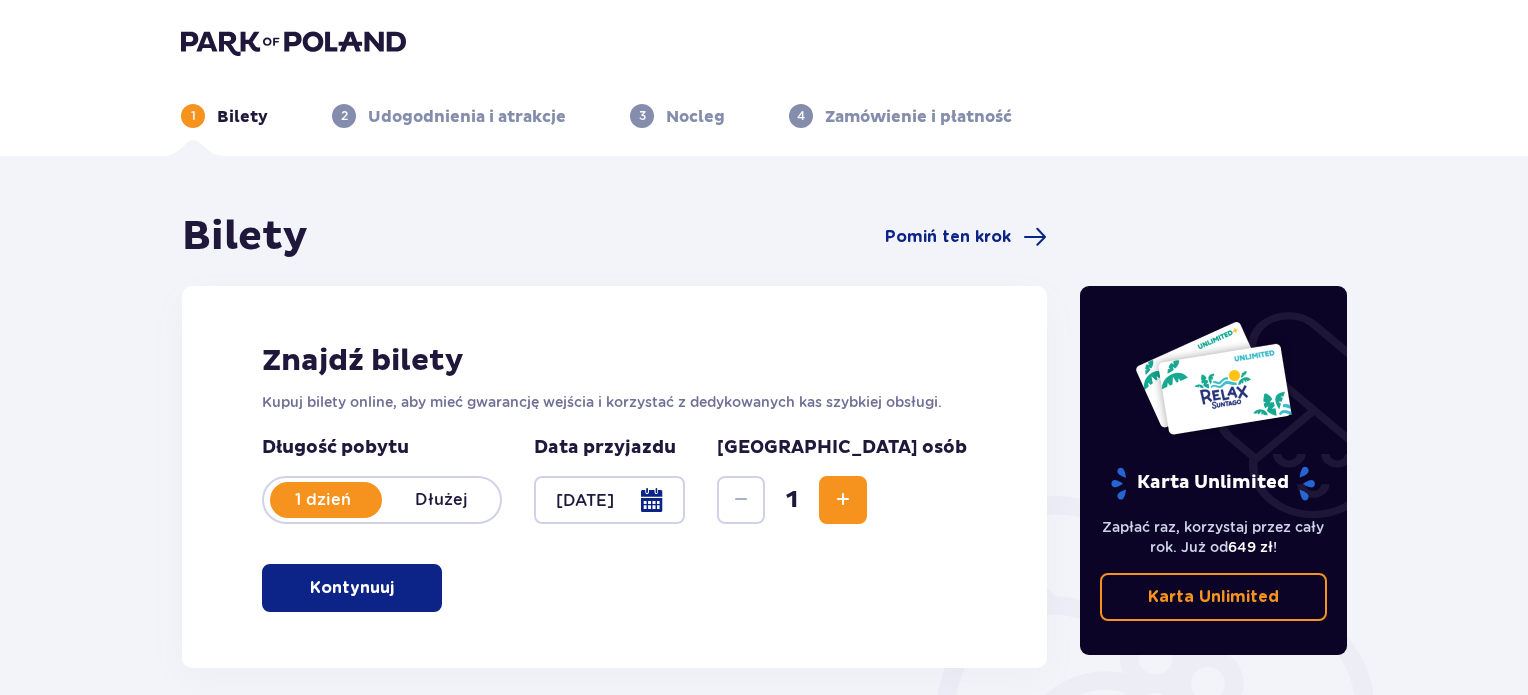 click at bounding box center [843, 500] 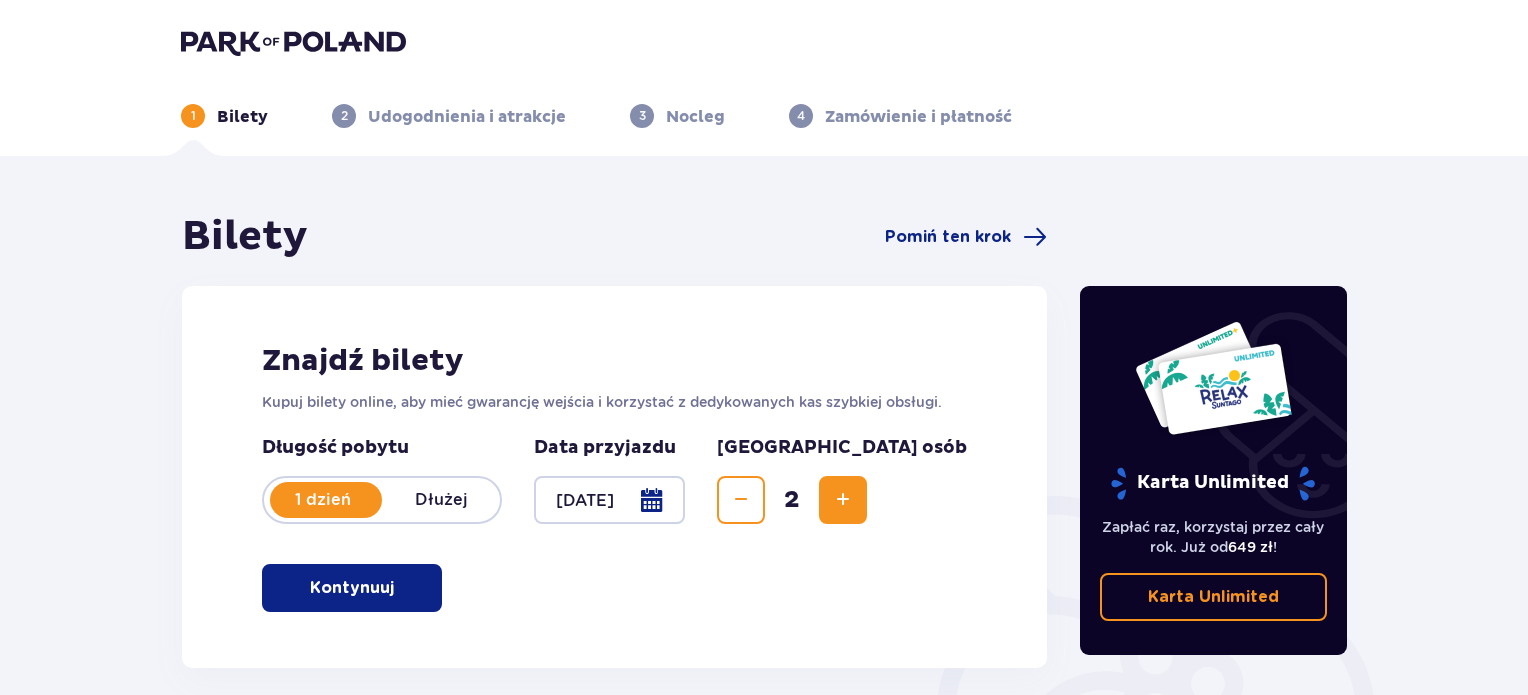 click at bounding box center [843, 500] 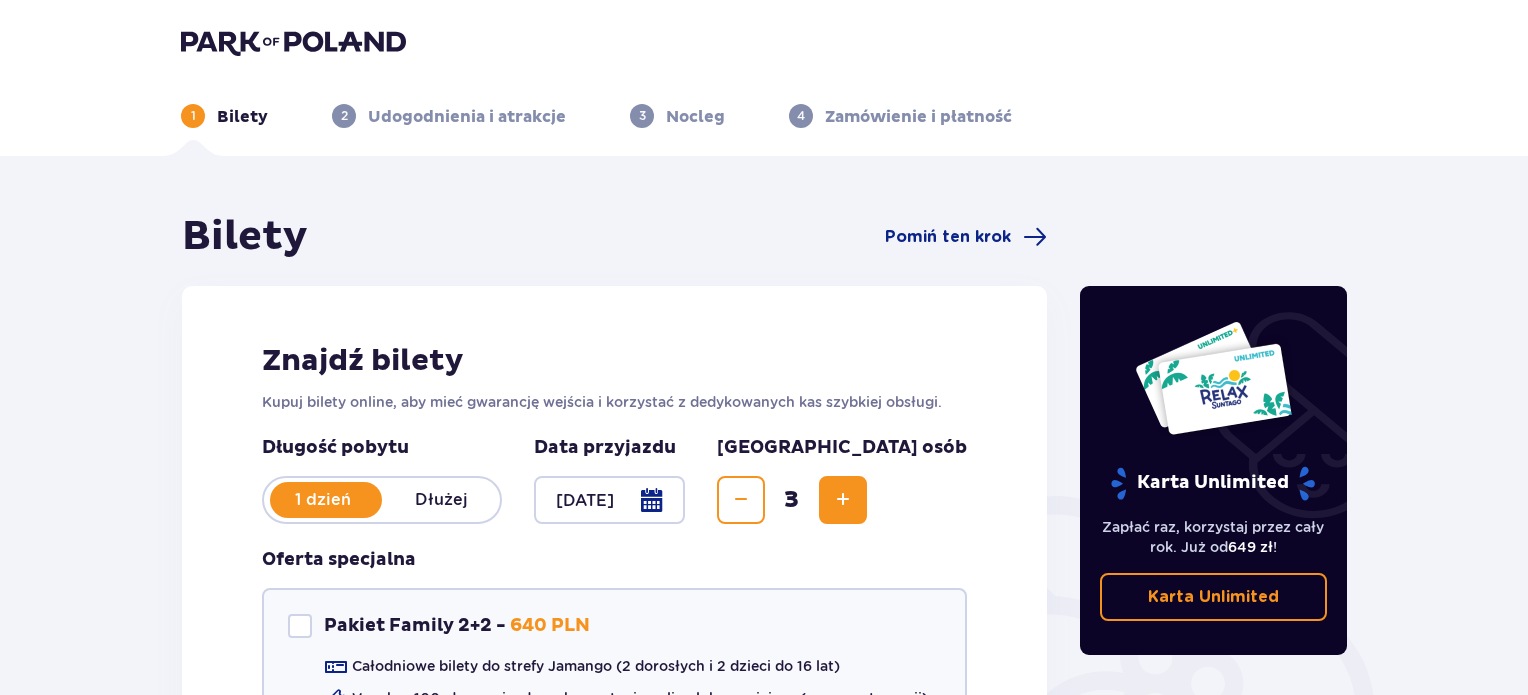click at bounding box center (843, 500) 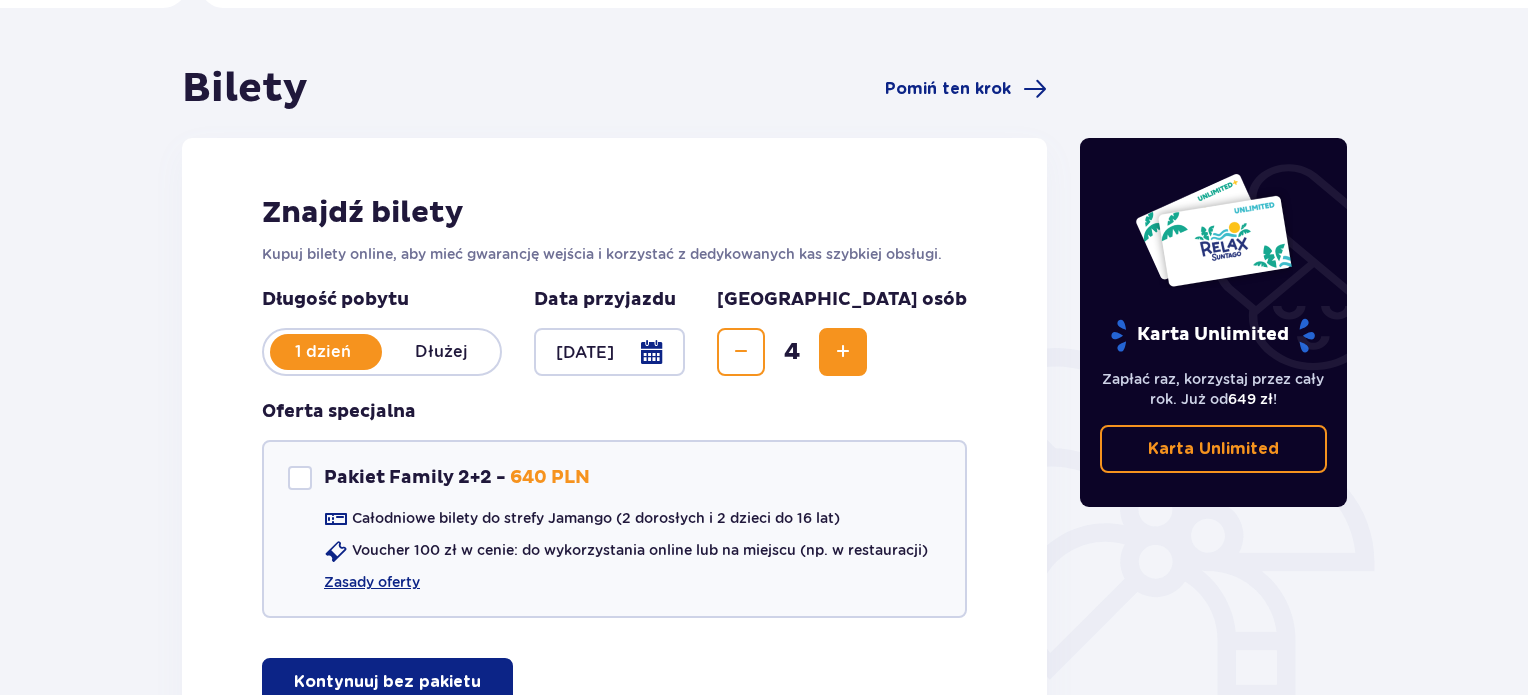 scroll, scrollTop: 145, scrollLeft: 0, axis: vertical 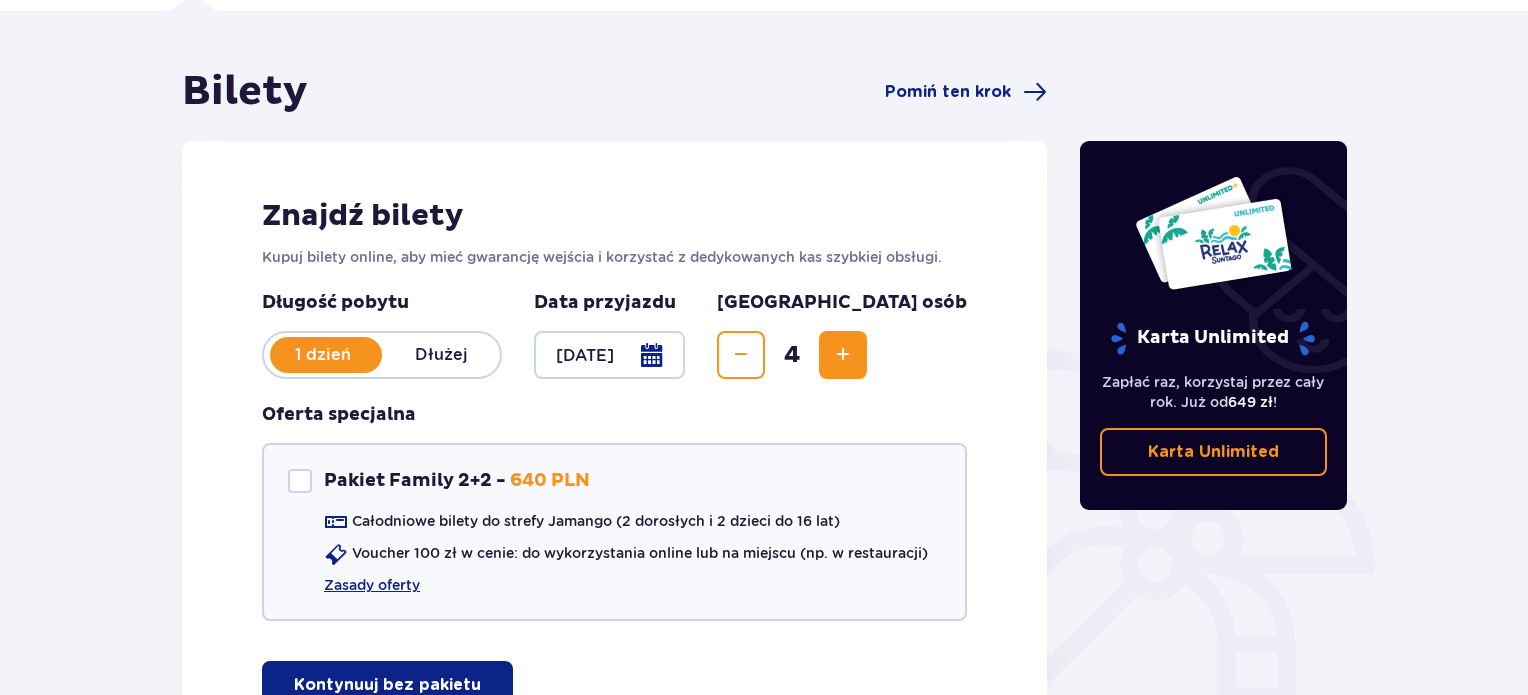 click at bounding box center (741, 355) 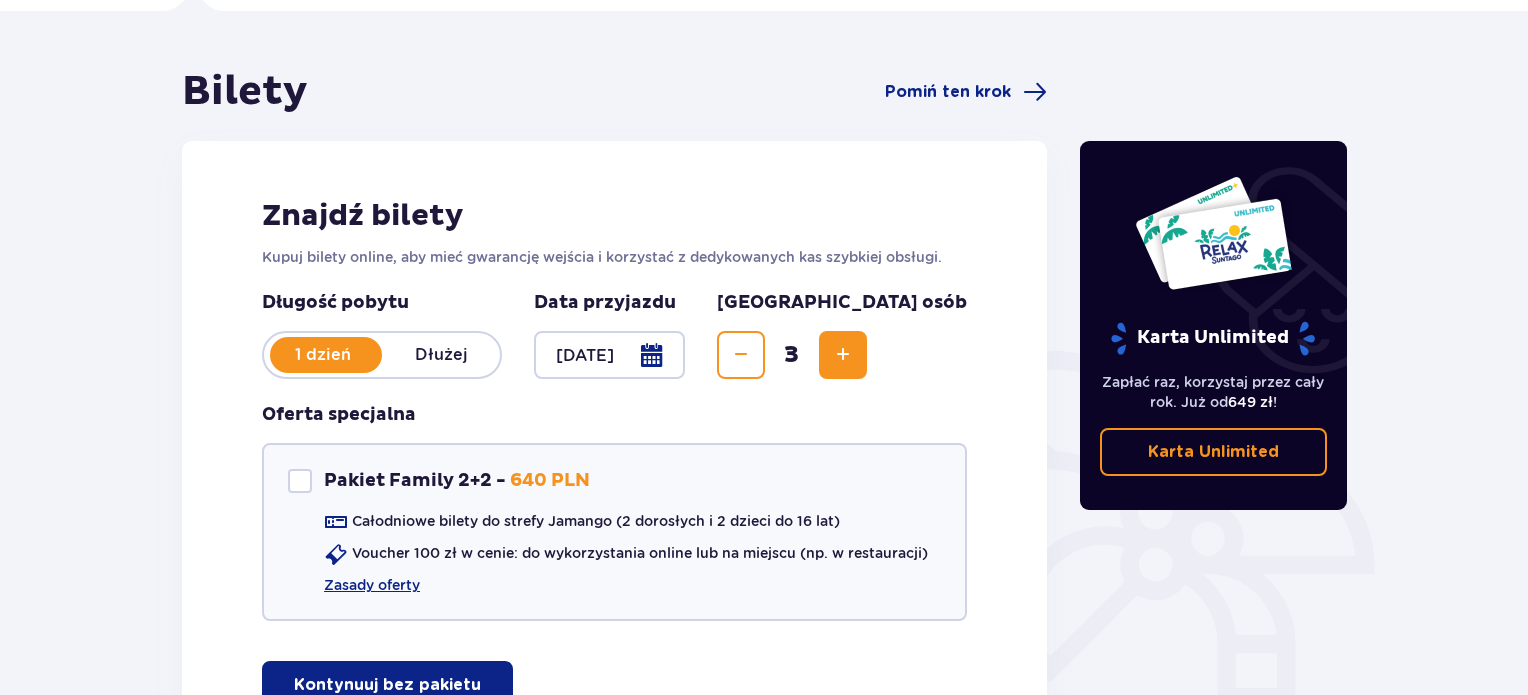 click at bounding box center [741, 355] 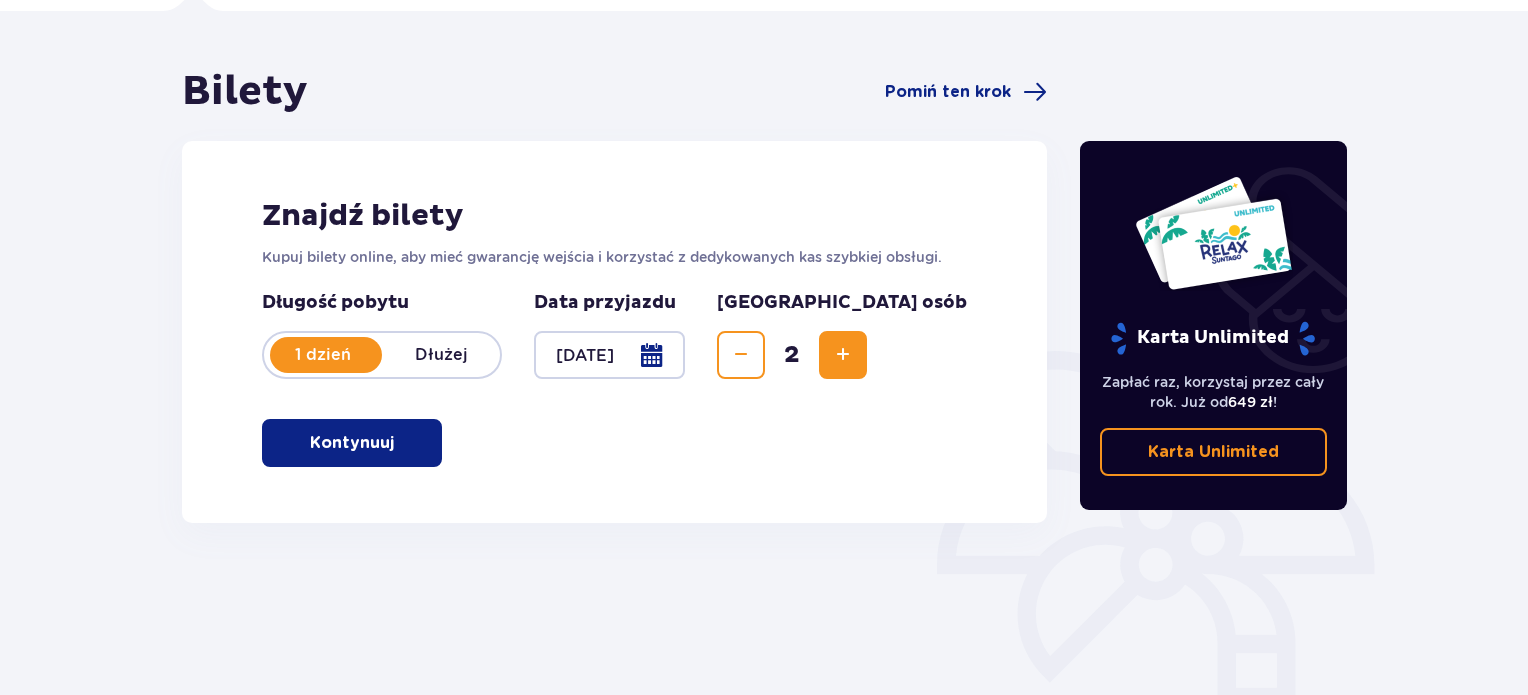 click at bounding box center [741, 355] 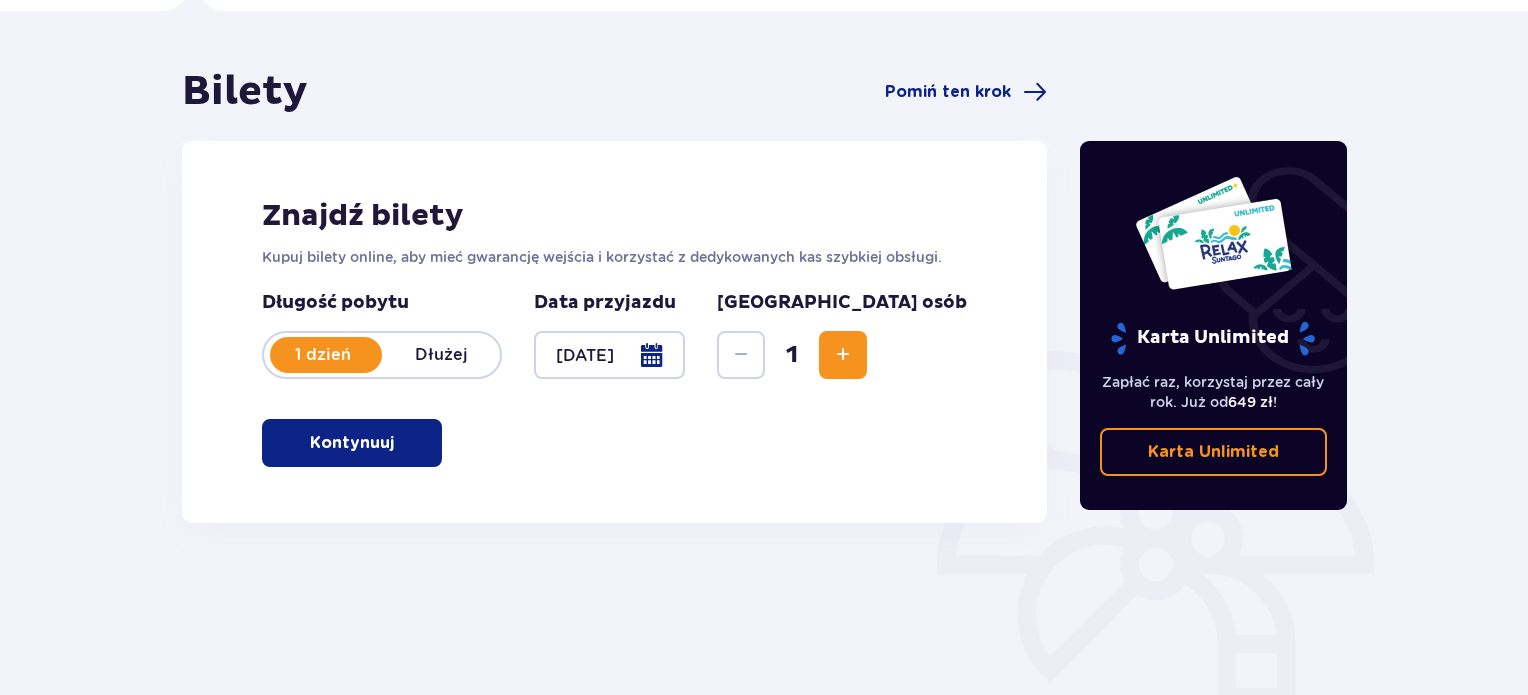 click on "Kontynuuj" at bounding box center [352, 443] 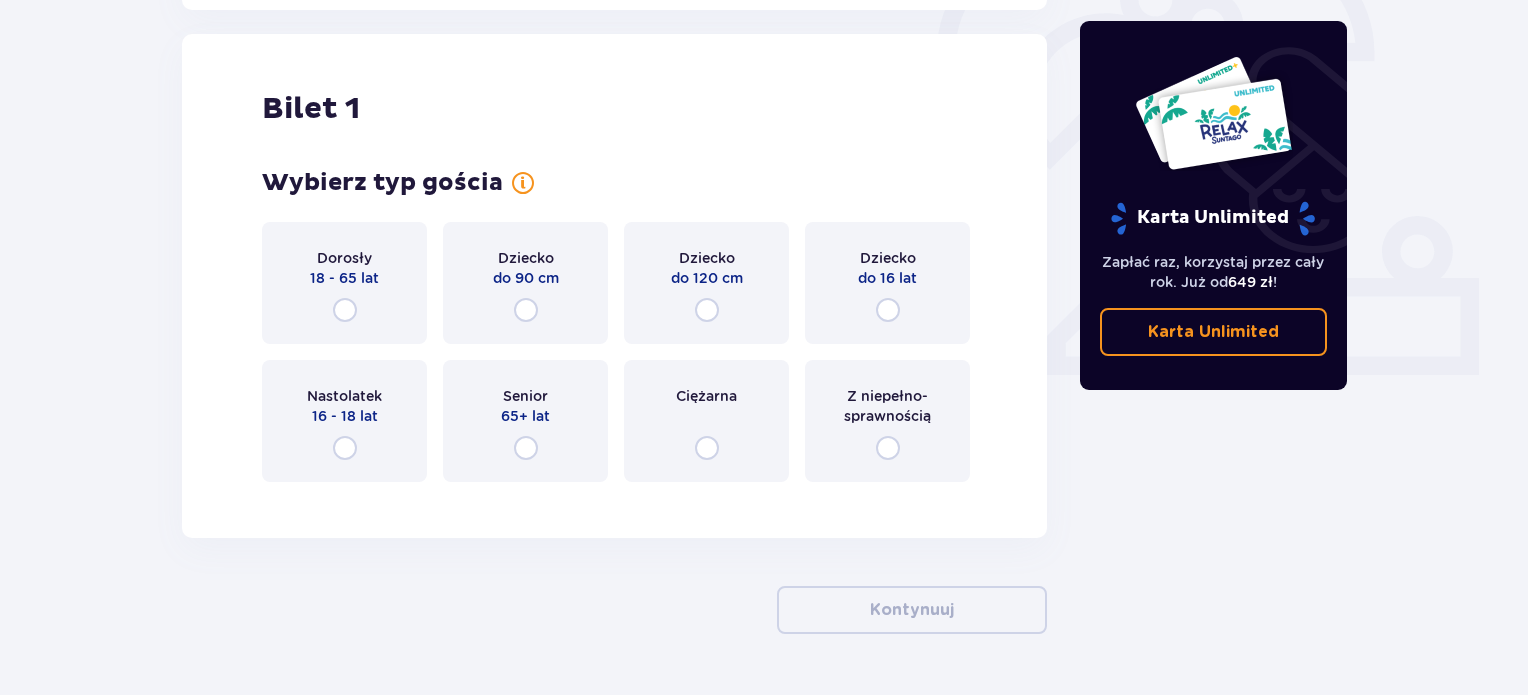 scroll, scrollTop: 668, scrollLeft: 0, axis: vertical 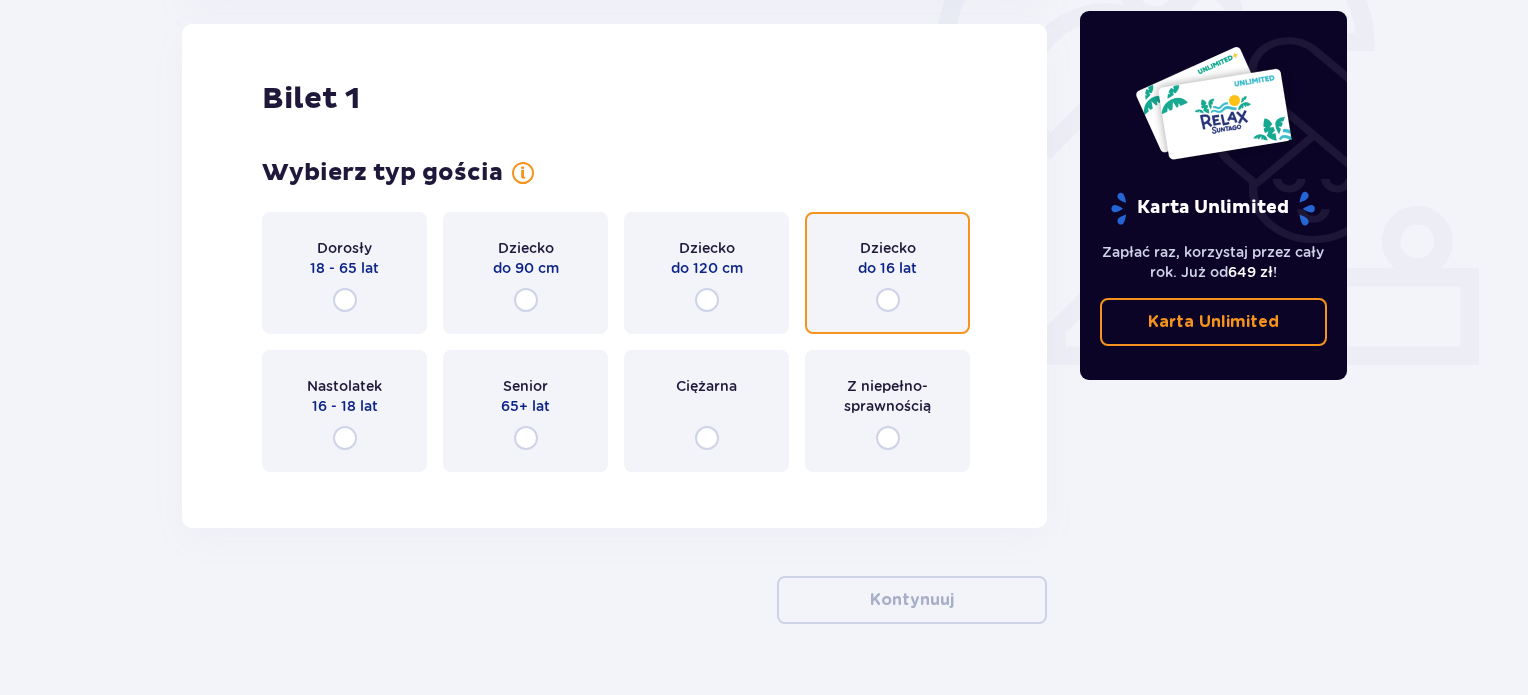 click at bounding box center [888, 300] 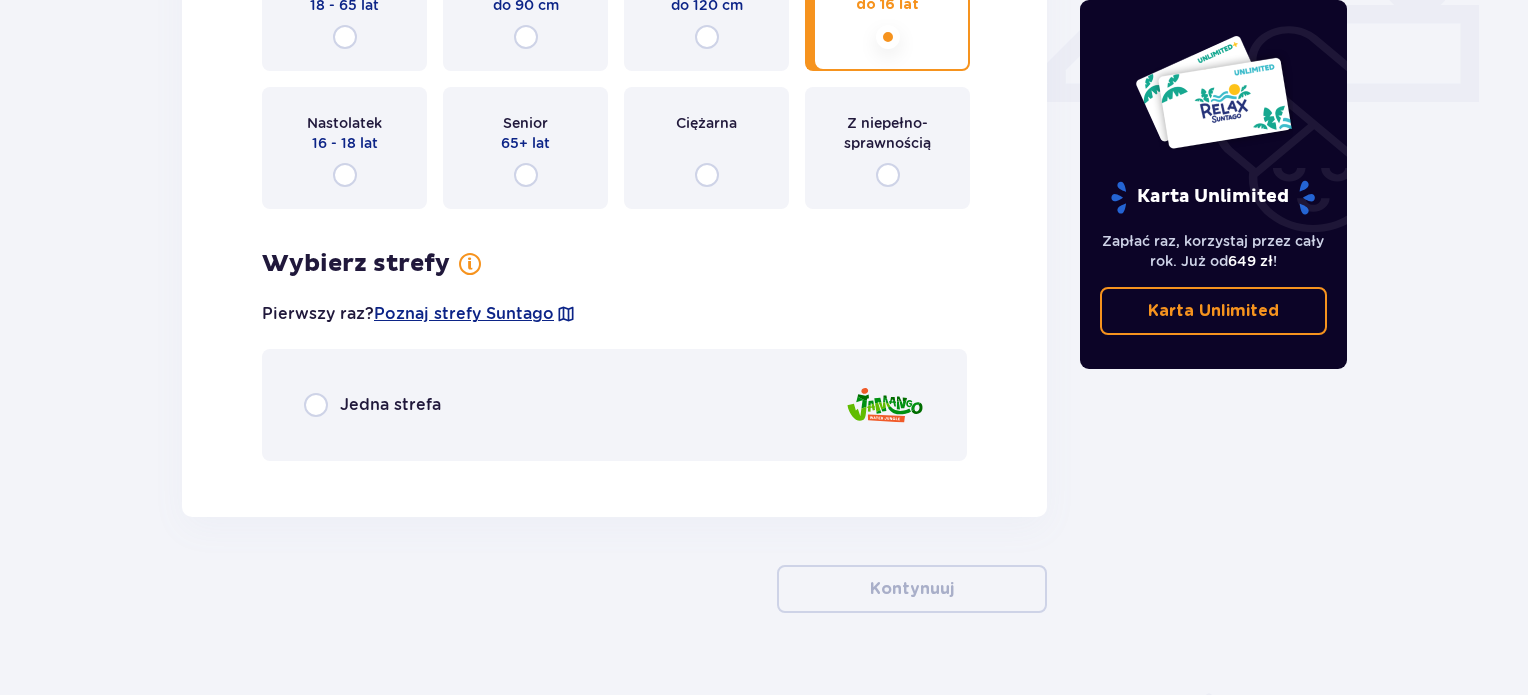 scroll, scrollTop: 968, scrollLeft: 0, axis: vertical 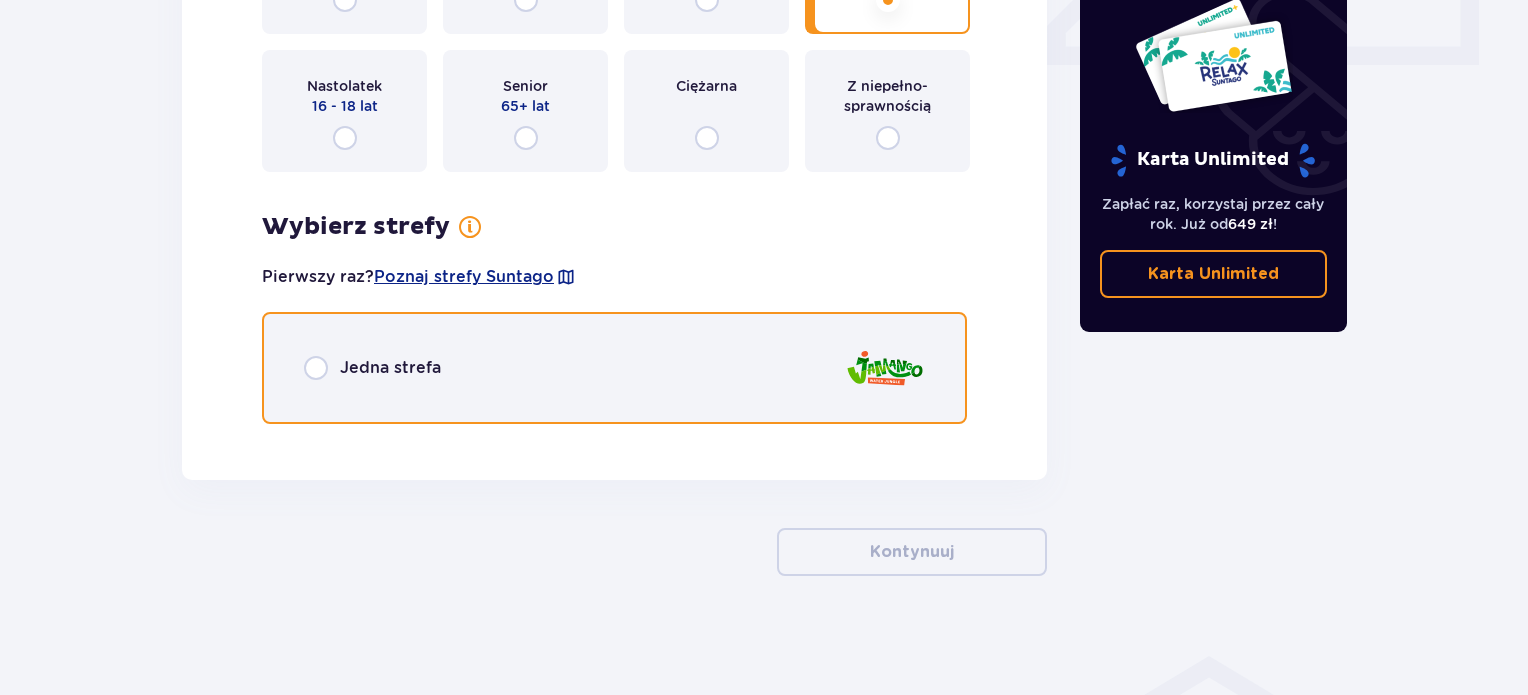 click at bounding box center (316, 368) 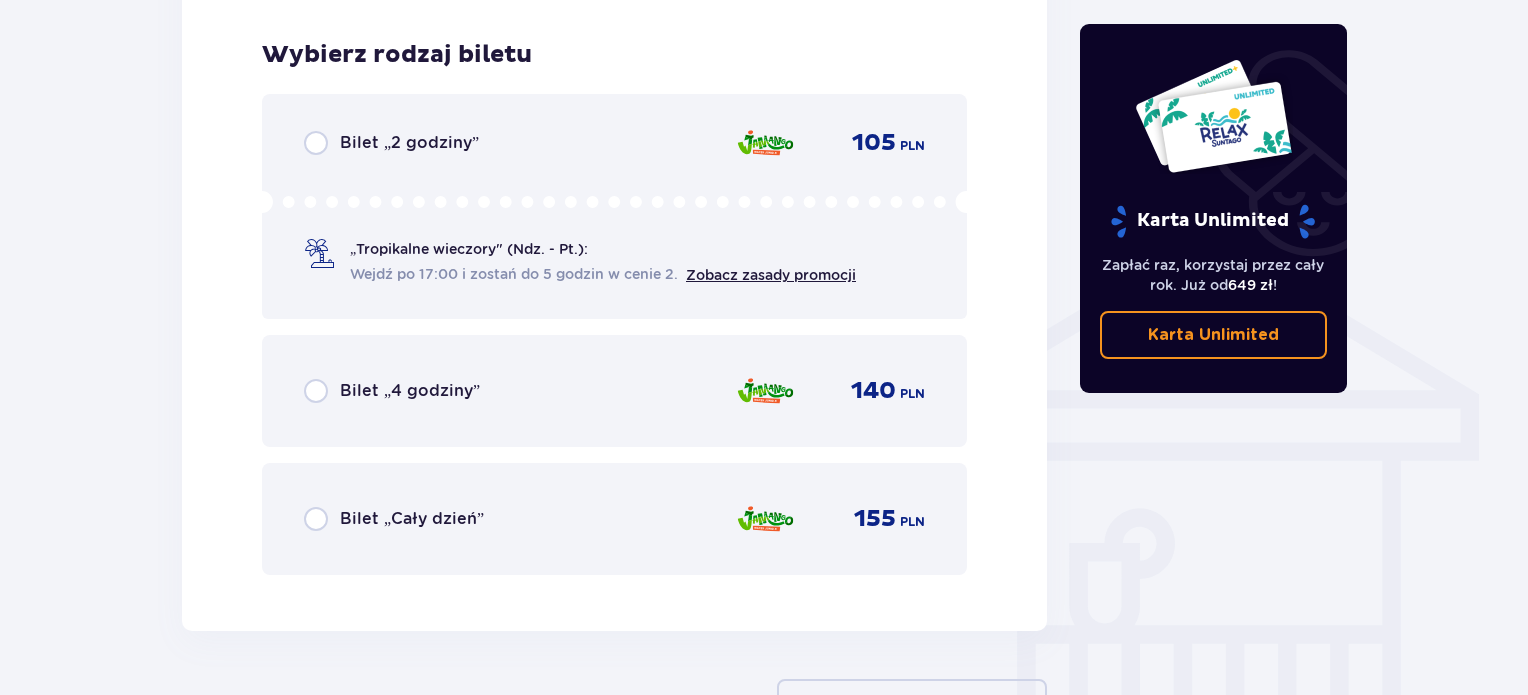 scroll, scrollTop: 1408, scrollLeft: 0, axis: vertical 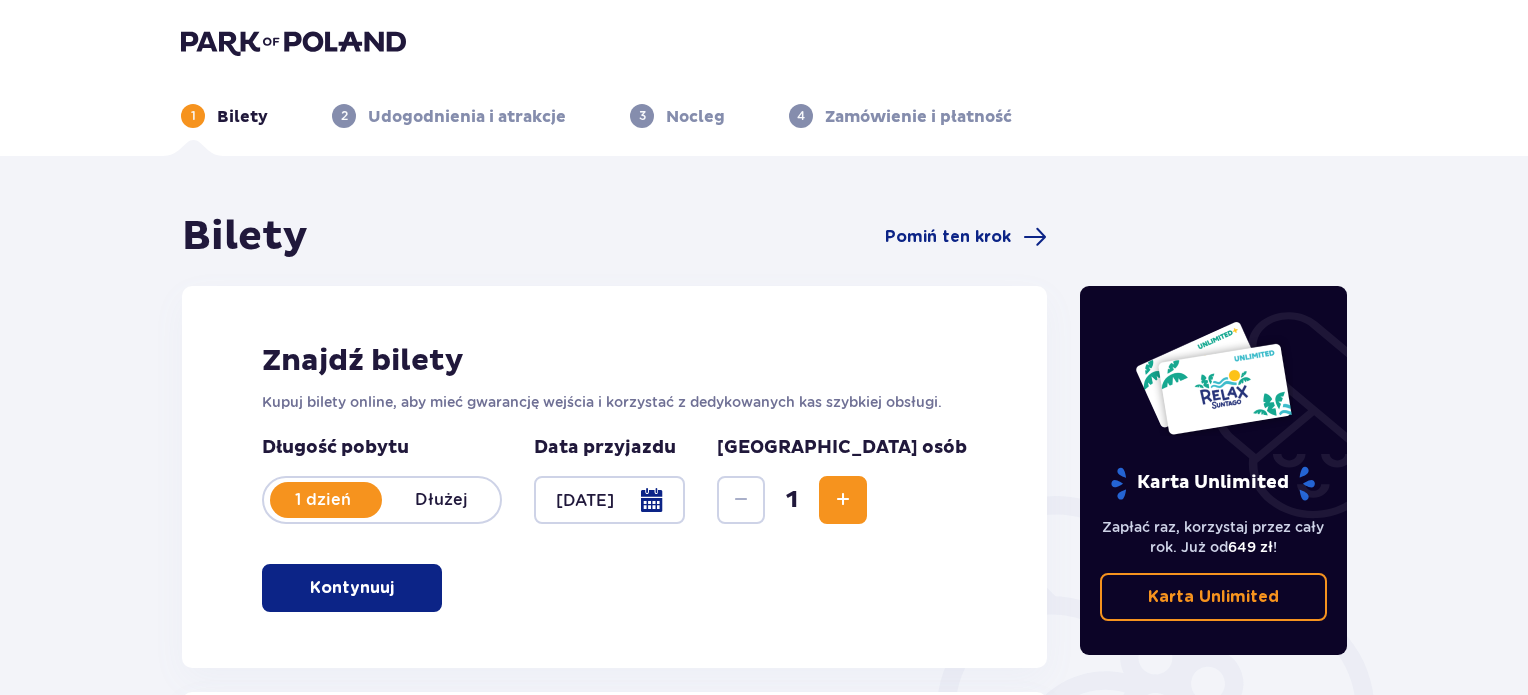 click at bounding box center [609, 500] 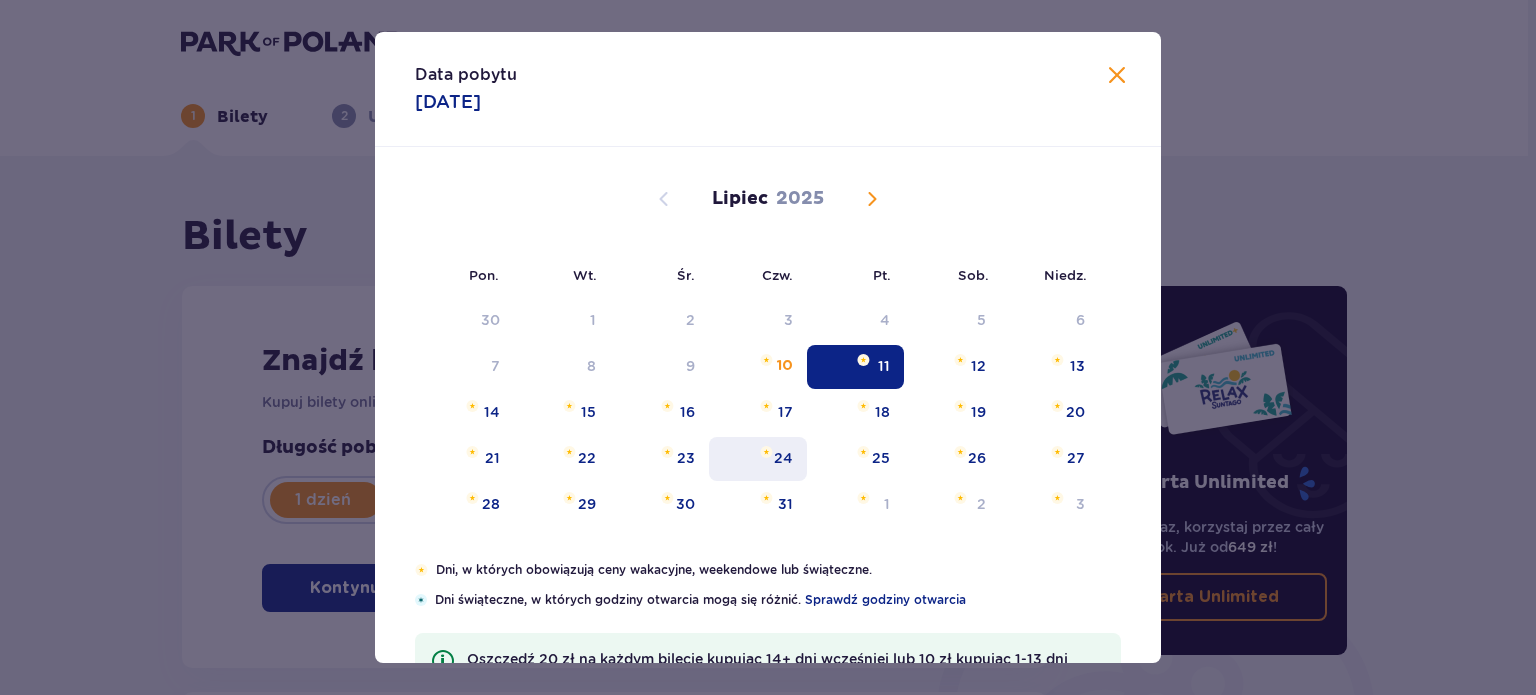 click on "24" at bounding box center (758, 459) 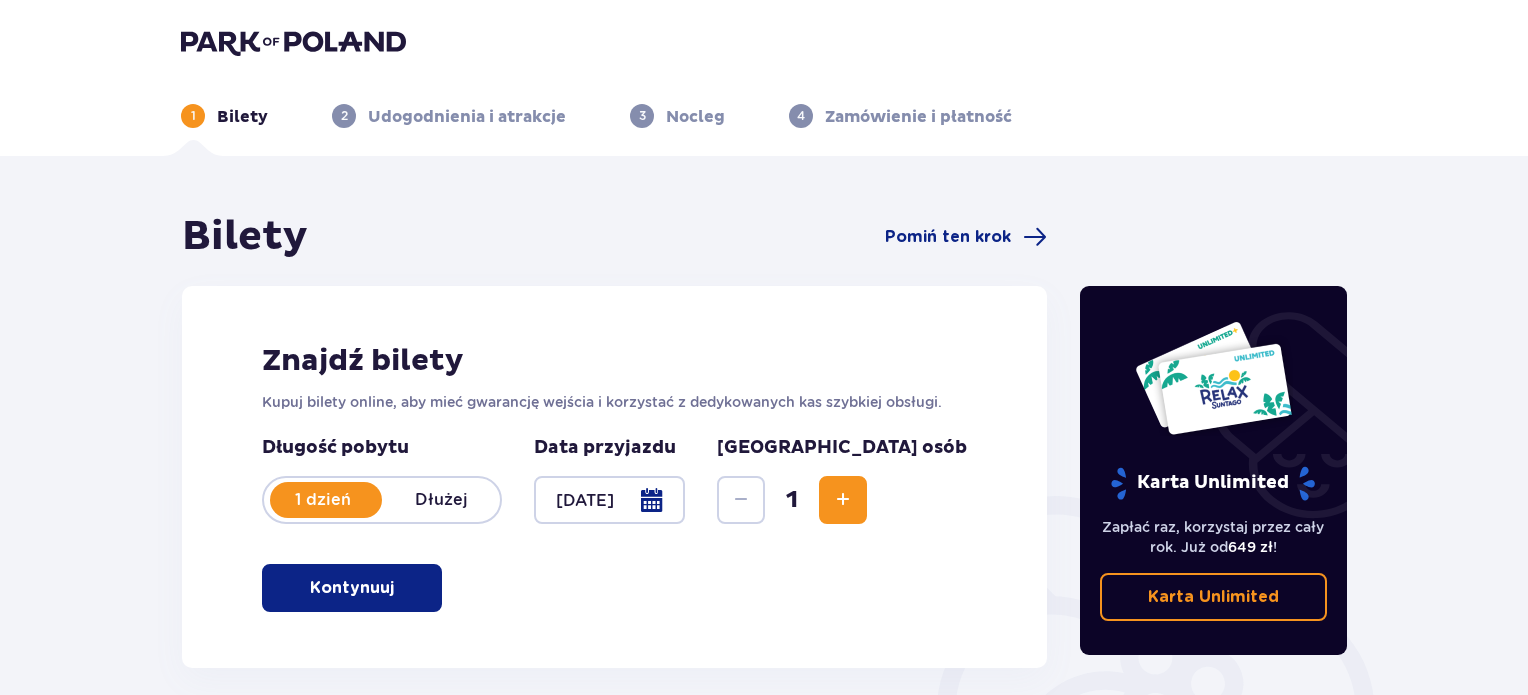 click at bounding box center [398, 588] 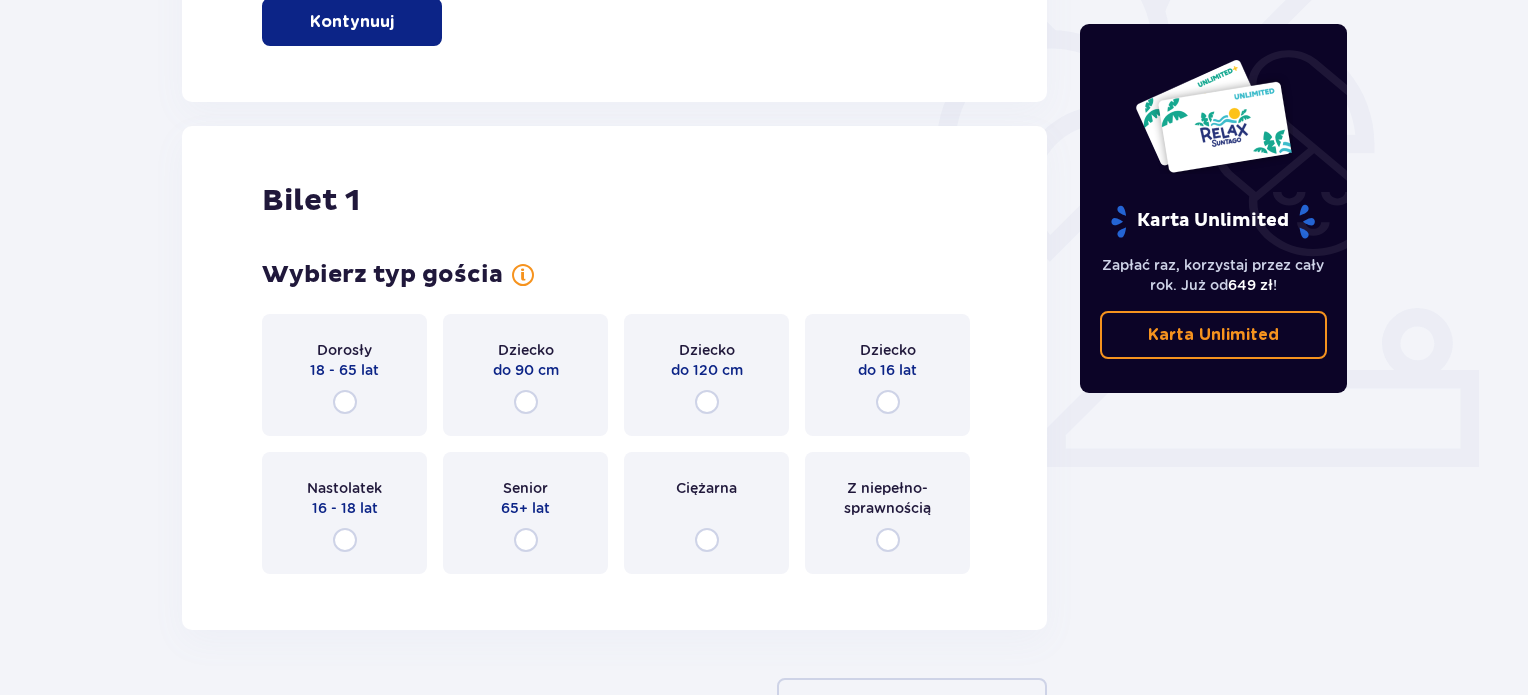 scroll, scrollTop: 668, scrollLeft: 0, axis: vertical 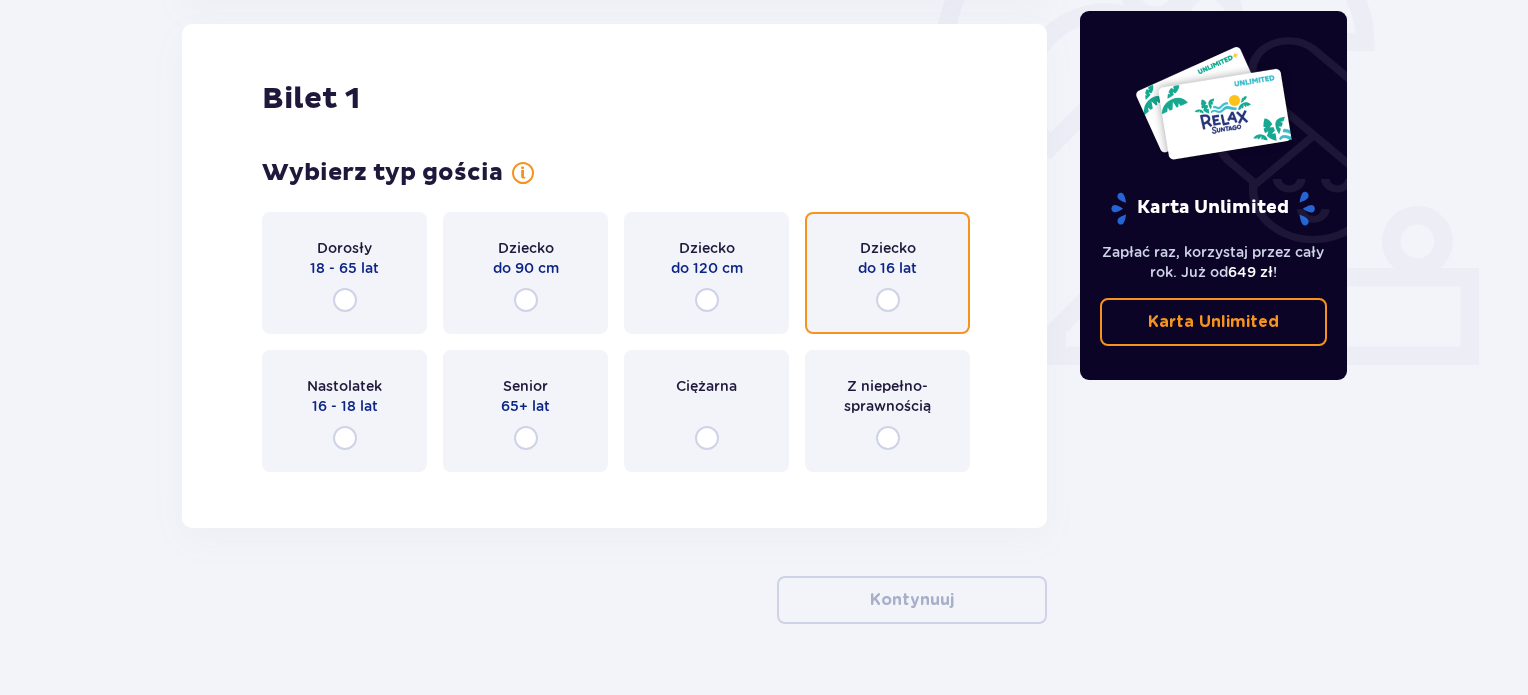 click at bounding box center [888, 300] 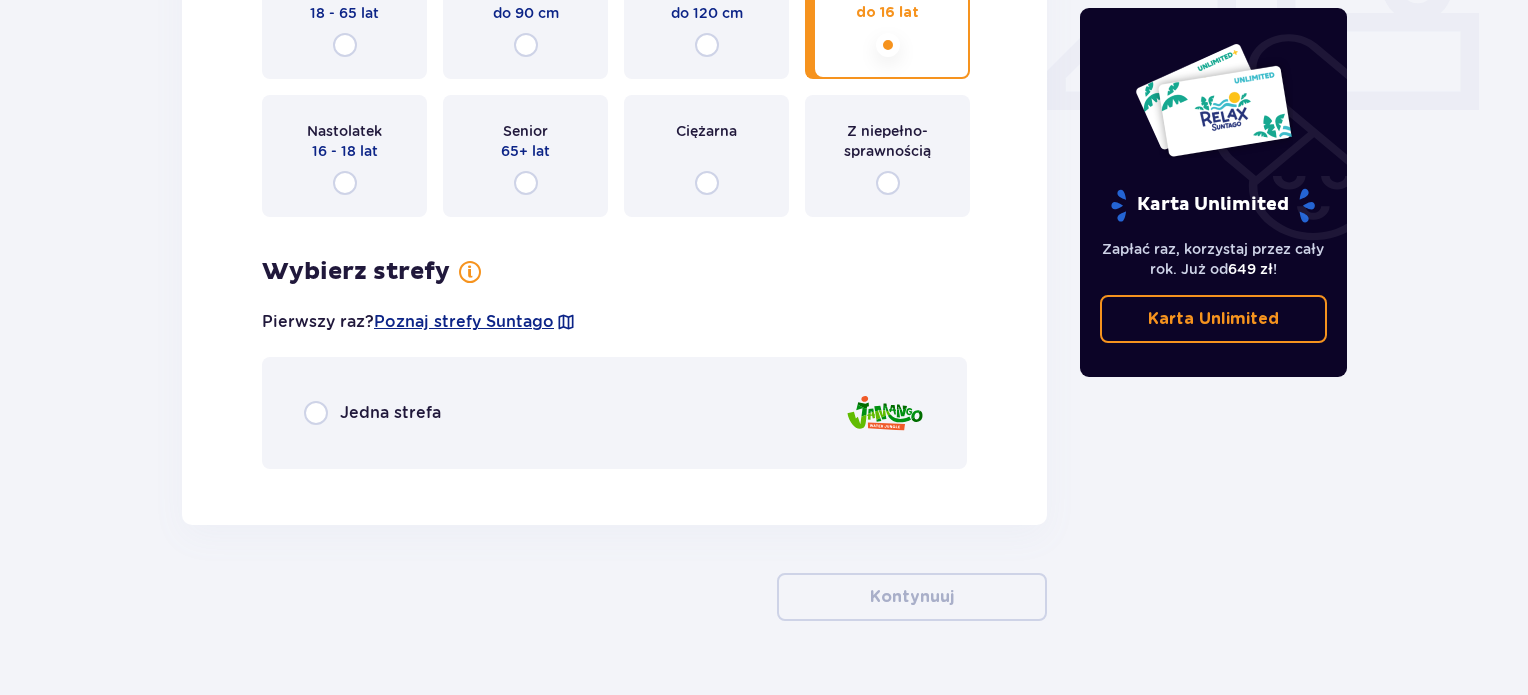 scroll, scrollTop: 968, scrollLeft: 0, axis: vertical 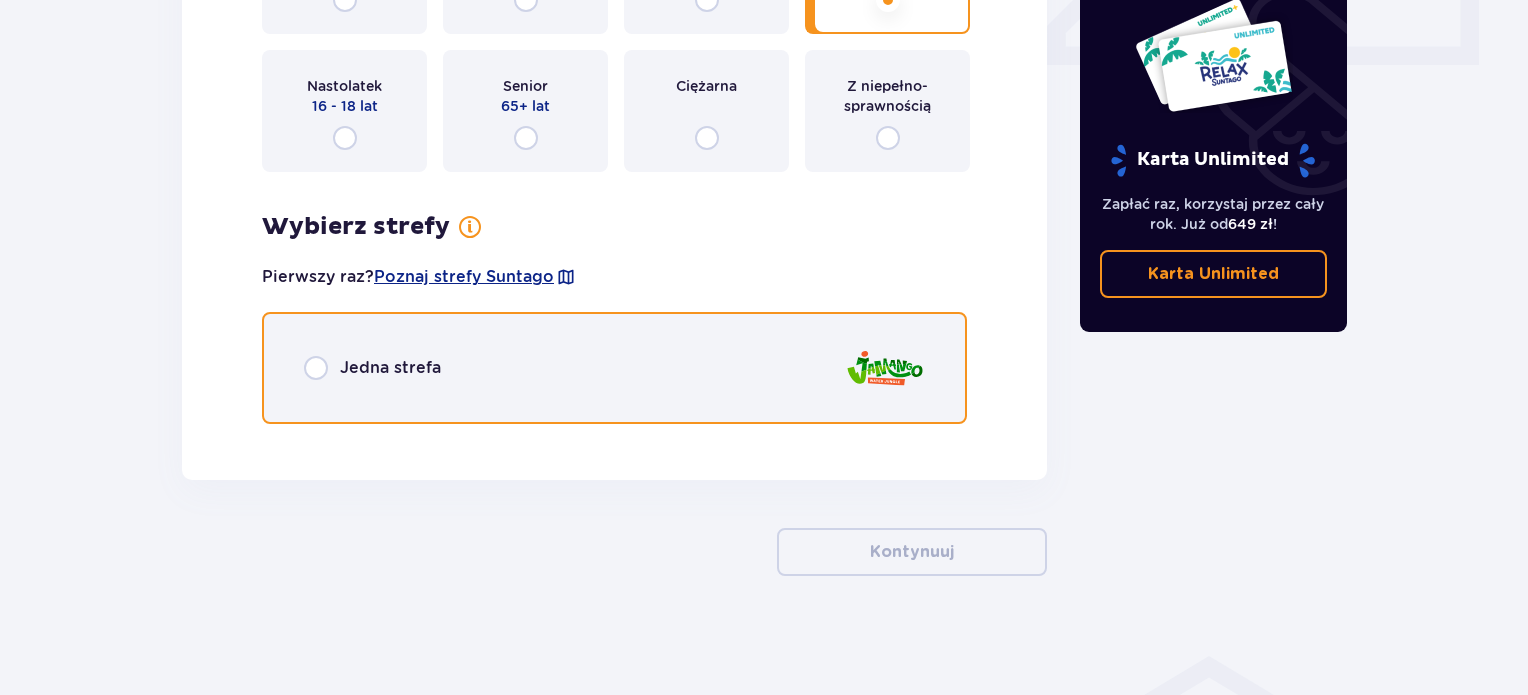 click at bounding box center (316, 368) 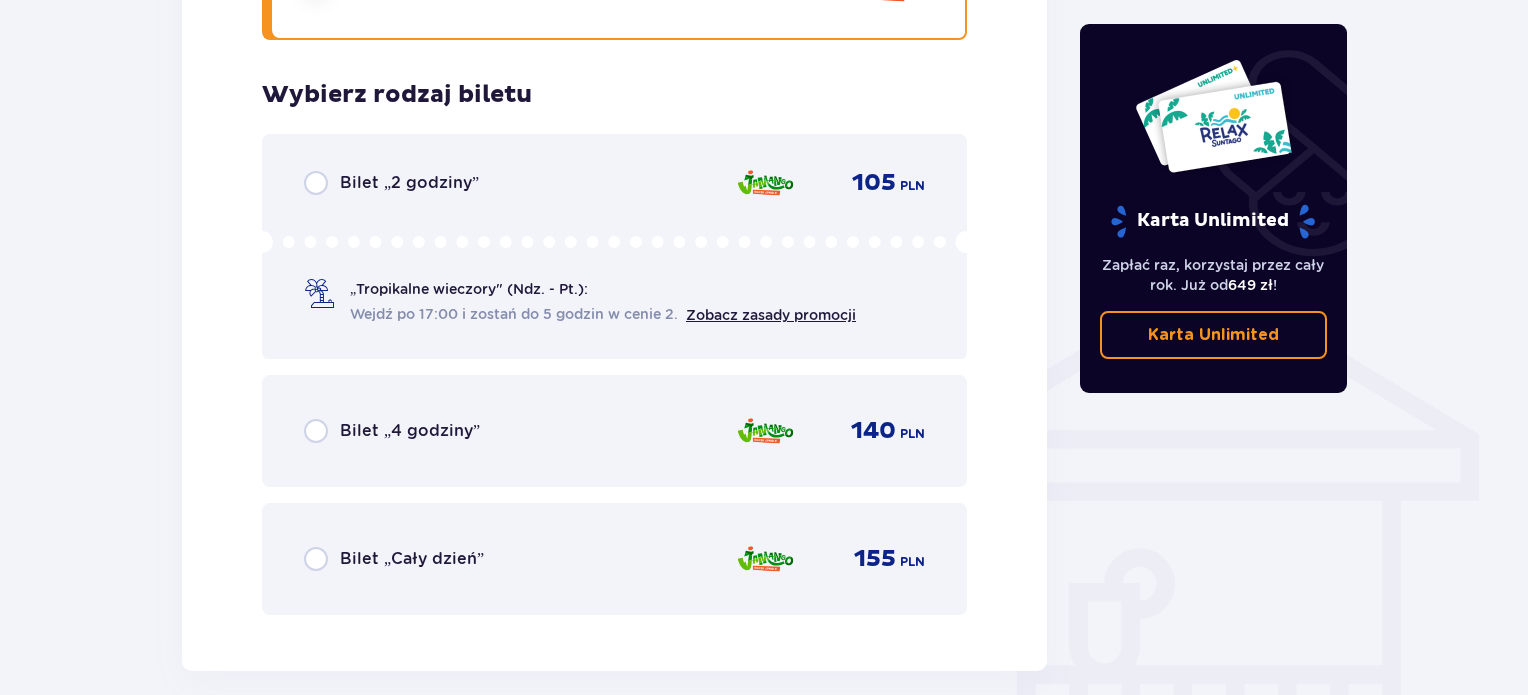 scroll, scrollTop: 1408, scrollLeft: 0, axis: vertical 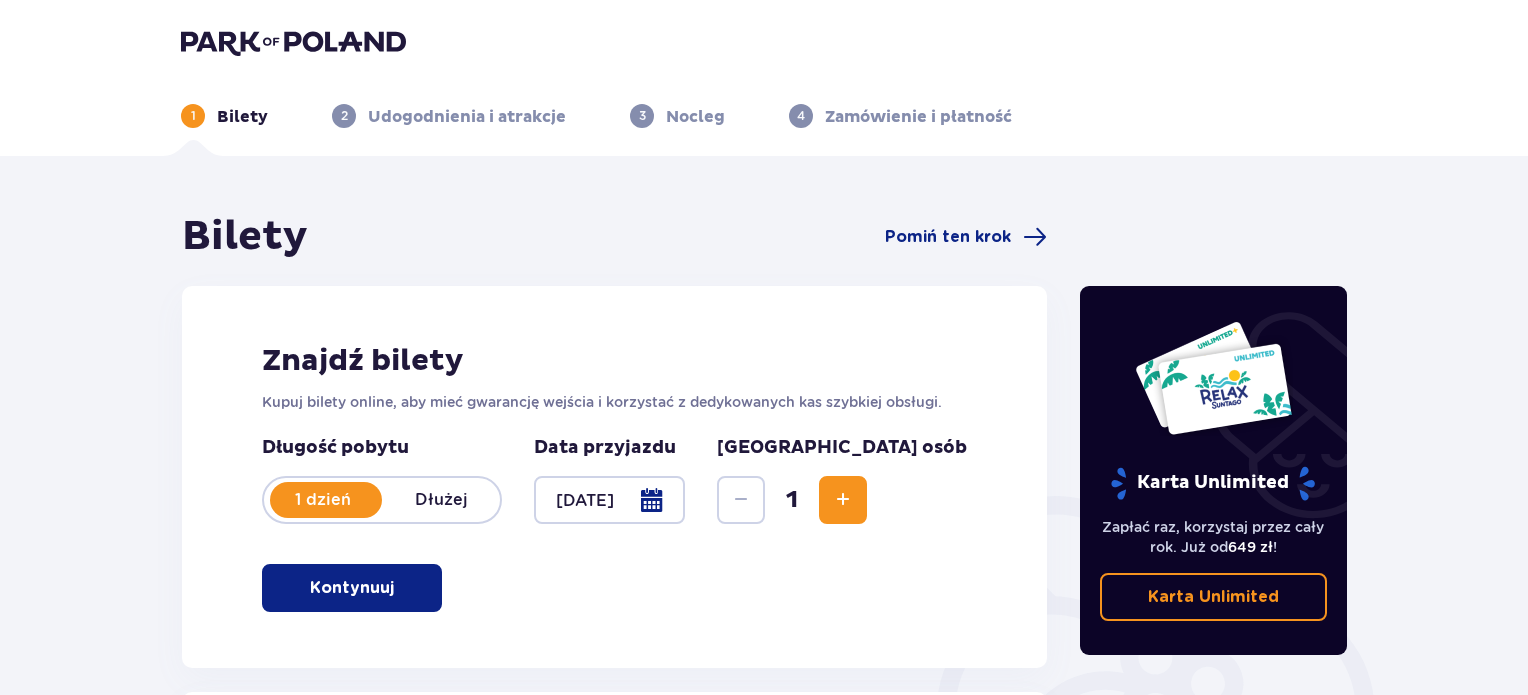 click at bounding box center (293, 42) 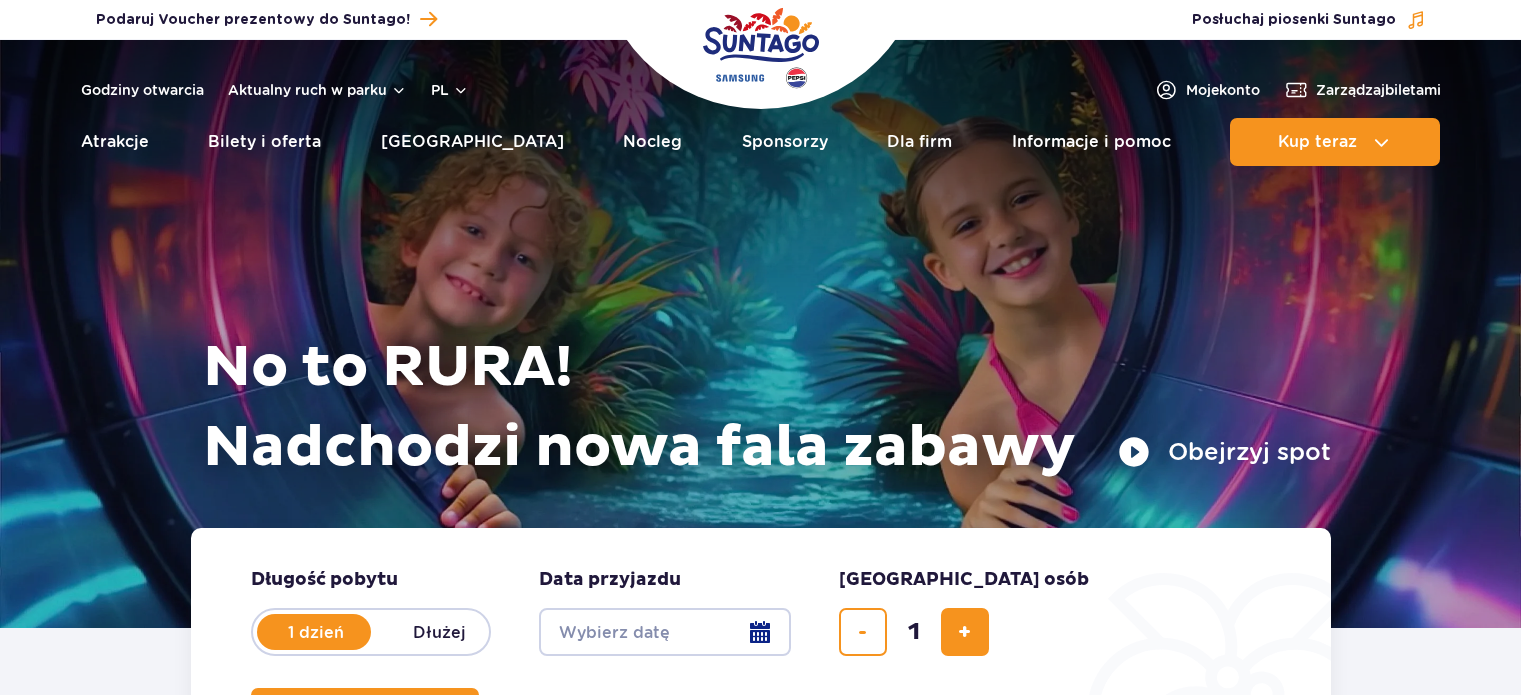scroll, scrollTop: 0, scrollLeft: 0, axis: both 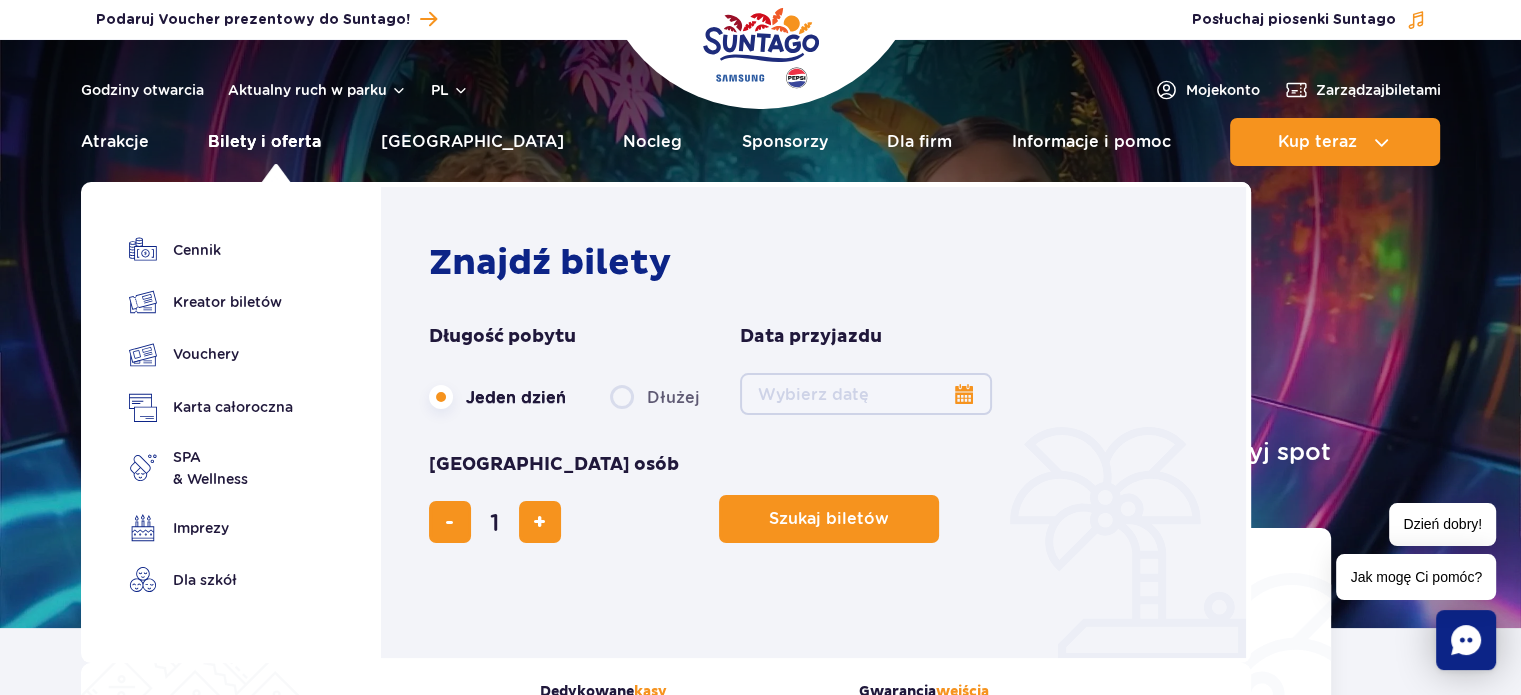 click on "Bilety i oferta" at bounding box center [264, 142] 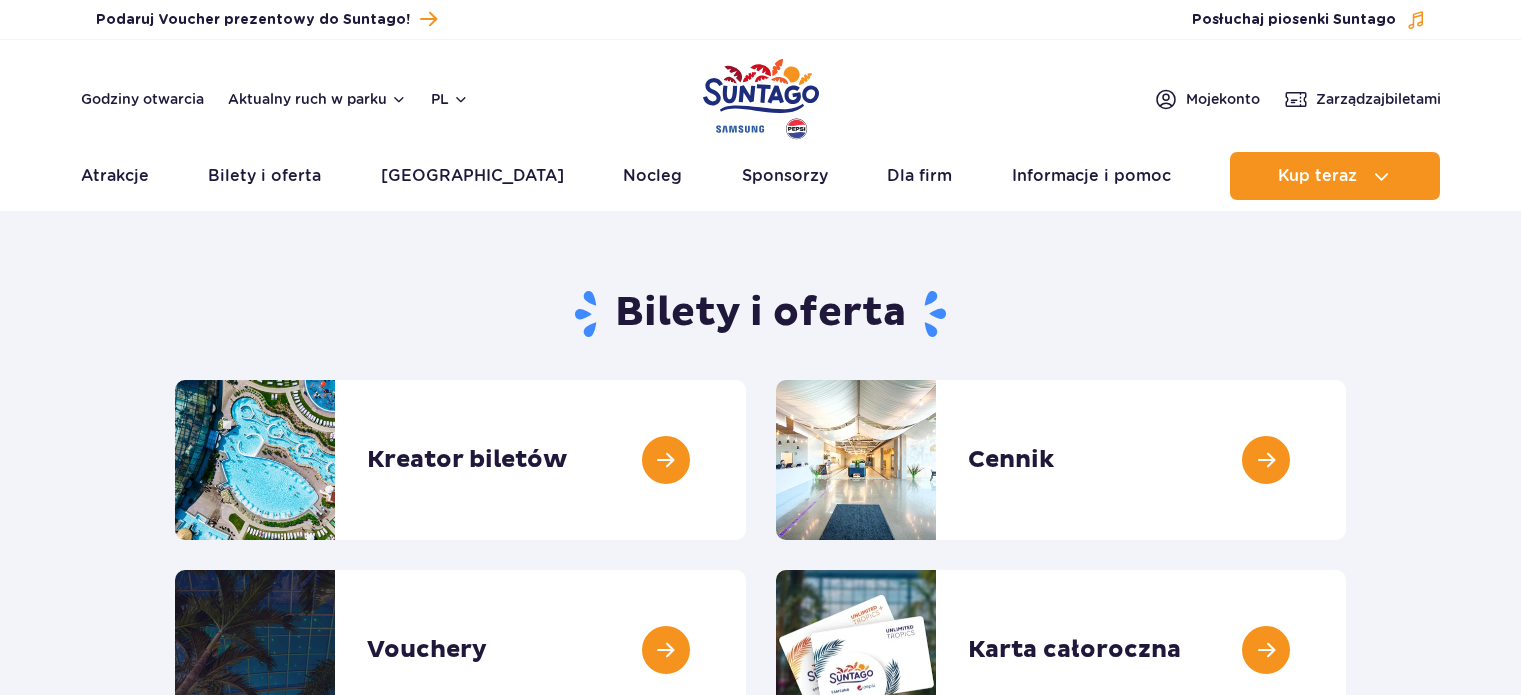 scroll, scrollTop: 0, scrollLeft: 0, axis: both 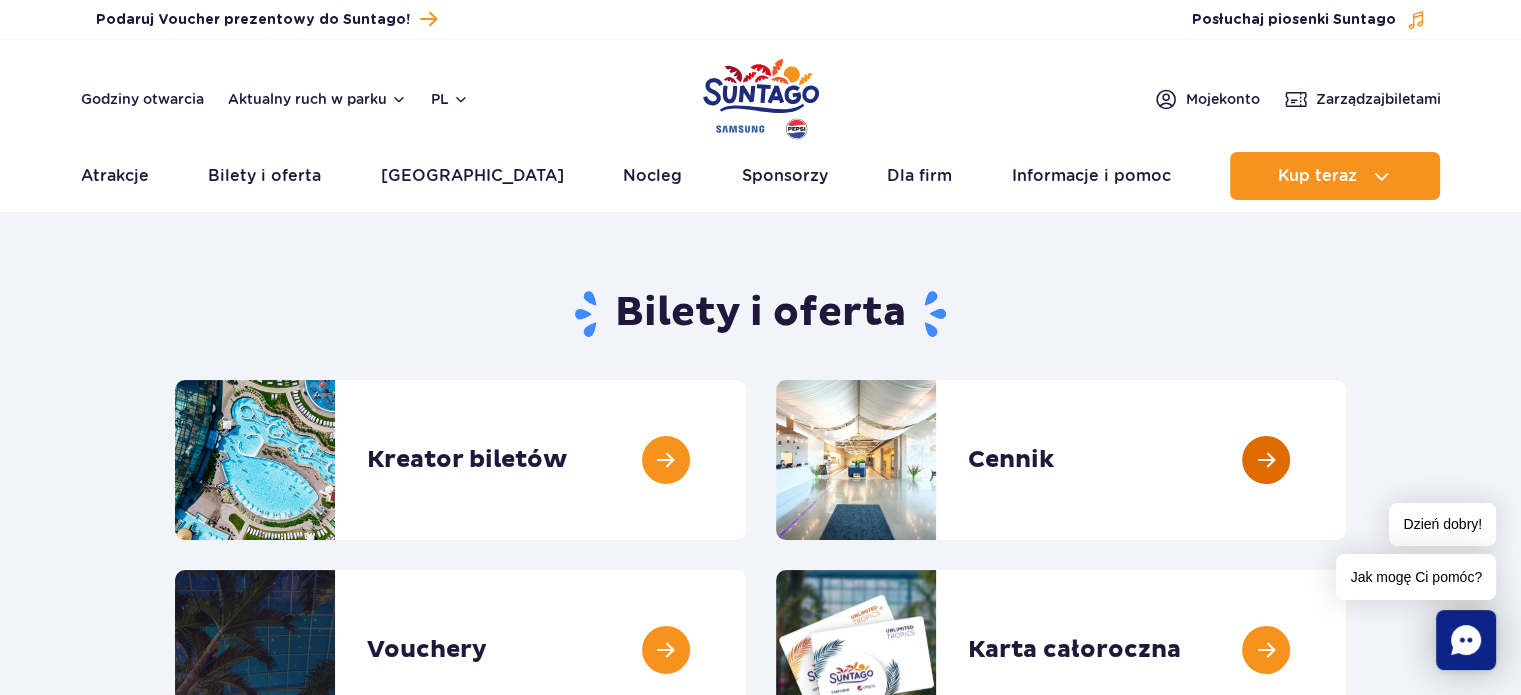 click at bounding box center (1346, 460) 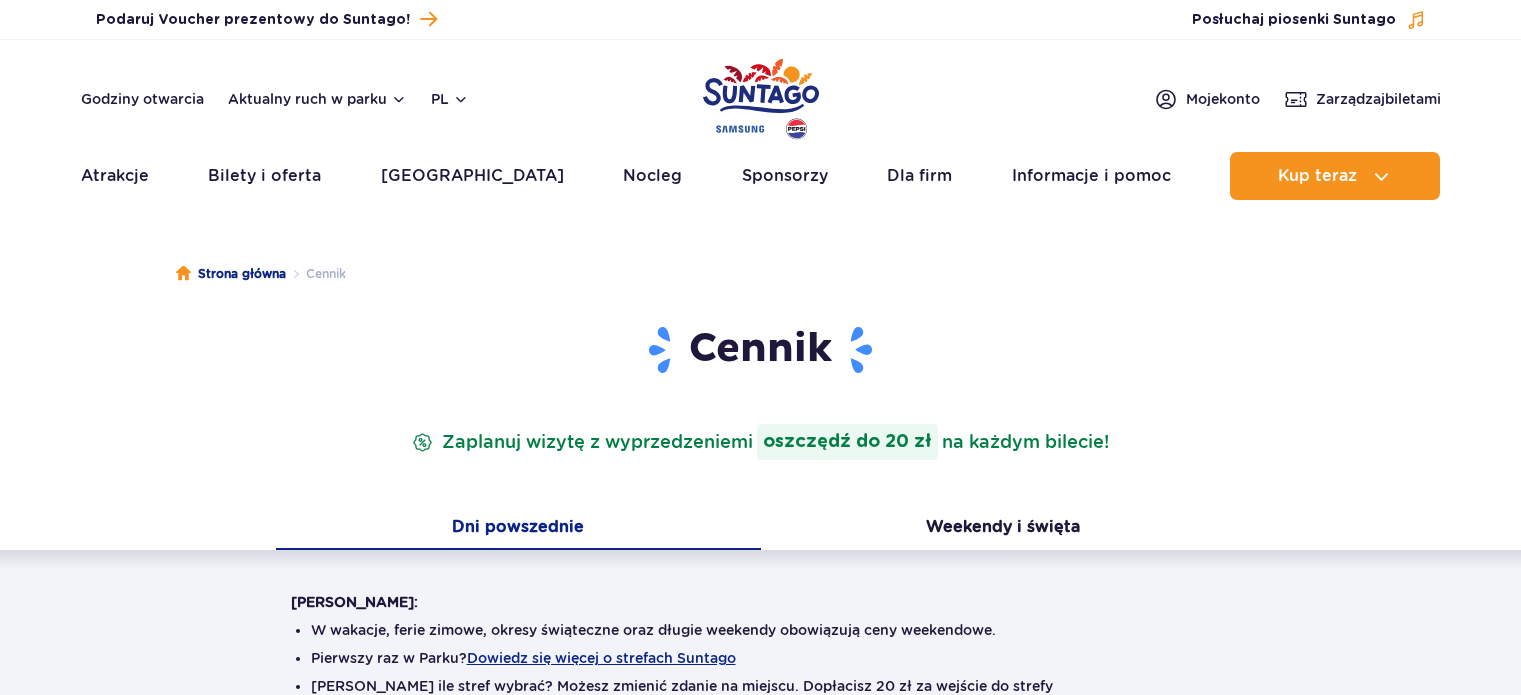 scroll, scrollTop: 0, scrollLeft: 0, axis: both 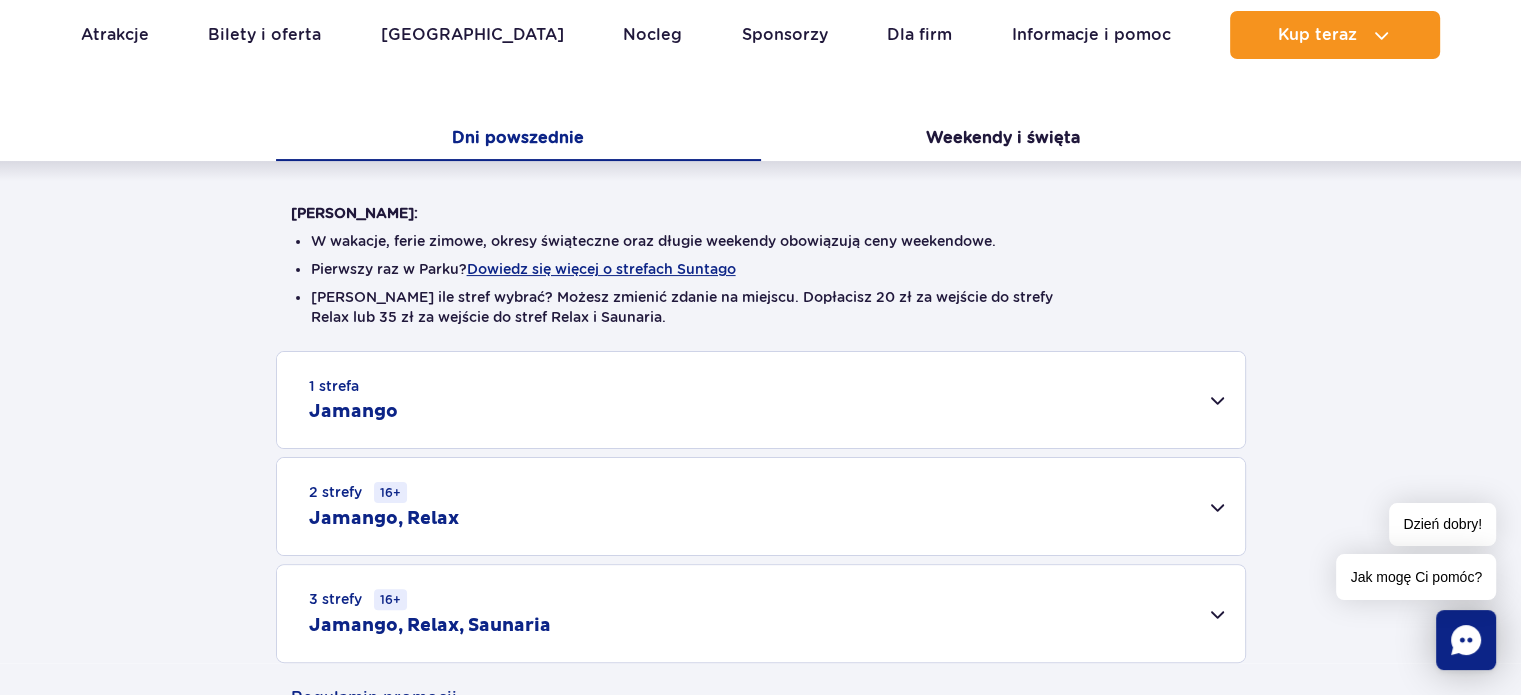 click on "1 strefa
Jamango" at bounding box center (761, 400) 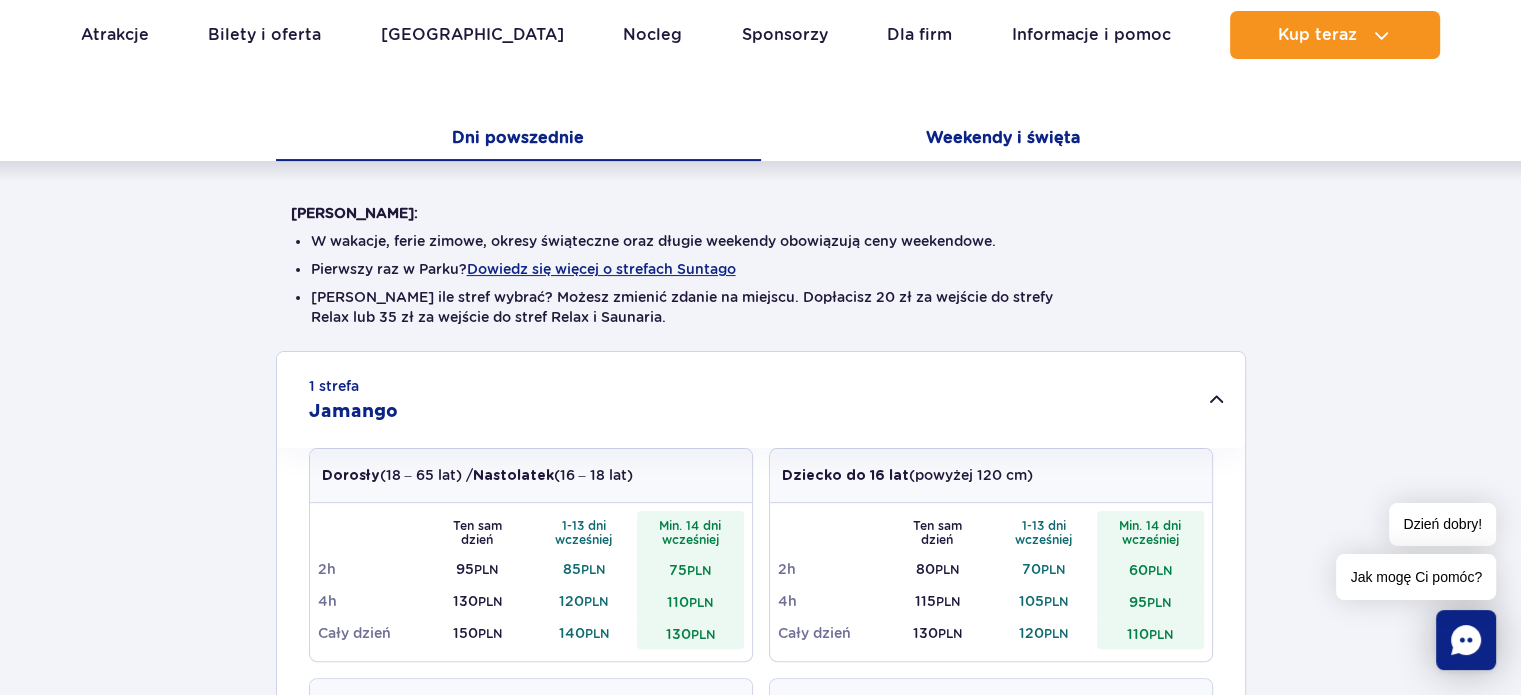 click on "Weekendy i święta" at bounding box center [1003, 140] 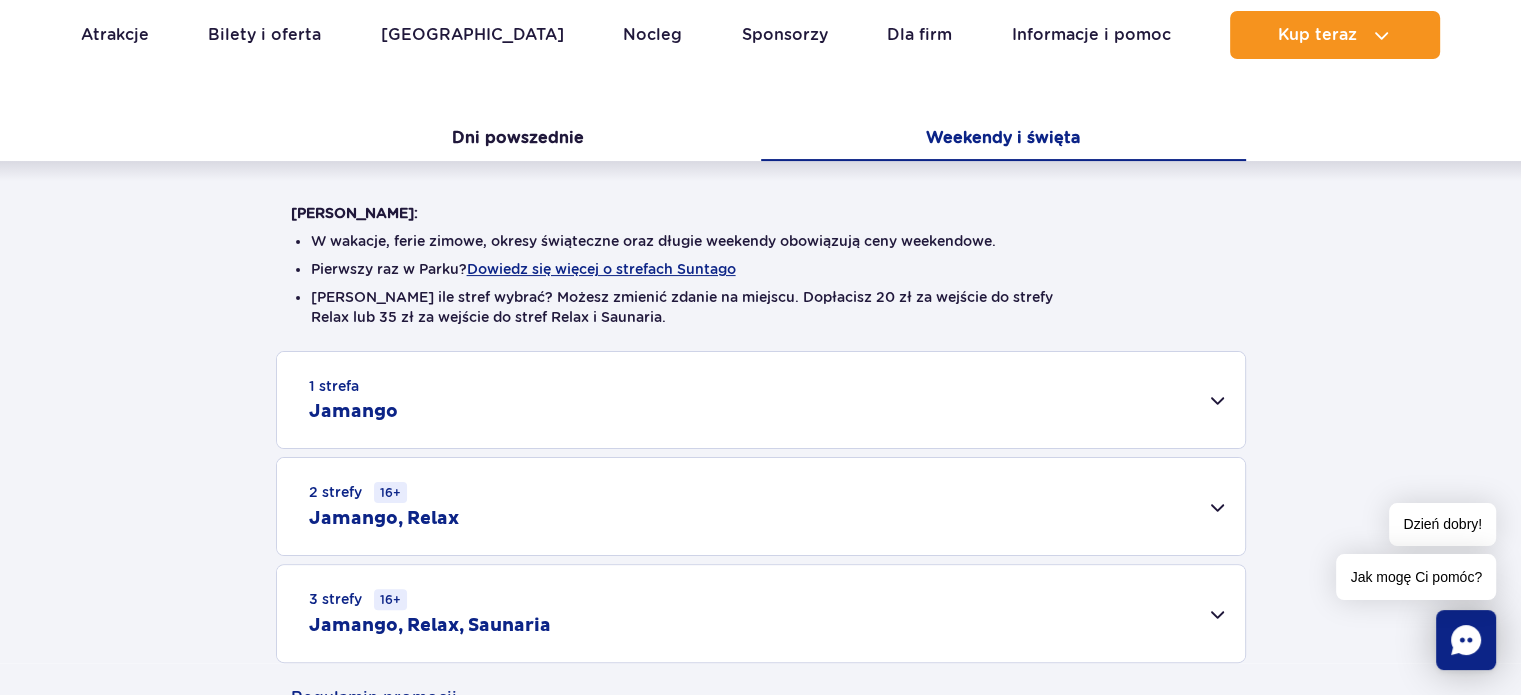 click on "1 strefa
Jamango" at bounding box center [761, 400] 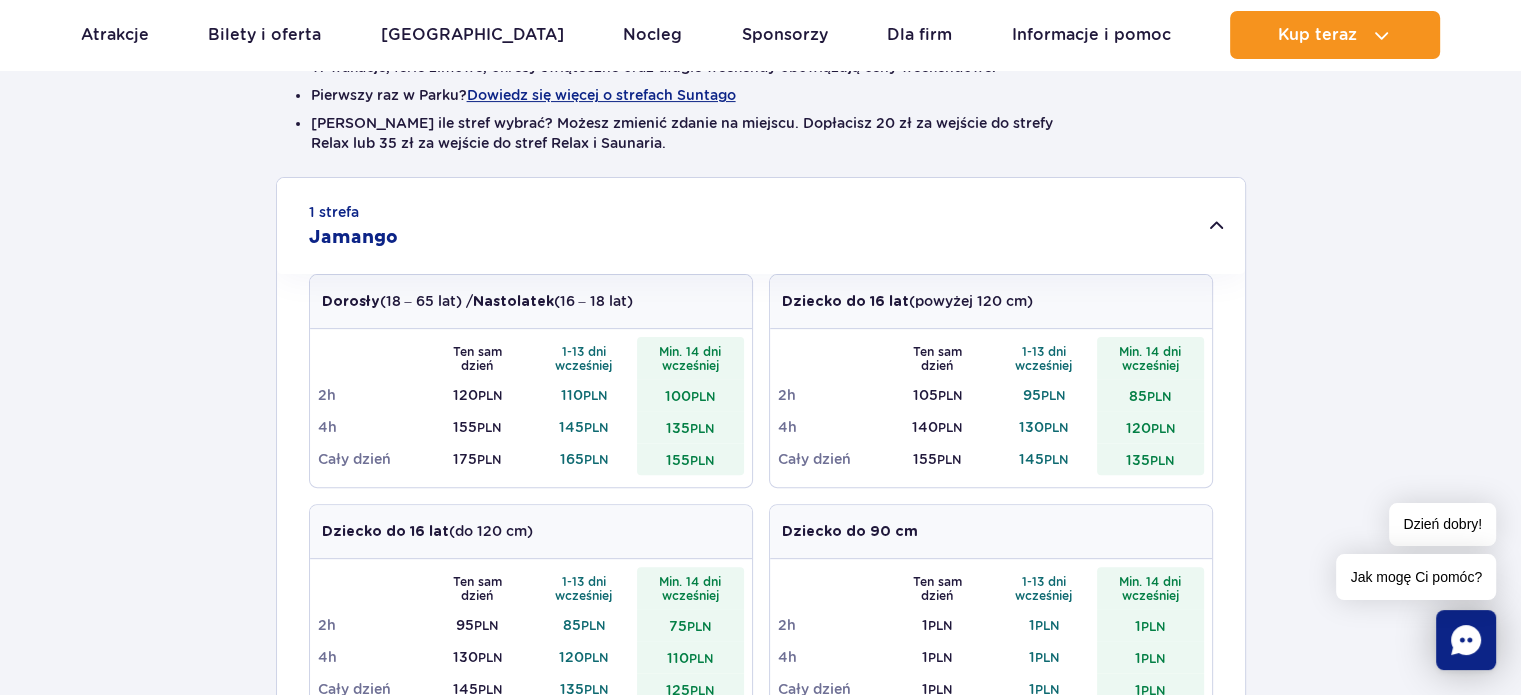 scroll, scrollTop: 672, scrollLeft: 0, axis: vertical 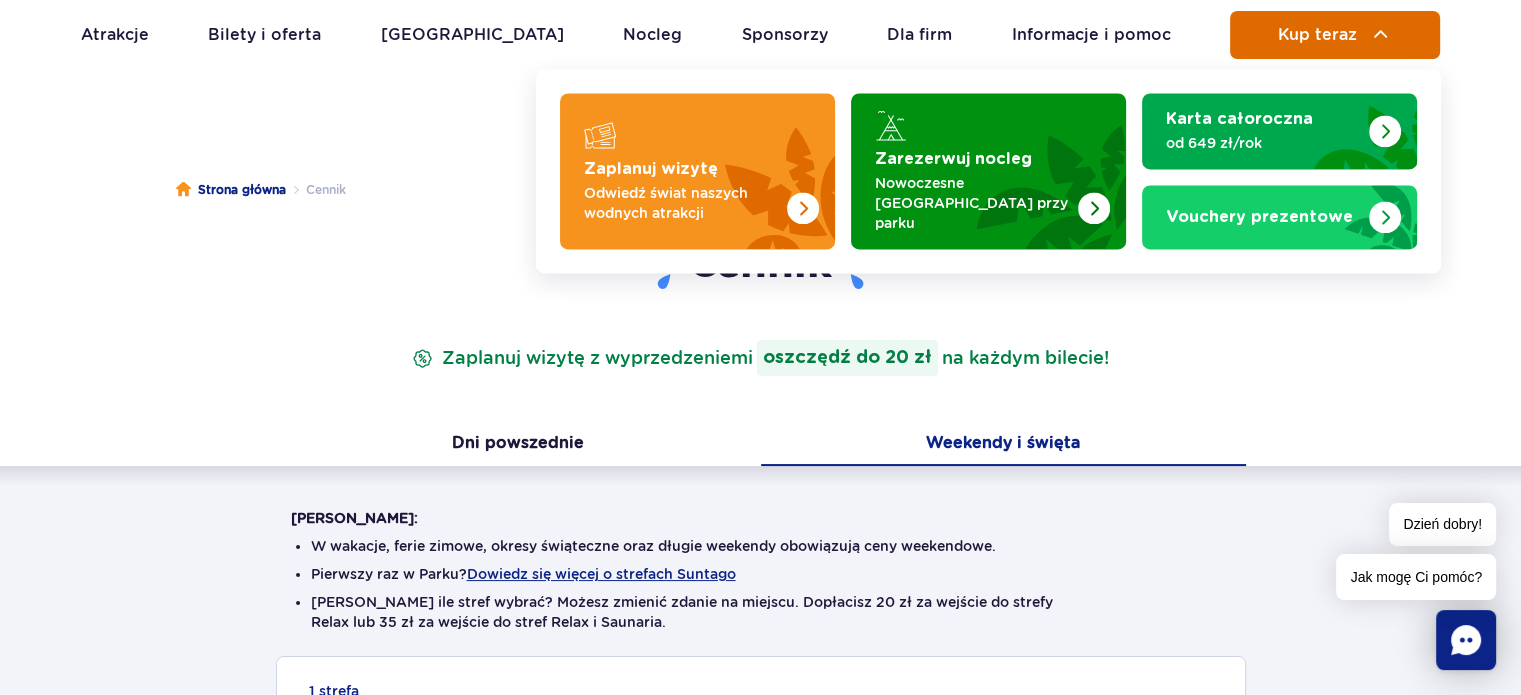 click on "Kup teraz" at bounding box center (1335, 35) 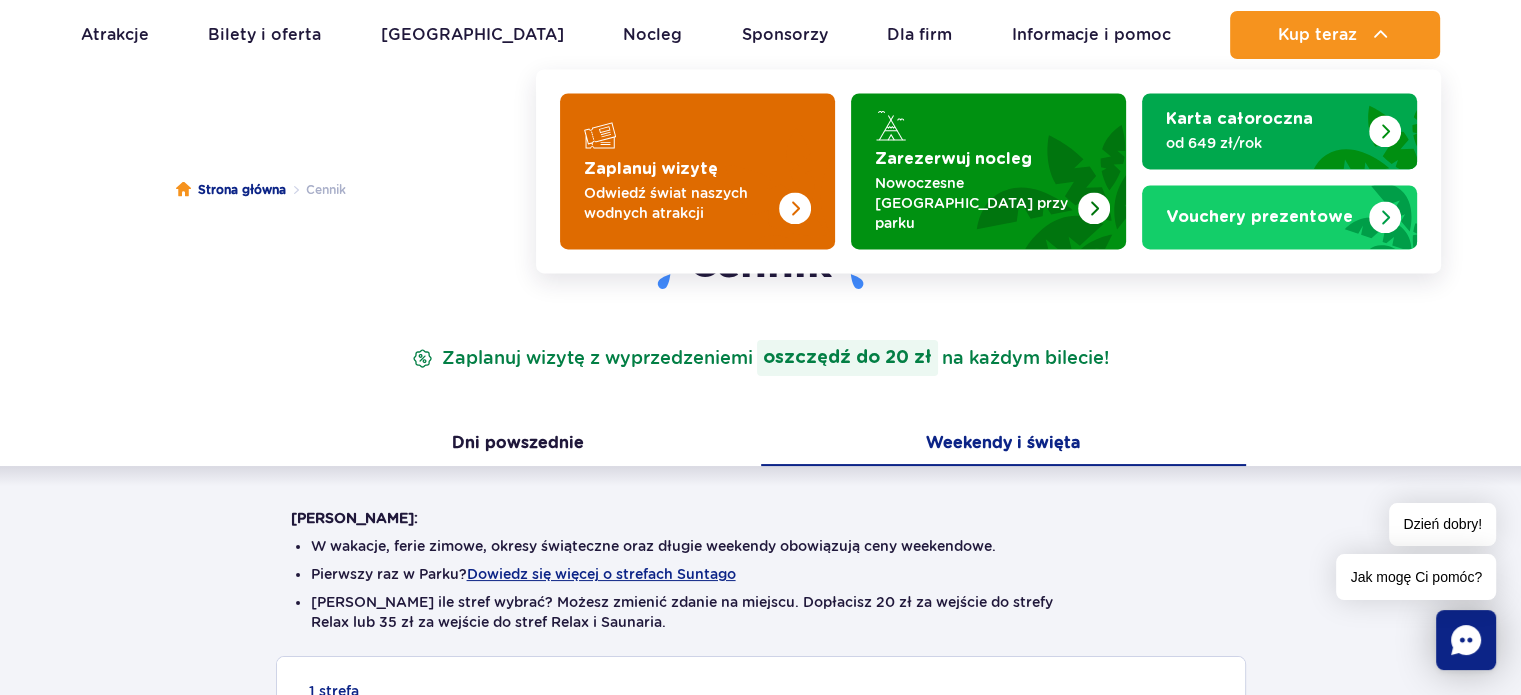 click at bounding box center (697, 171) 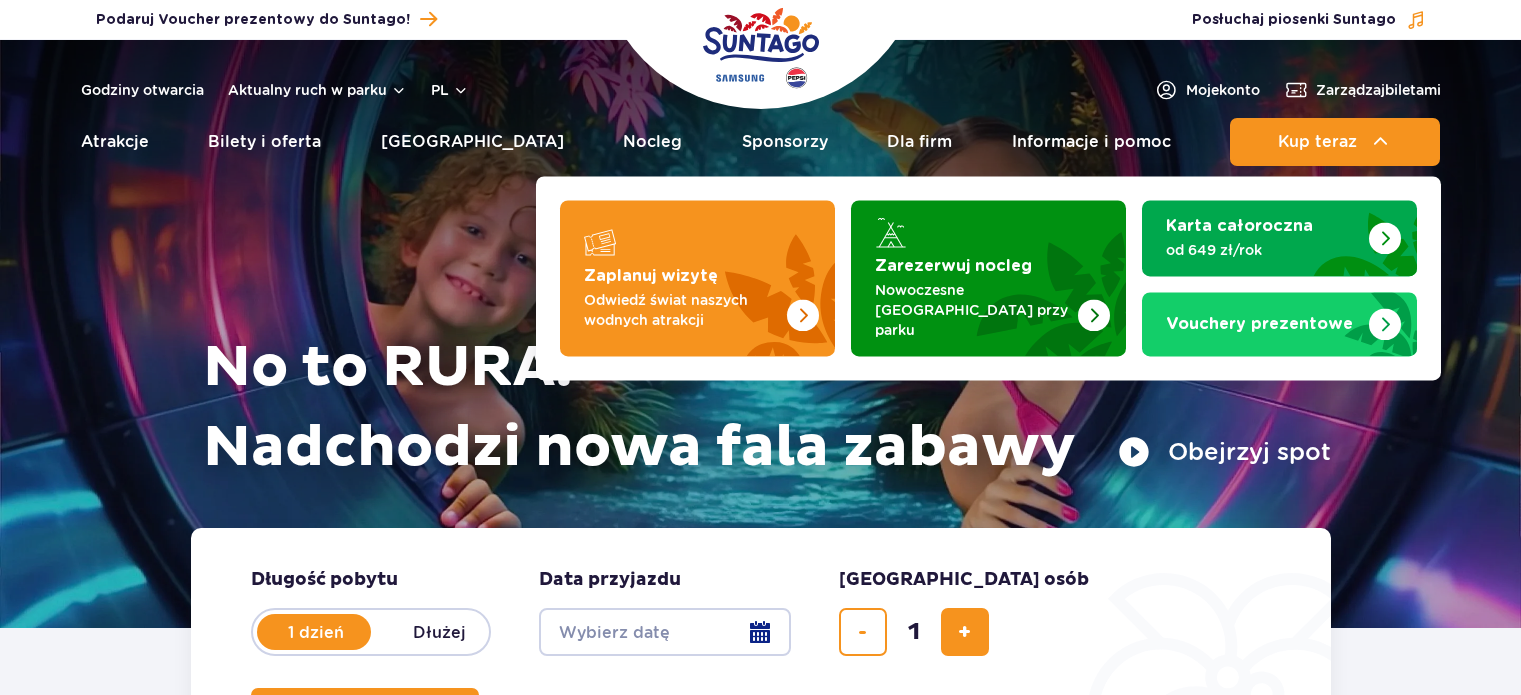 scroll, scrollTop: 0, scrollLeft: 0, axis: both 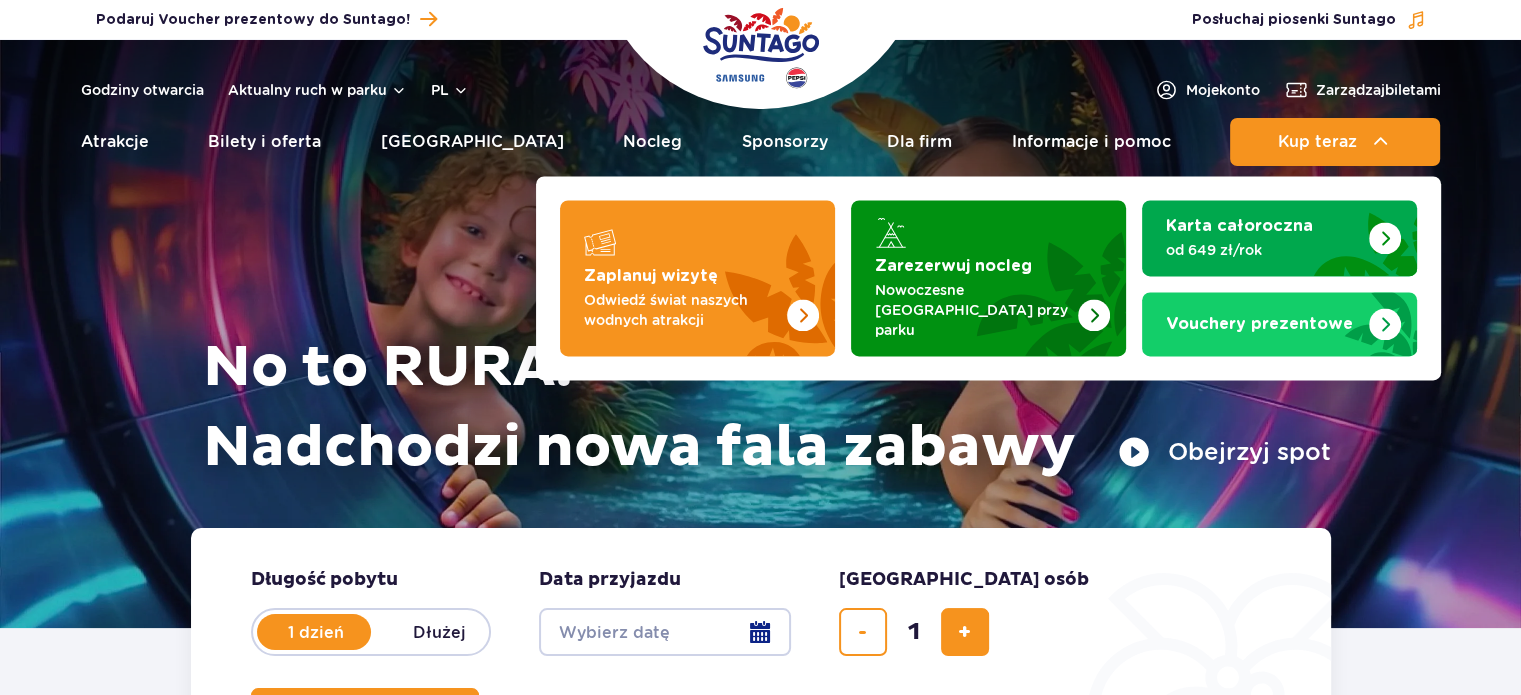 click on "Kup teraz" at bounding box center (1335, 142) 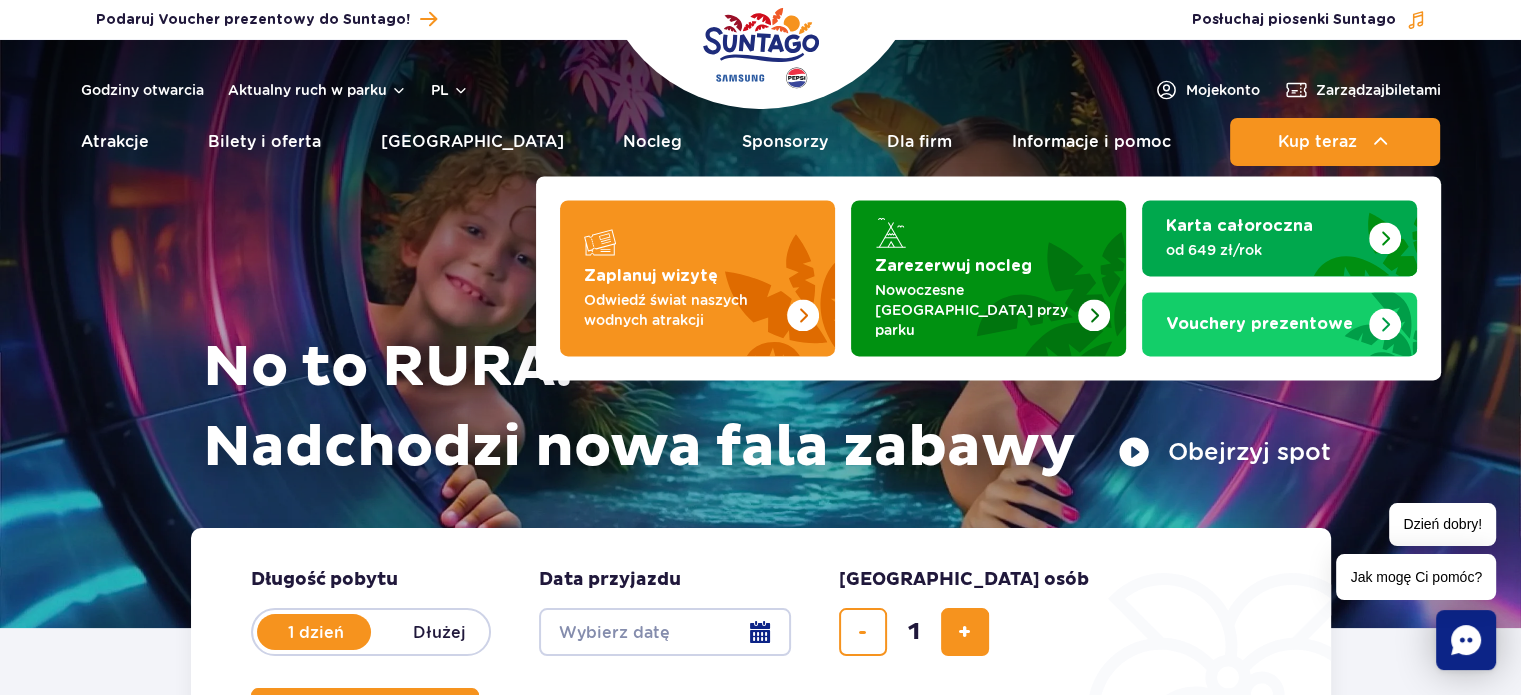 click on "Kup teraz" at bounding box center [1335, 142] 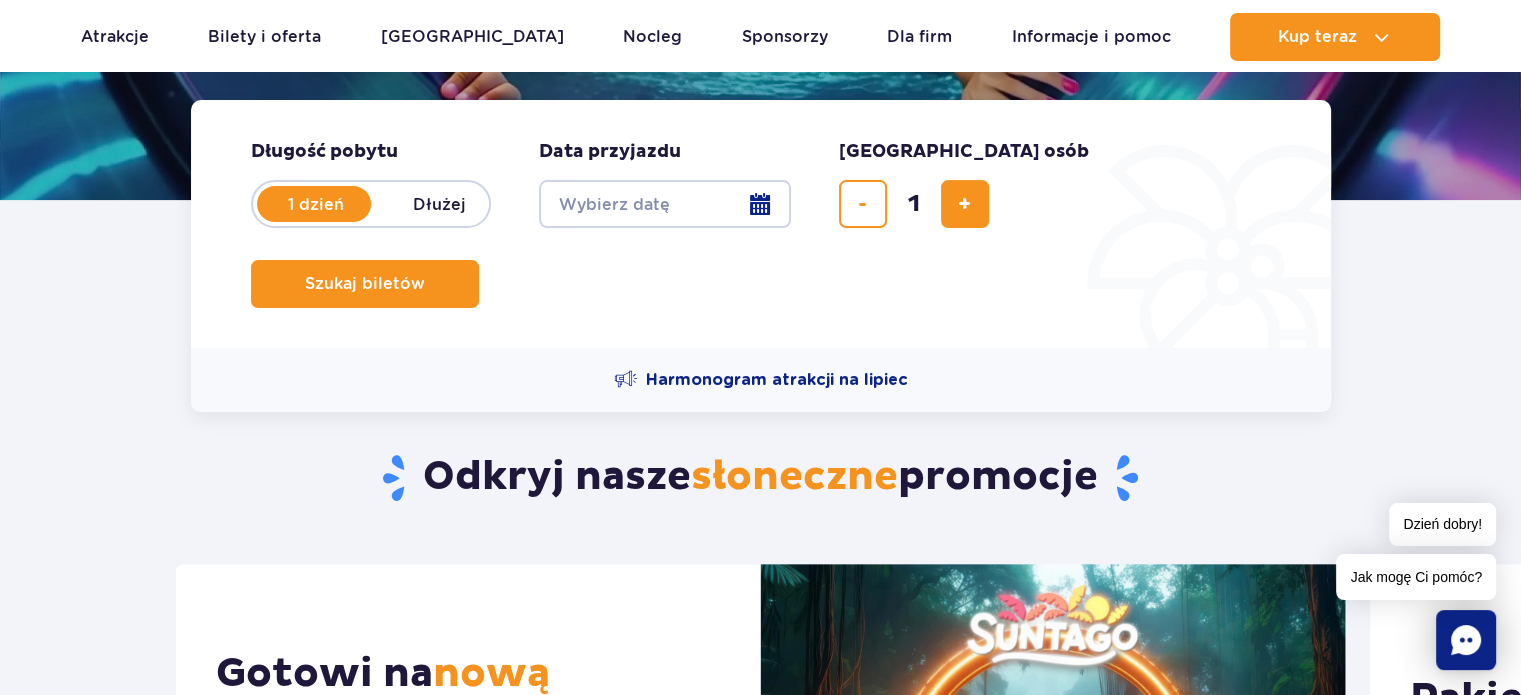 scroll, scrollTop: 448, scrollLeft: 0, axis: vertical 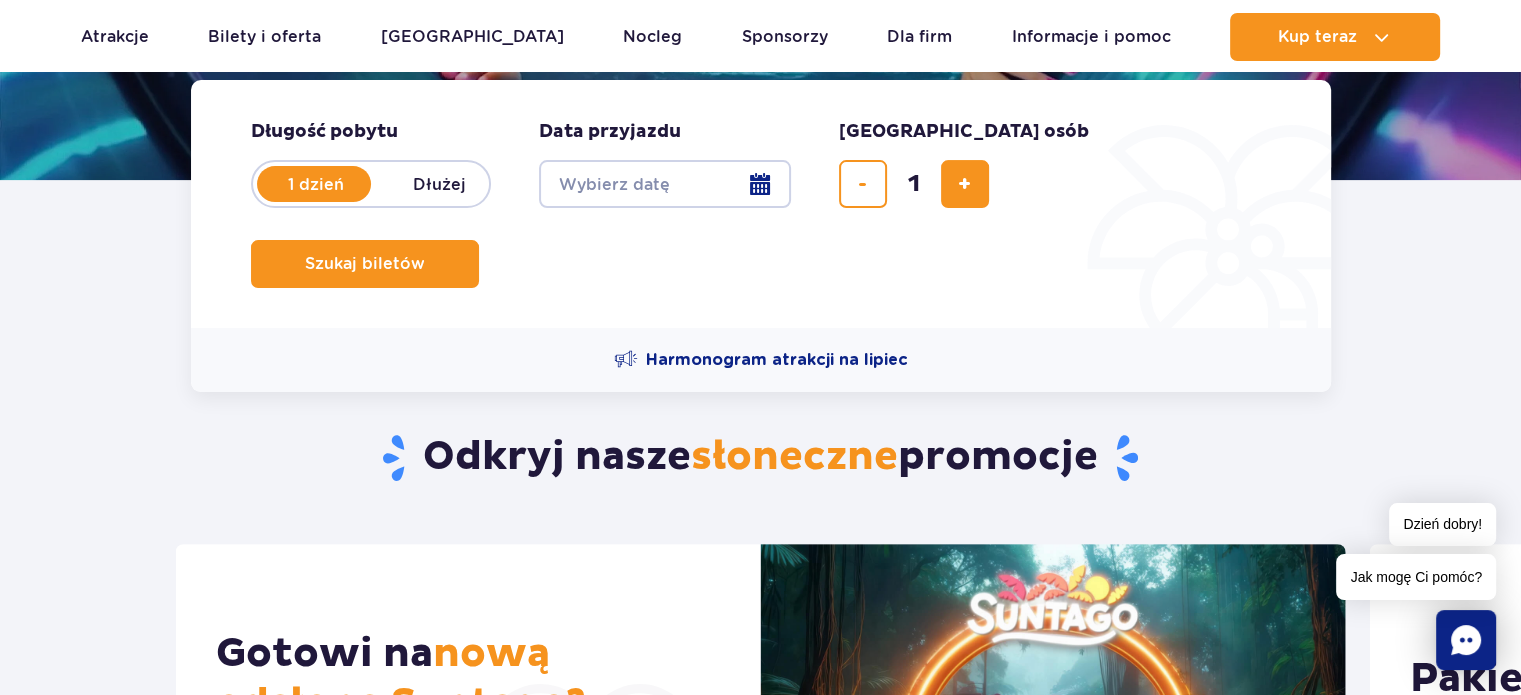 click on "Date from" at bounding box center (665, 184) 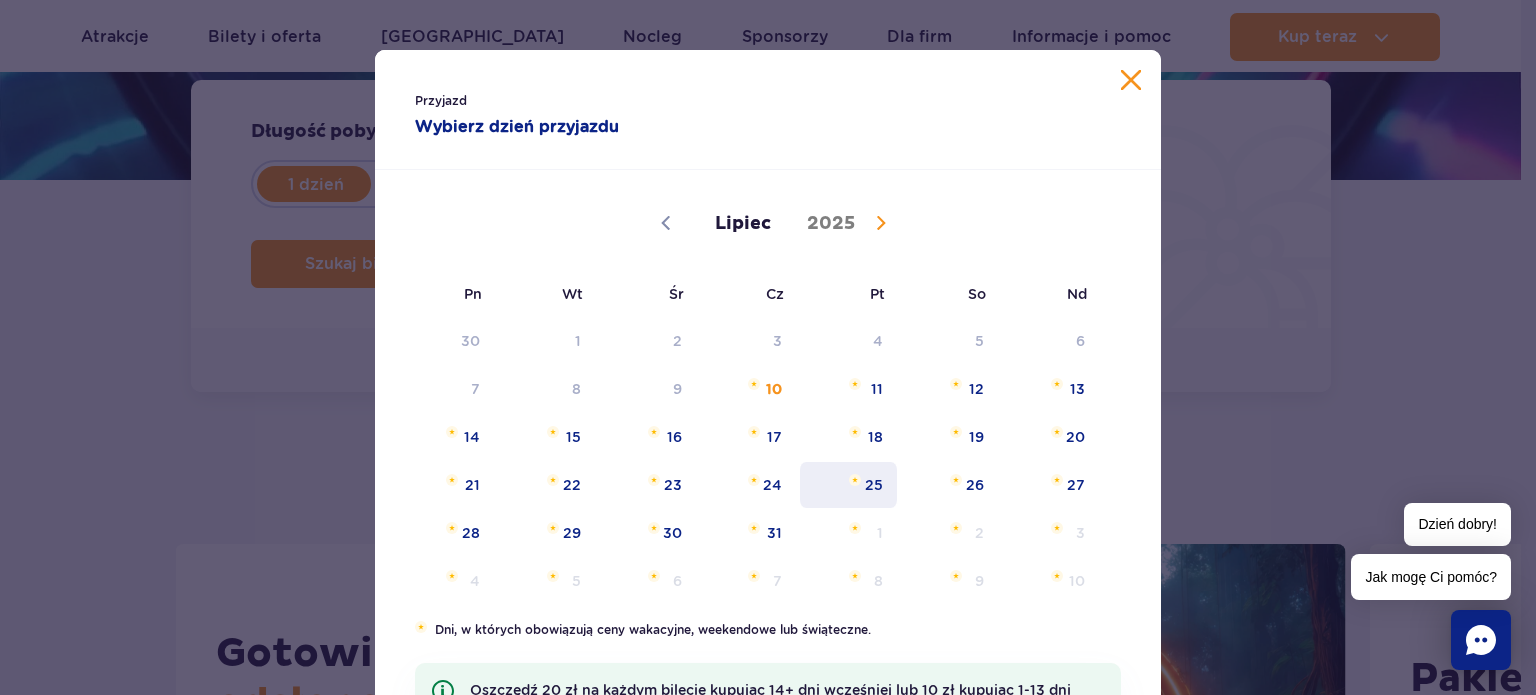 click on "25" at bounding box center [848, 485] 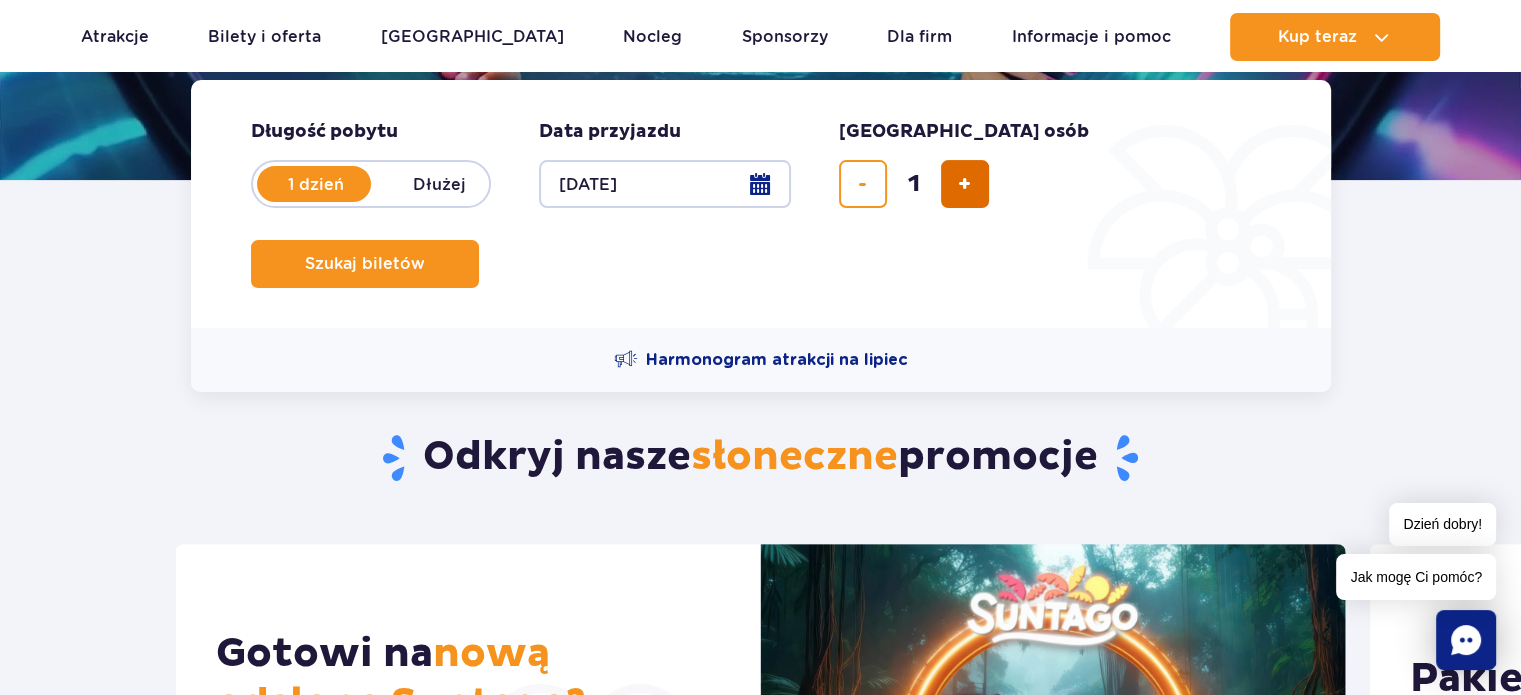 click at bounding box center [965, 184] 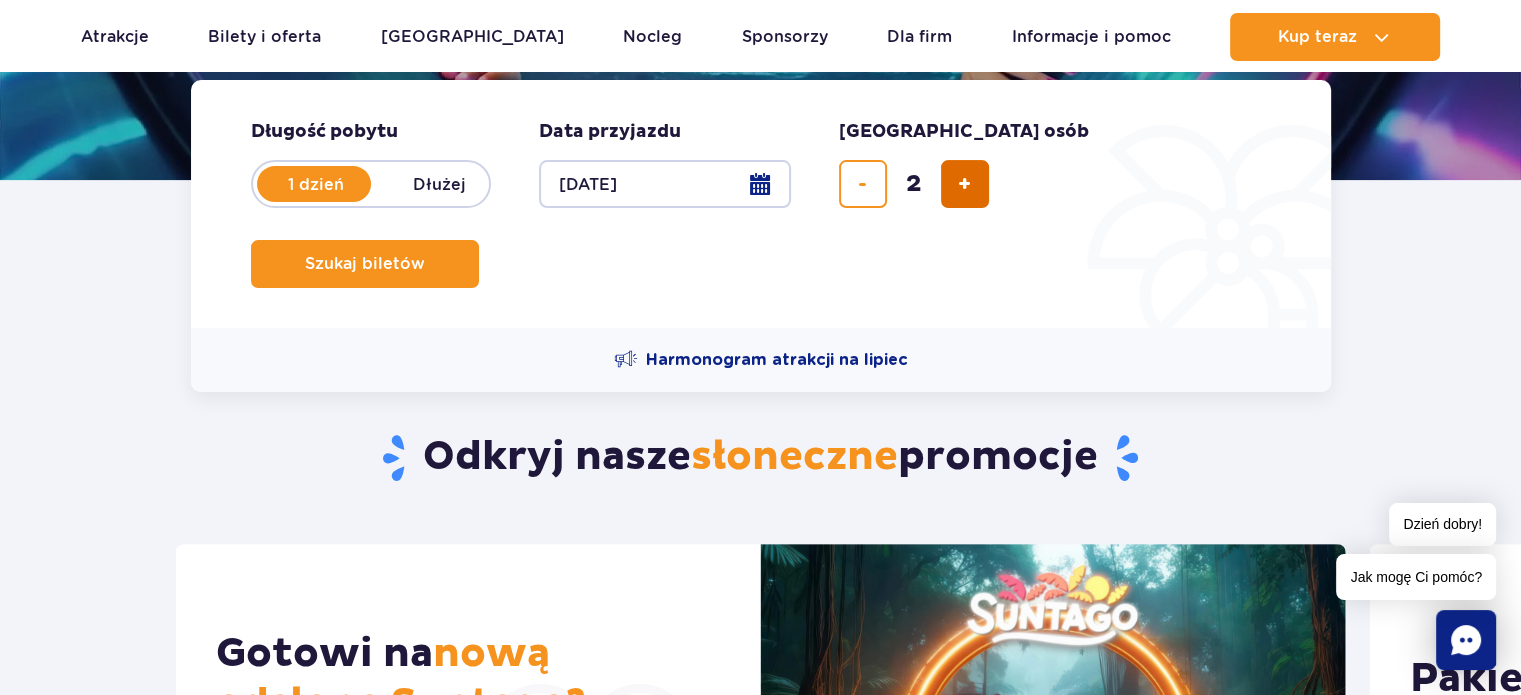 click at bounding box center [965, 184] 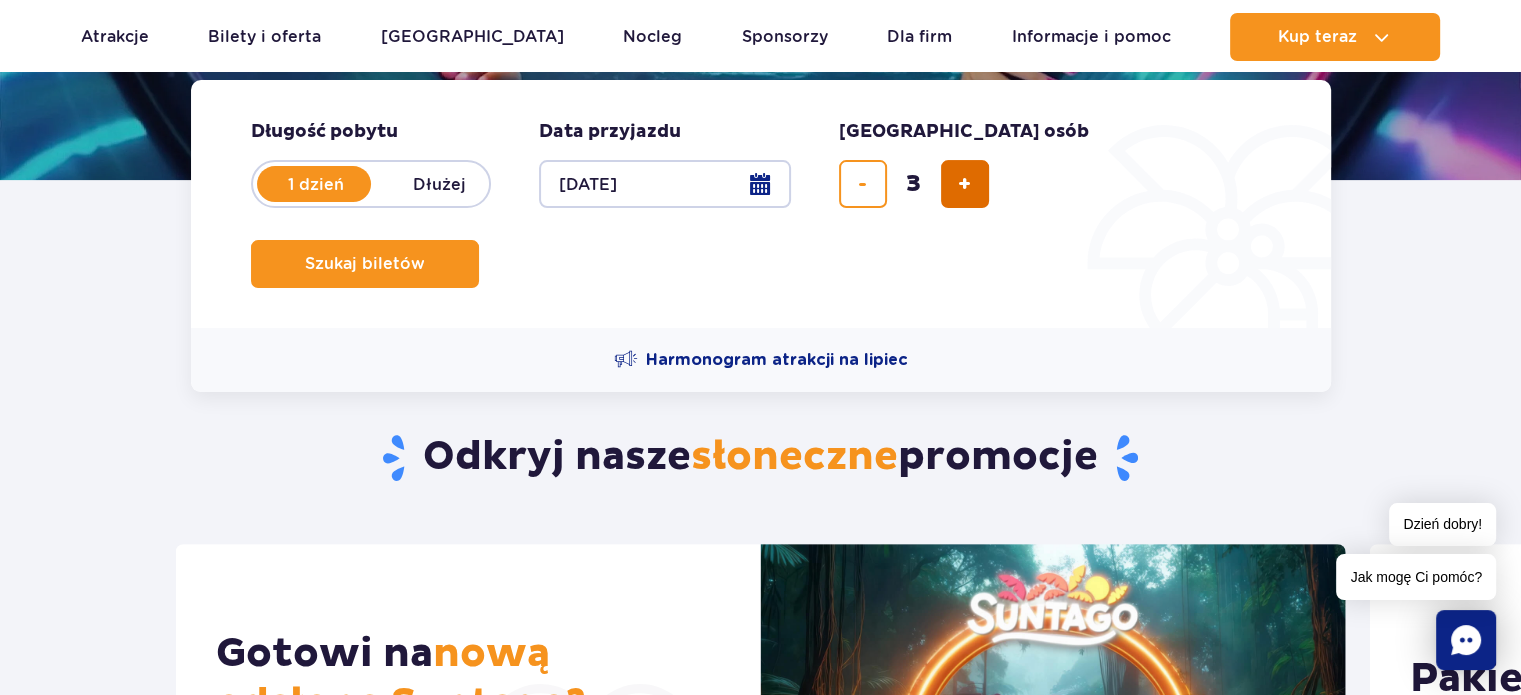 click at bounding box center (965, 184) 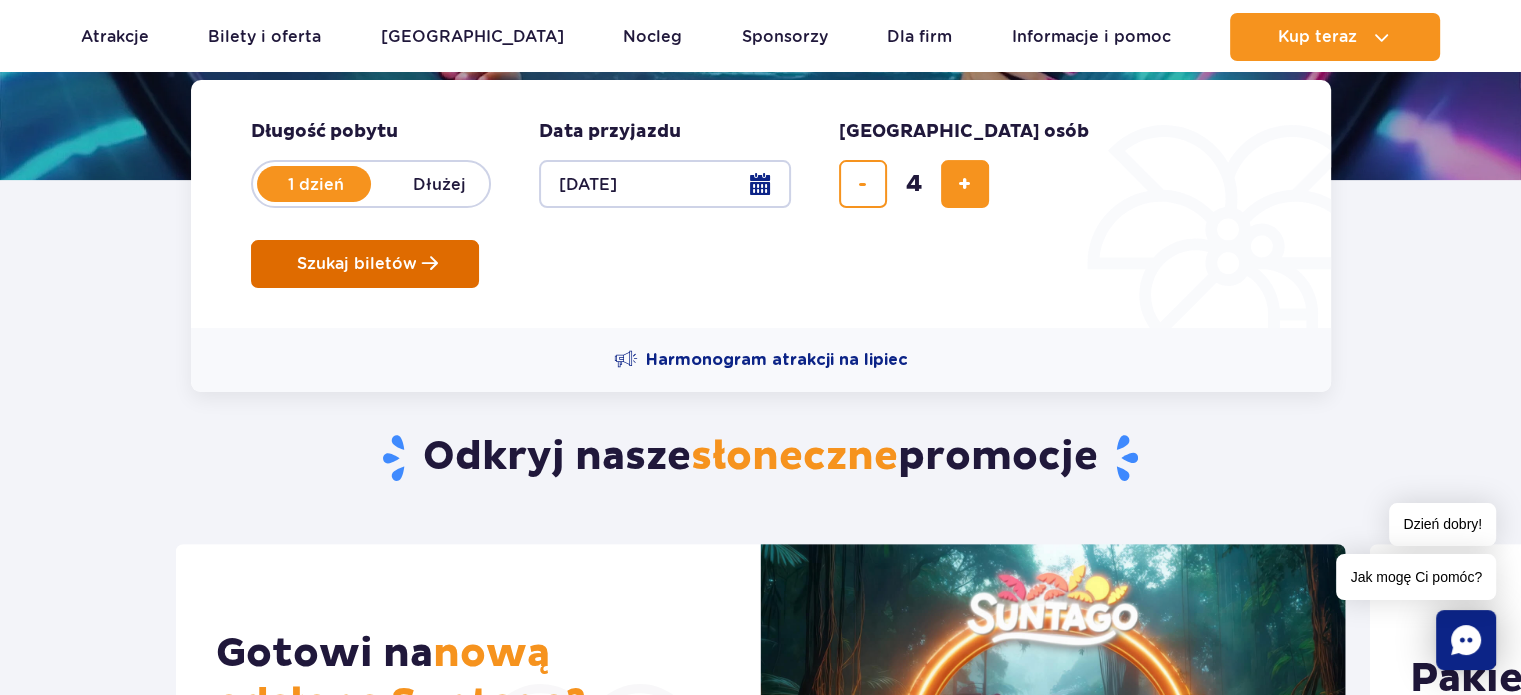 click on "Szukaj biletów" at bounding box center (365, 264) 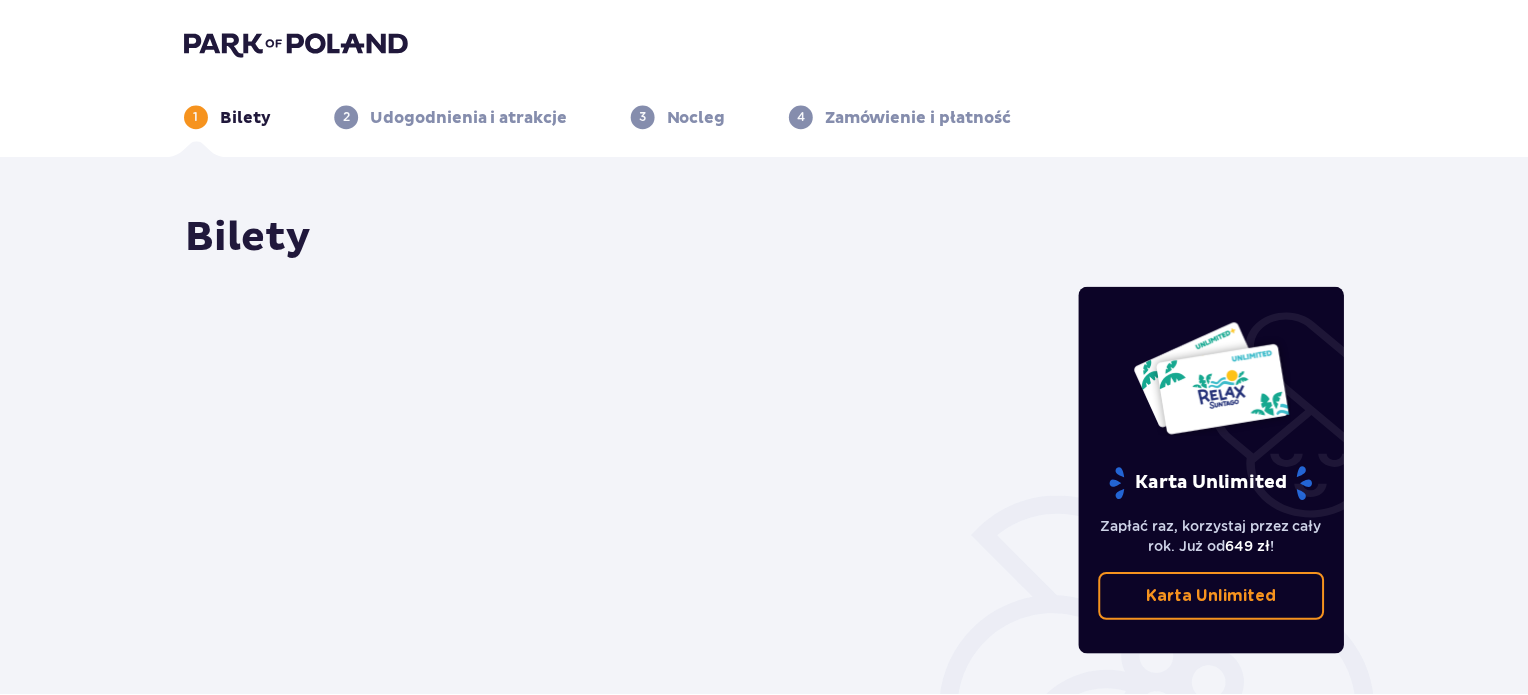 scroll, scrollTop: 0, scrollLeft: 0, axis: both 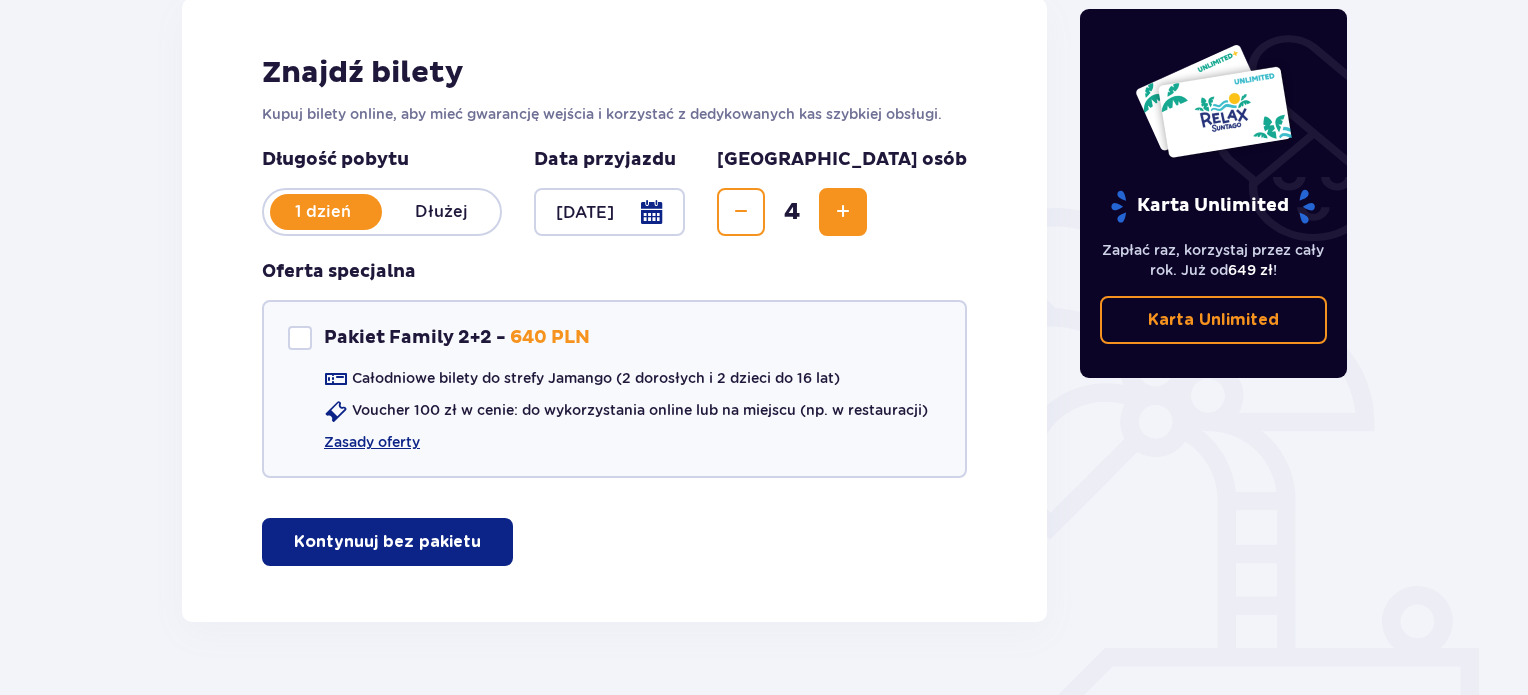 click on "Kontynuuj bez pakietu" at bounding box center [387, 542] 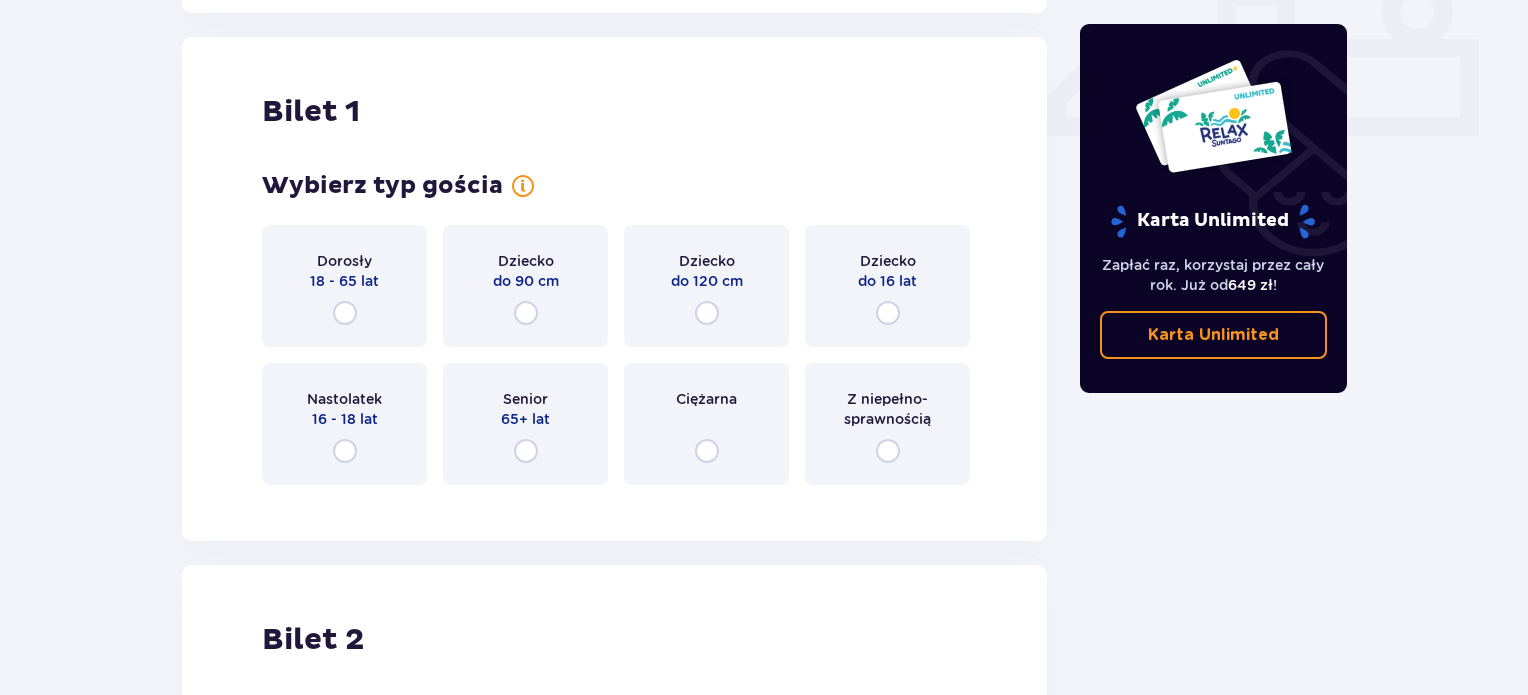 scroll, scrollTop: 909, scrollLeft: 0, axis: vertical 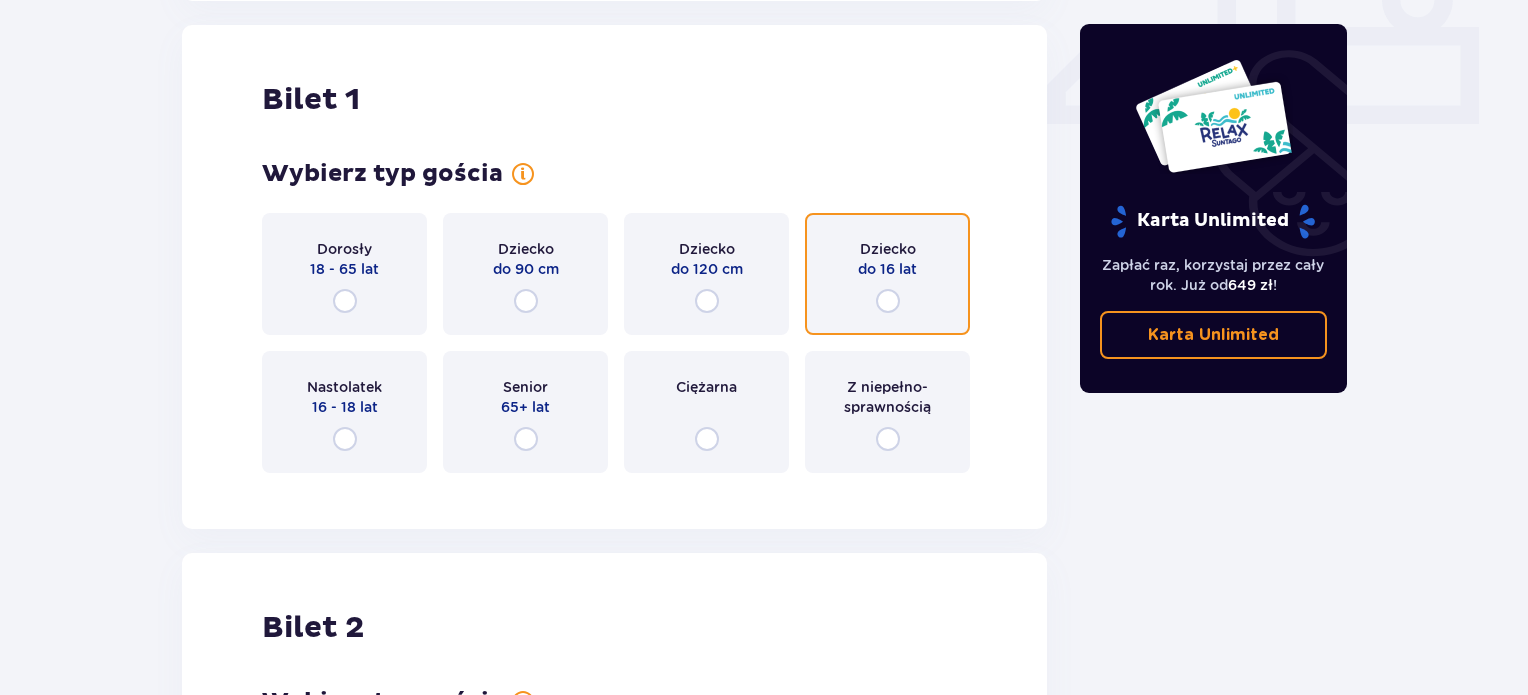 click at bounding box center (888, 301) 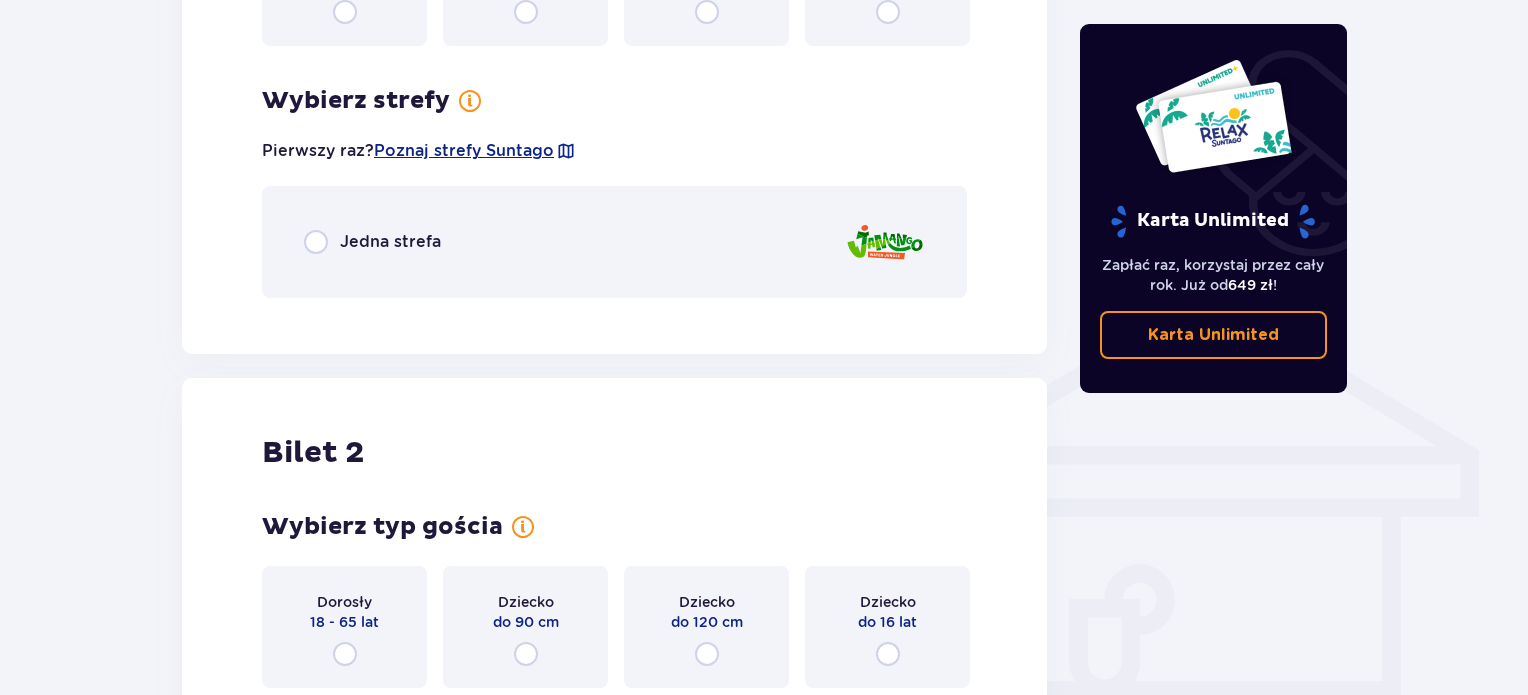 scroll, scrollTop: 1397, scrollLeft: 0, axis: vertical 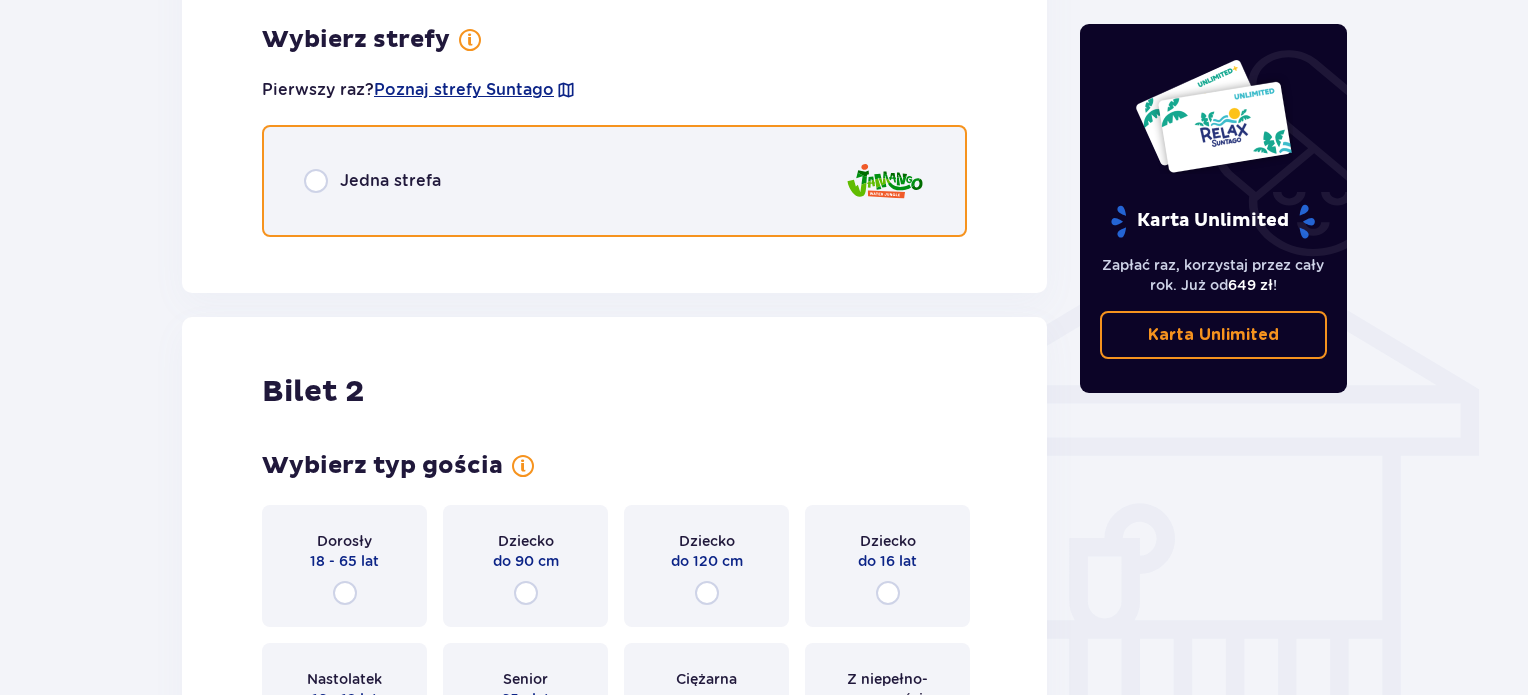 click at bounding box center (316, 181) 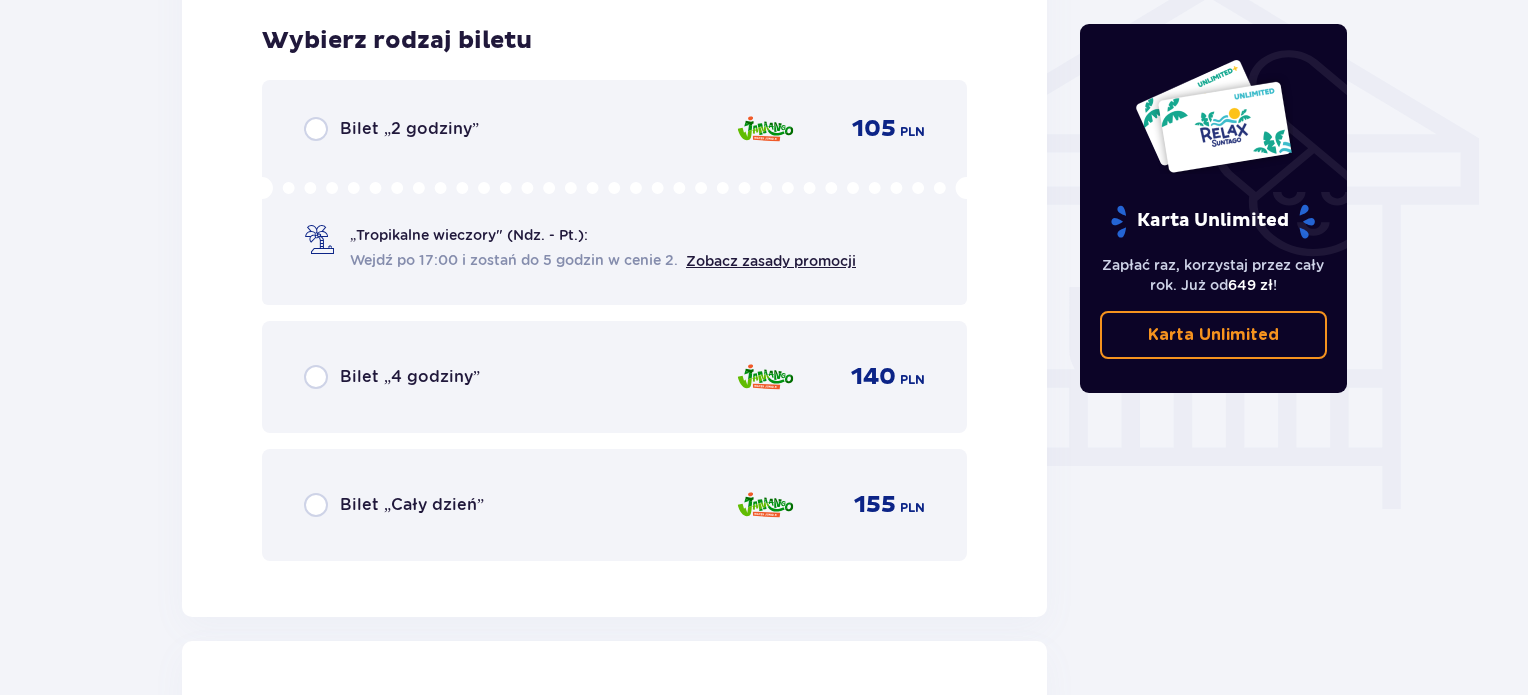 scroll, scrollTop: 1649, scrollLeft: 0, axis: vertical 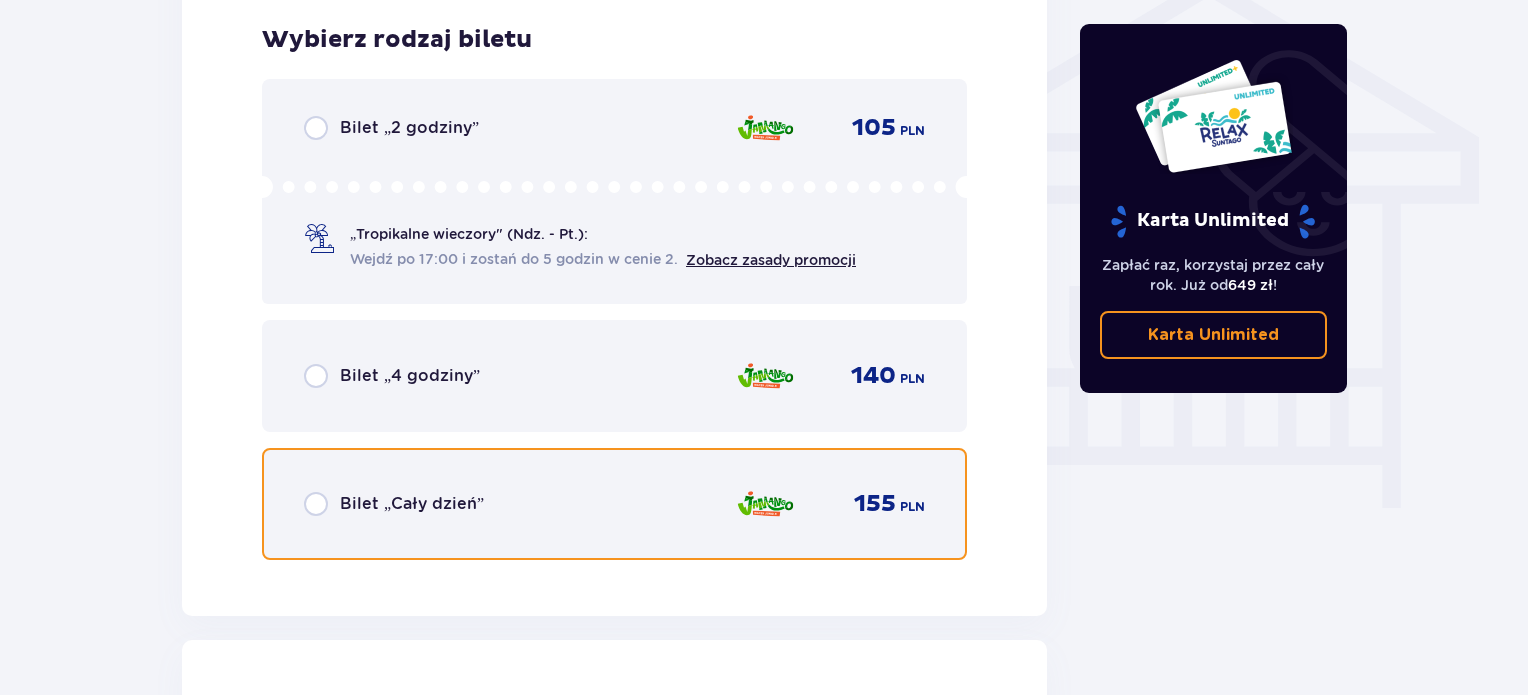 click at bounding box center [316, 504] 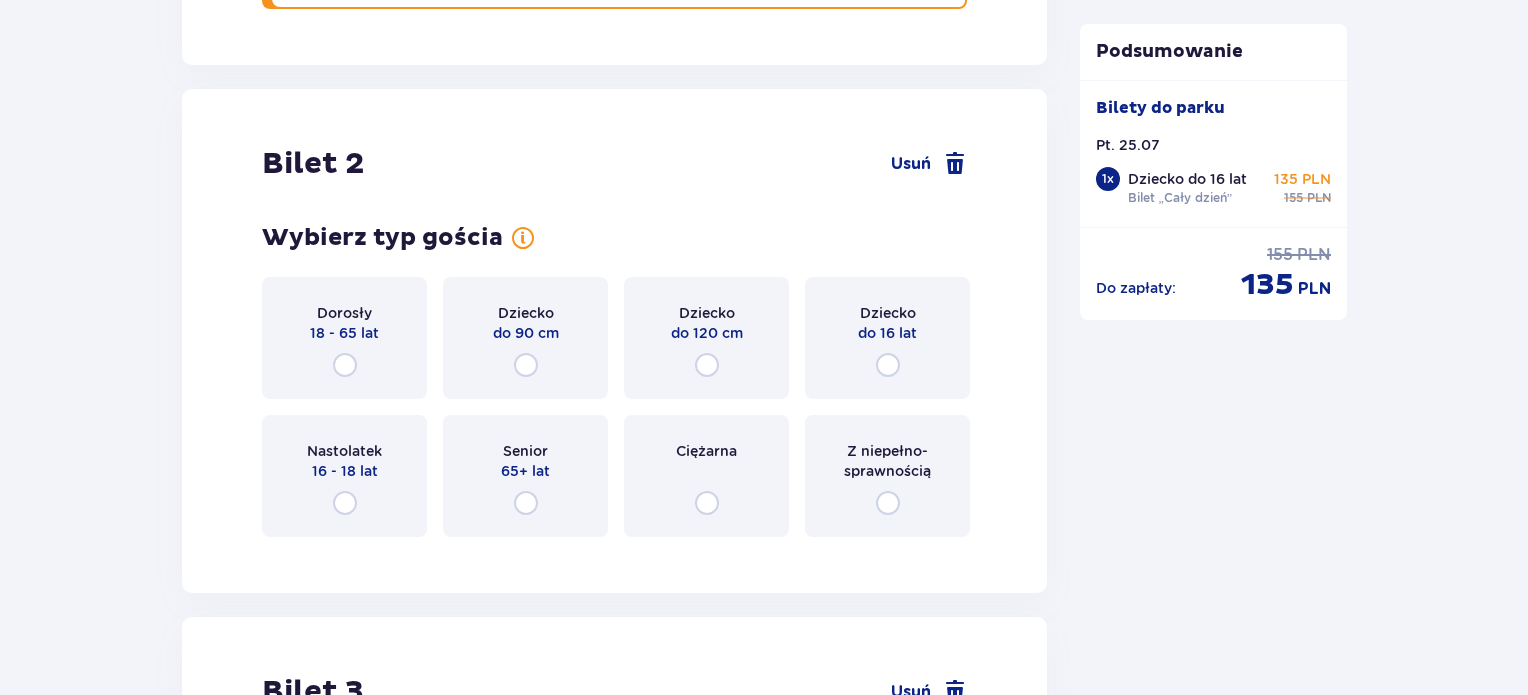 scroll, scrollTop: 2263, scrollLeft: 0, axis: vertical 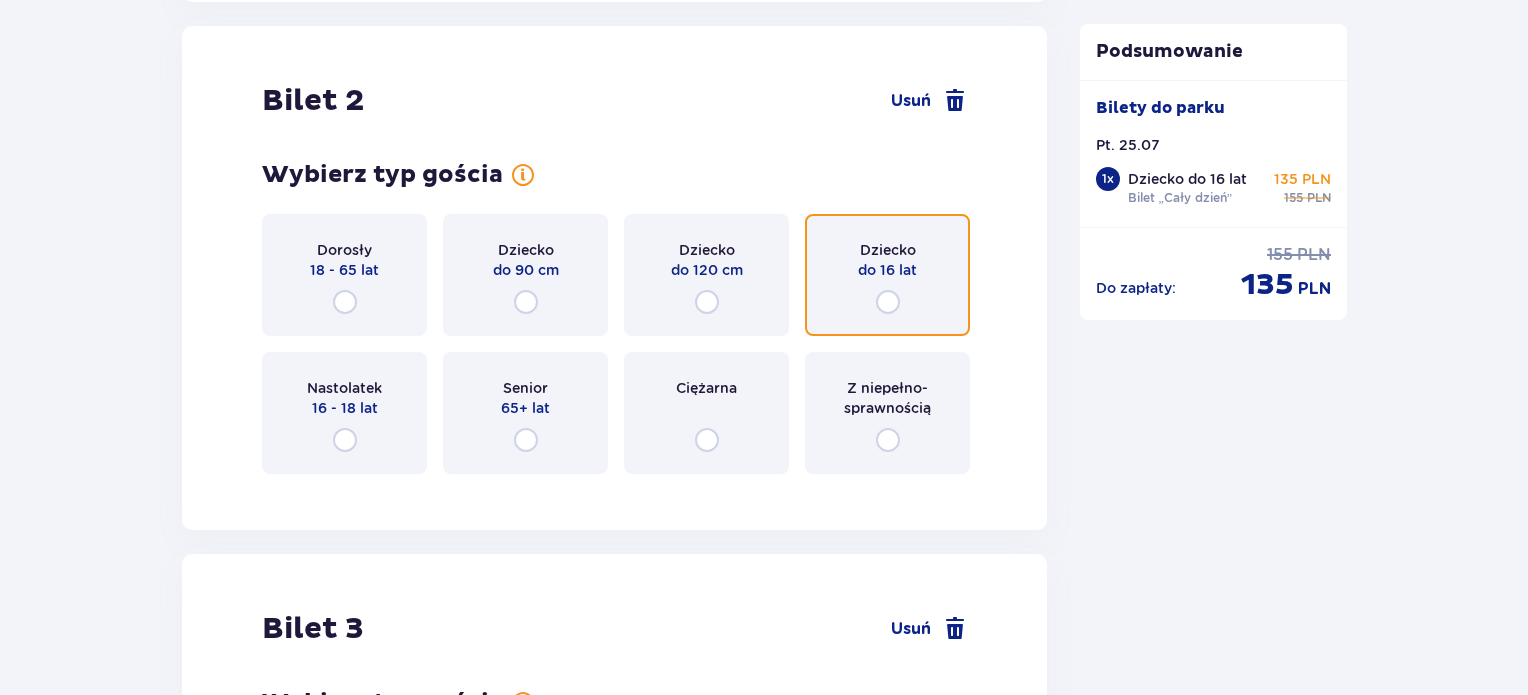 click at bounding box center (888, 302) 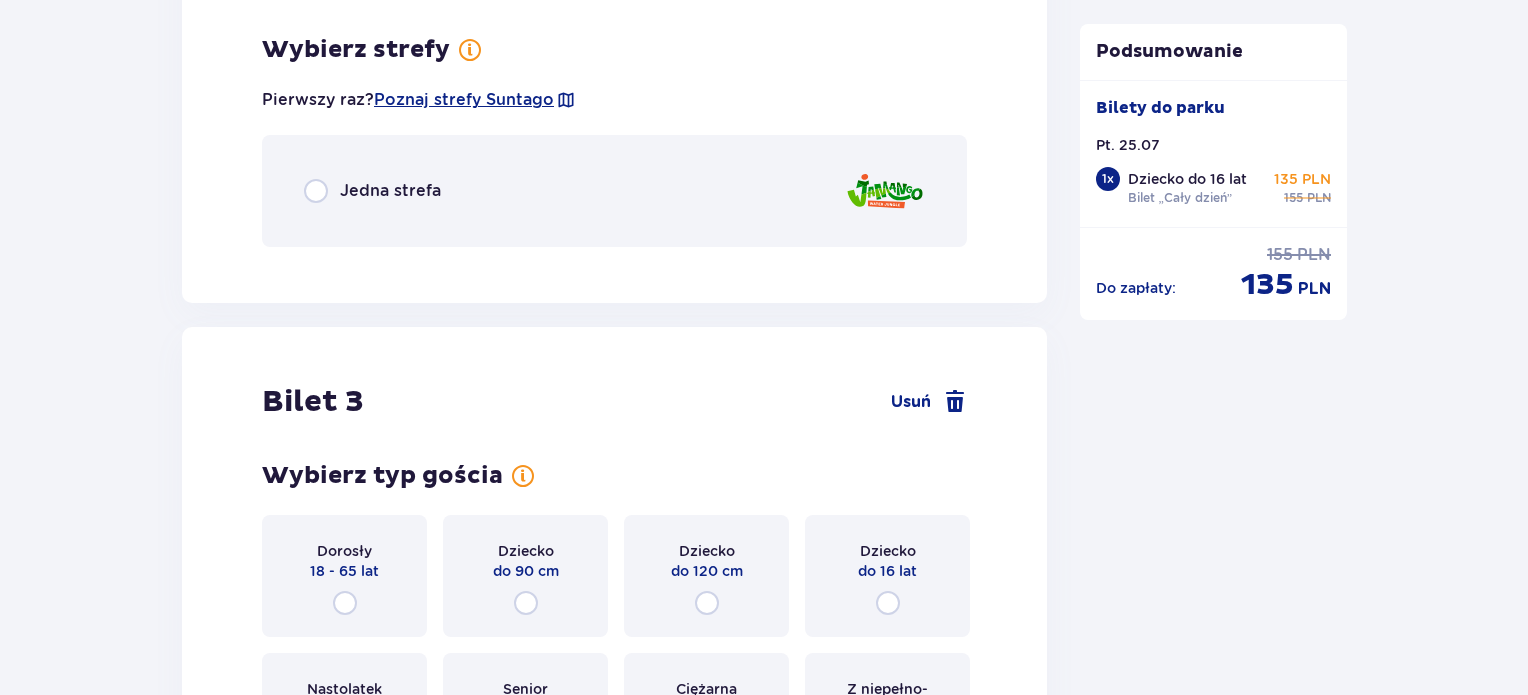 scroll, scrollTop: 2751, scrollLeft: 0, axis: vertical 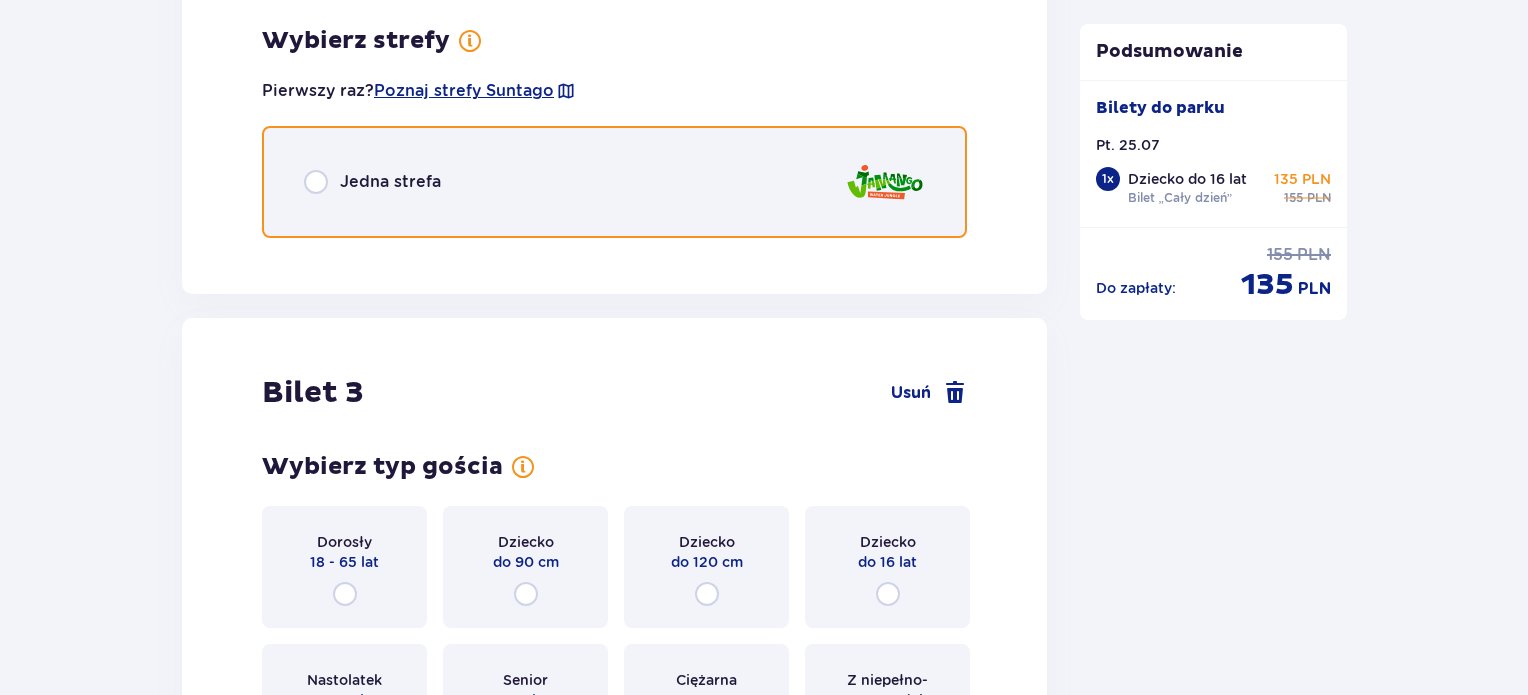 click at bounding box center (316, 182) 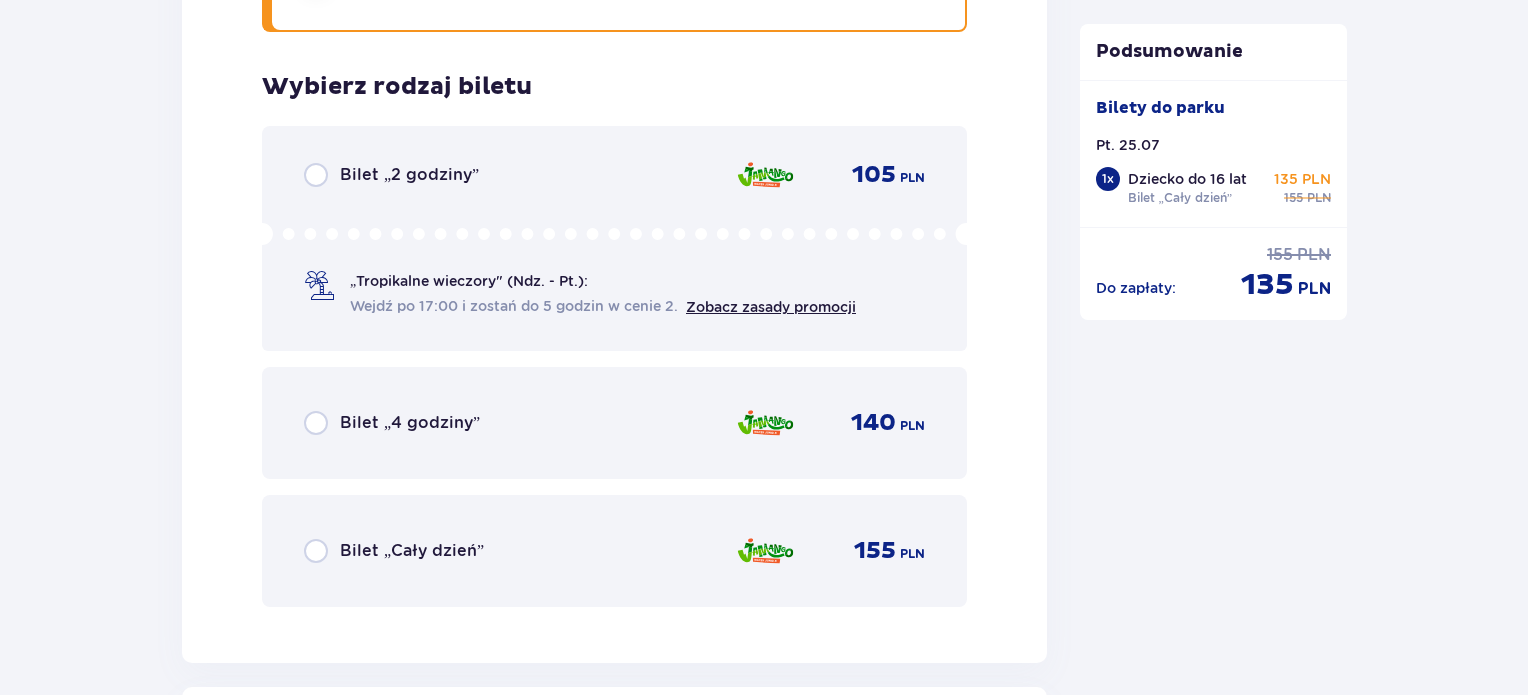 scroll, scrollTop: 3003, scrollLeft: 0, axis: vertical 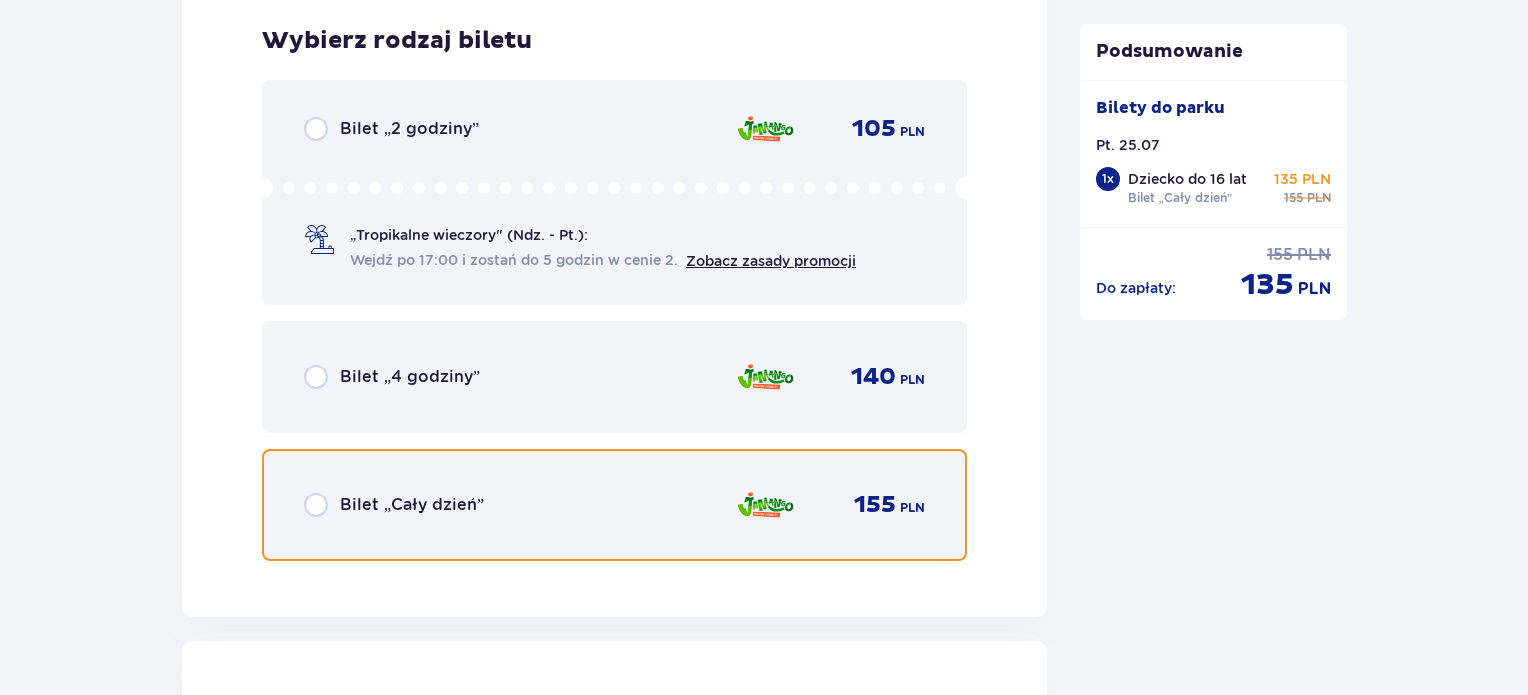 click at bounding box center (316, 505) 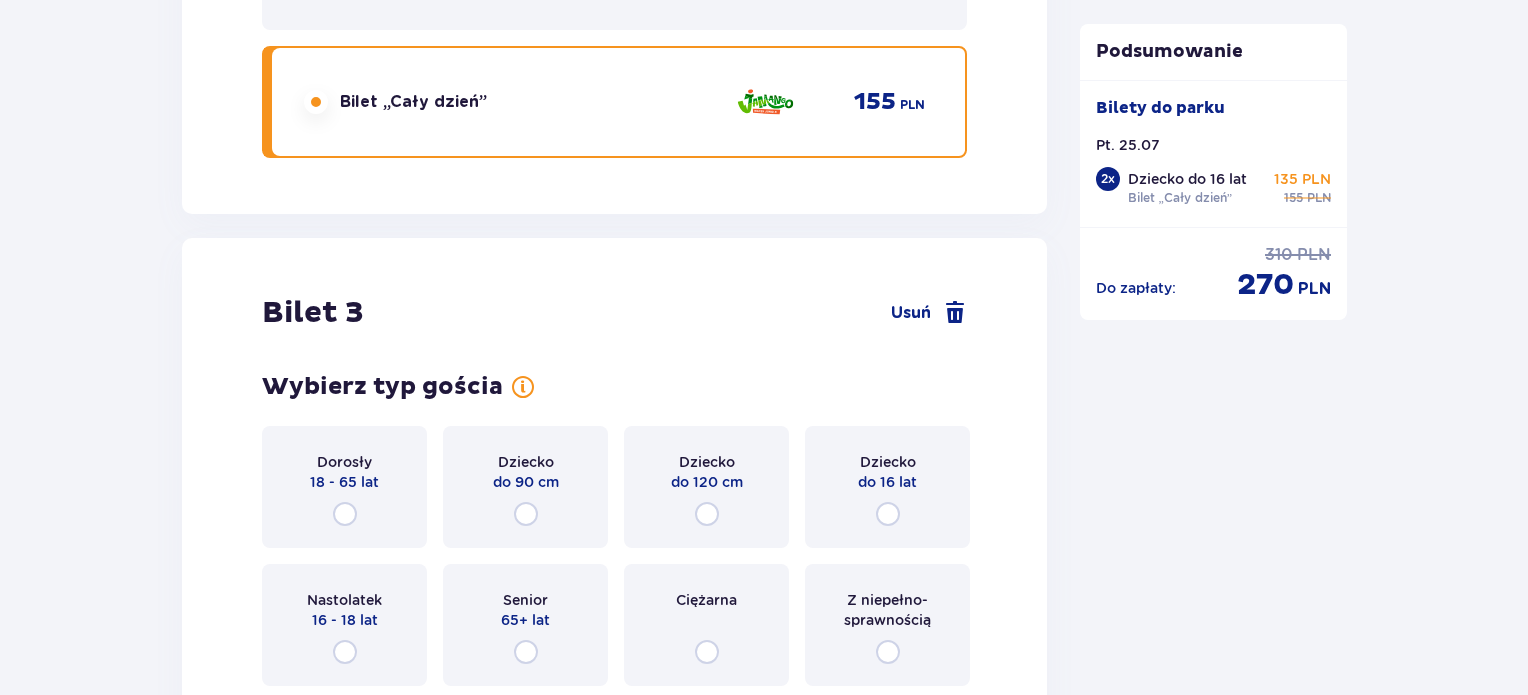 scroll, scrollTop: 3617, scrollLeft: 0, axis: vertical 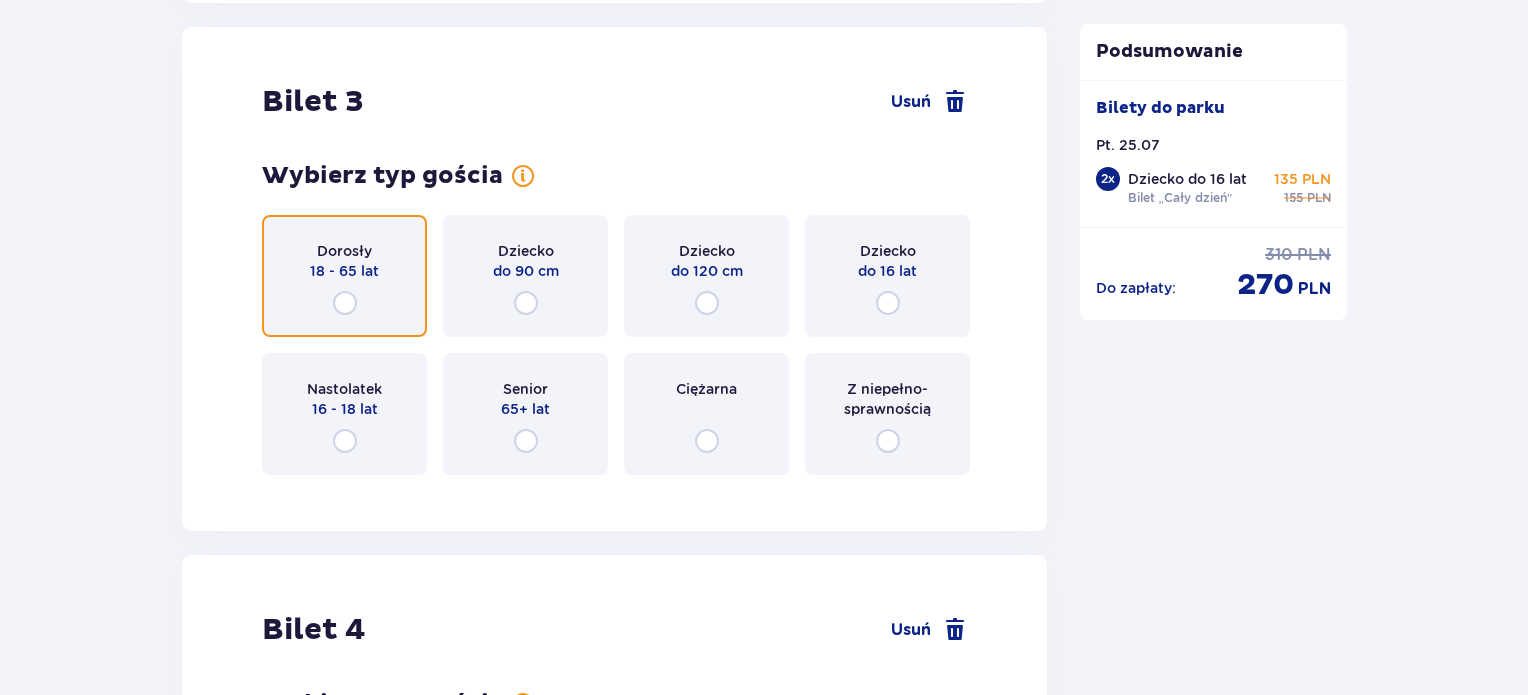click at bounding box center (345, 303) 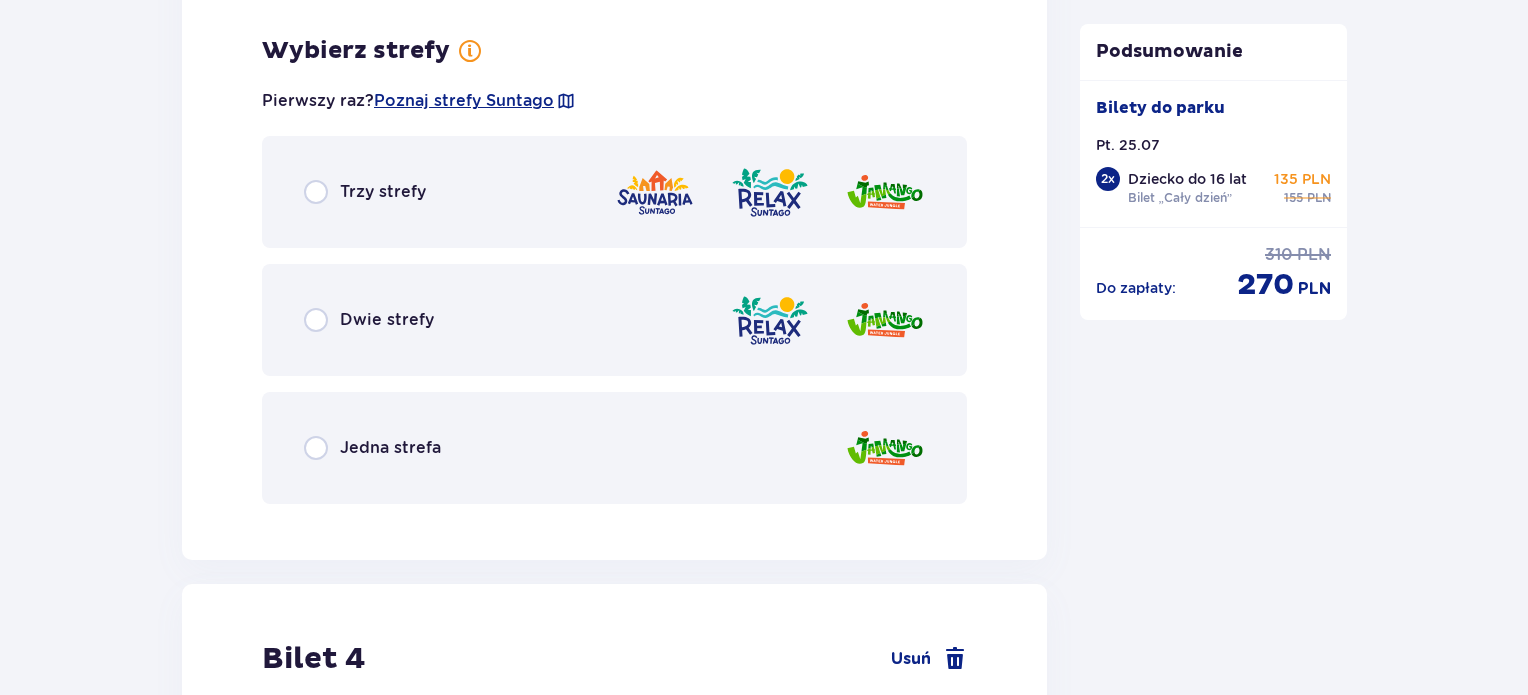 scroll, scrollTop: 4105, scrollLeft: 0, axis: vertical 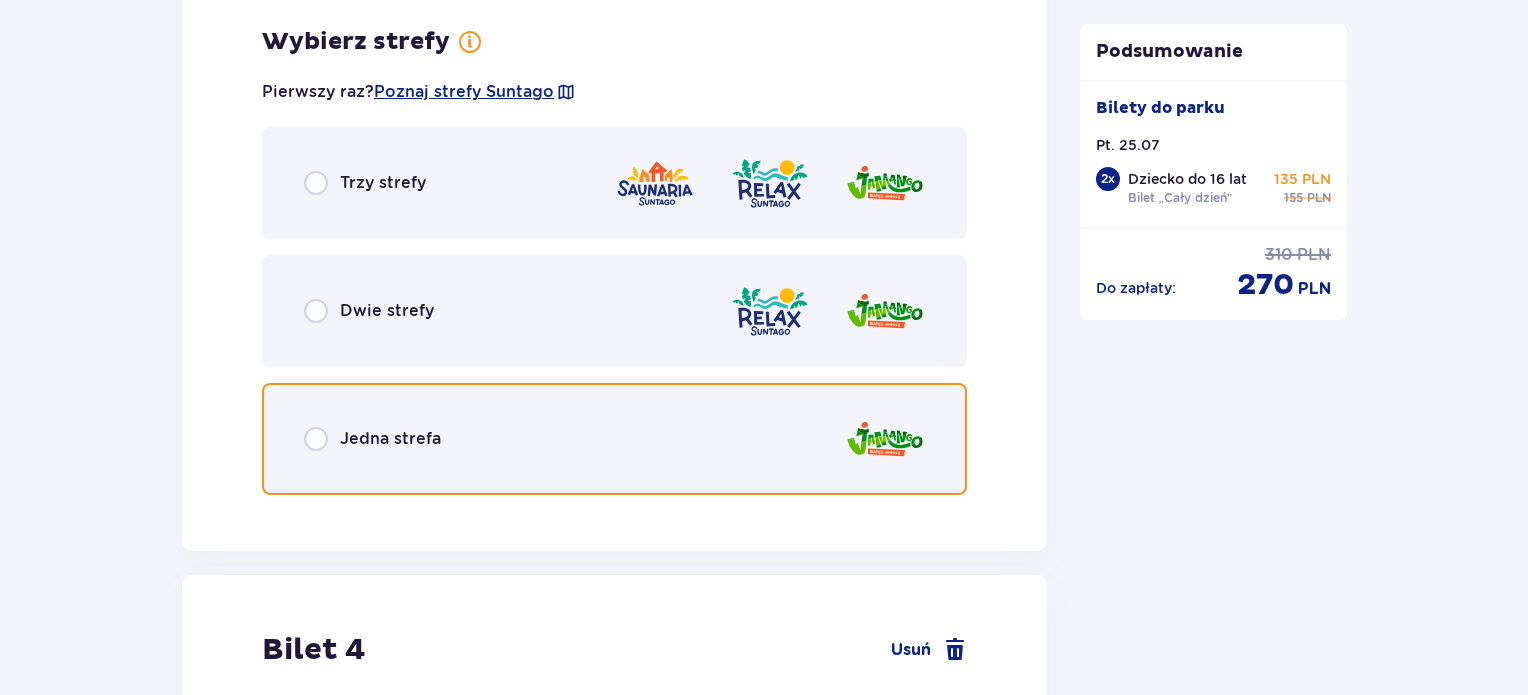 click at bounding box center (316, 439) 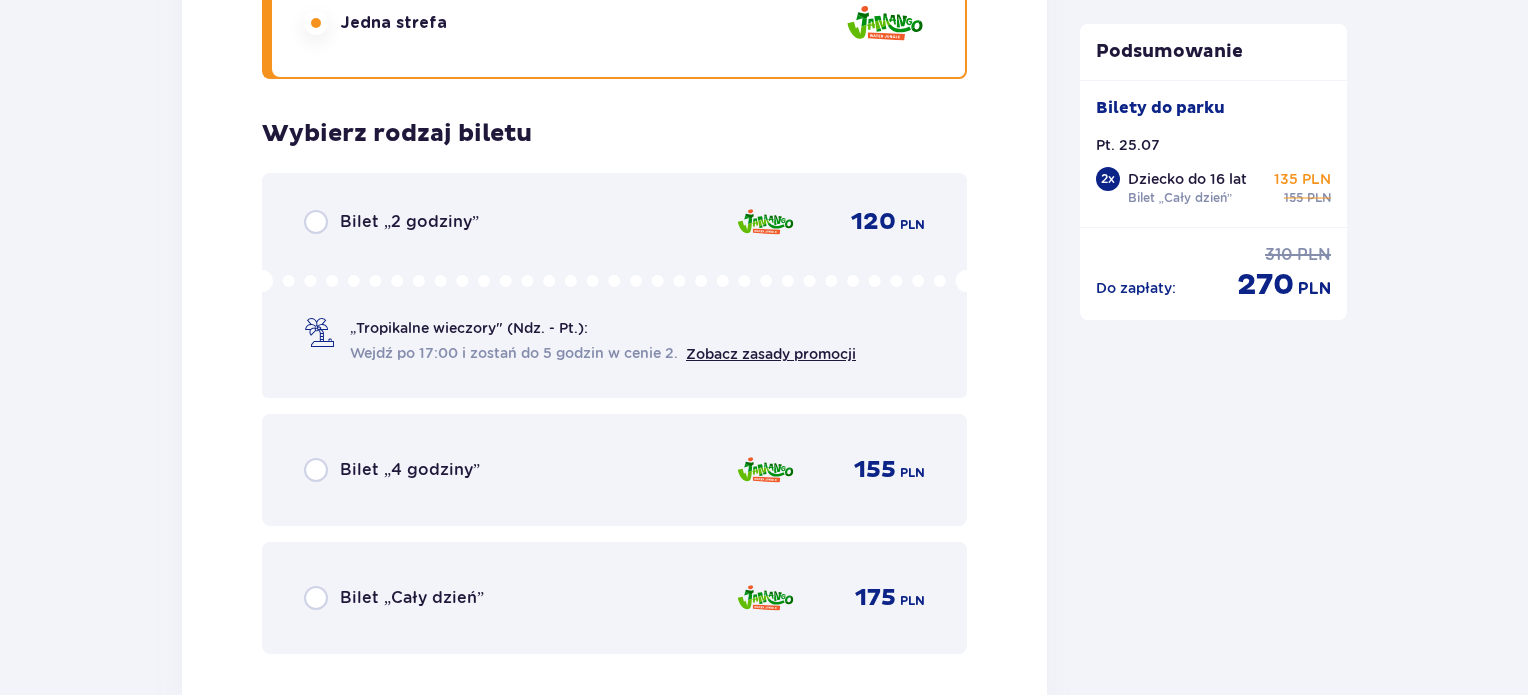 scroll, scrollTop: 4613, scrollLeft: 0, axis: vertical 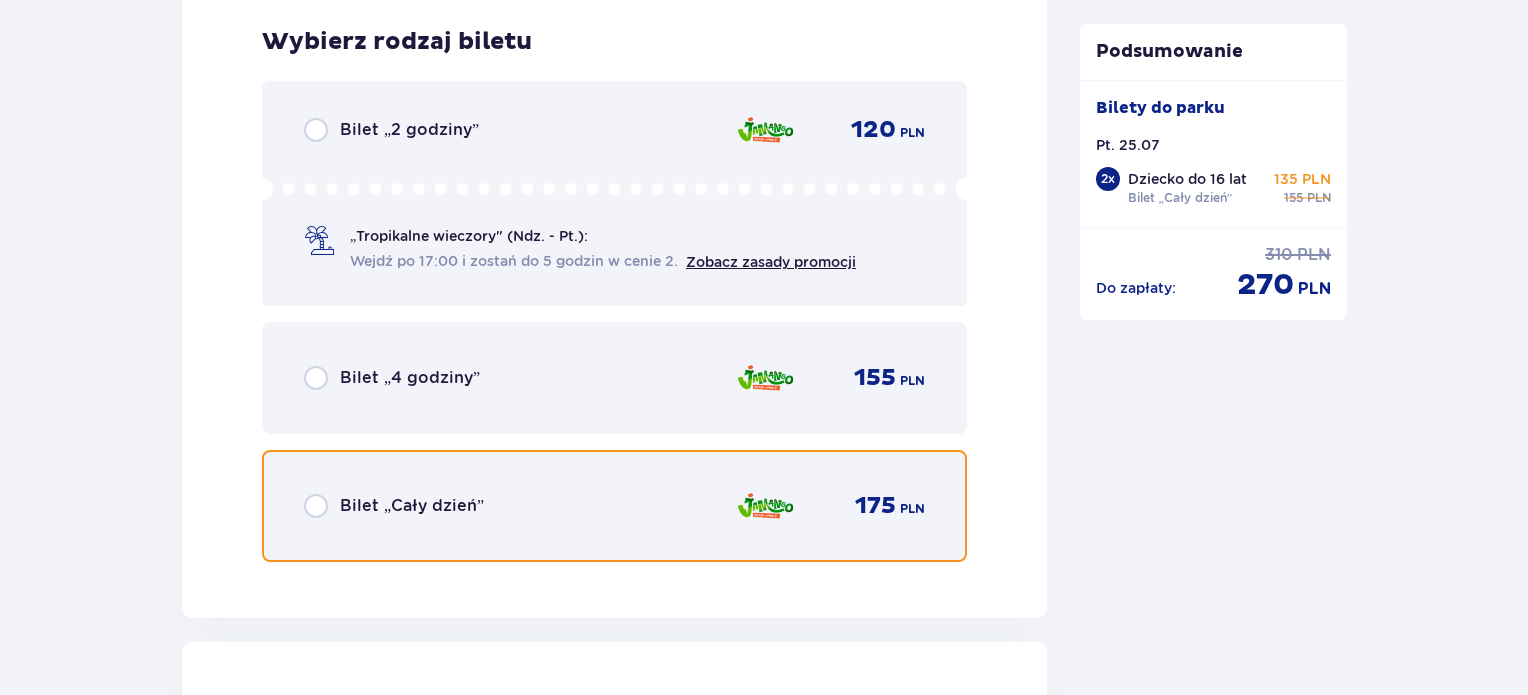 click at bounding box center [316, 506] 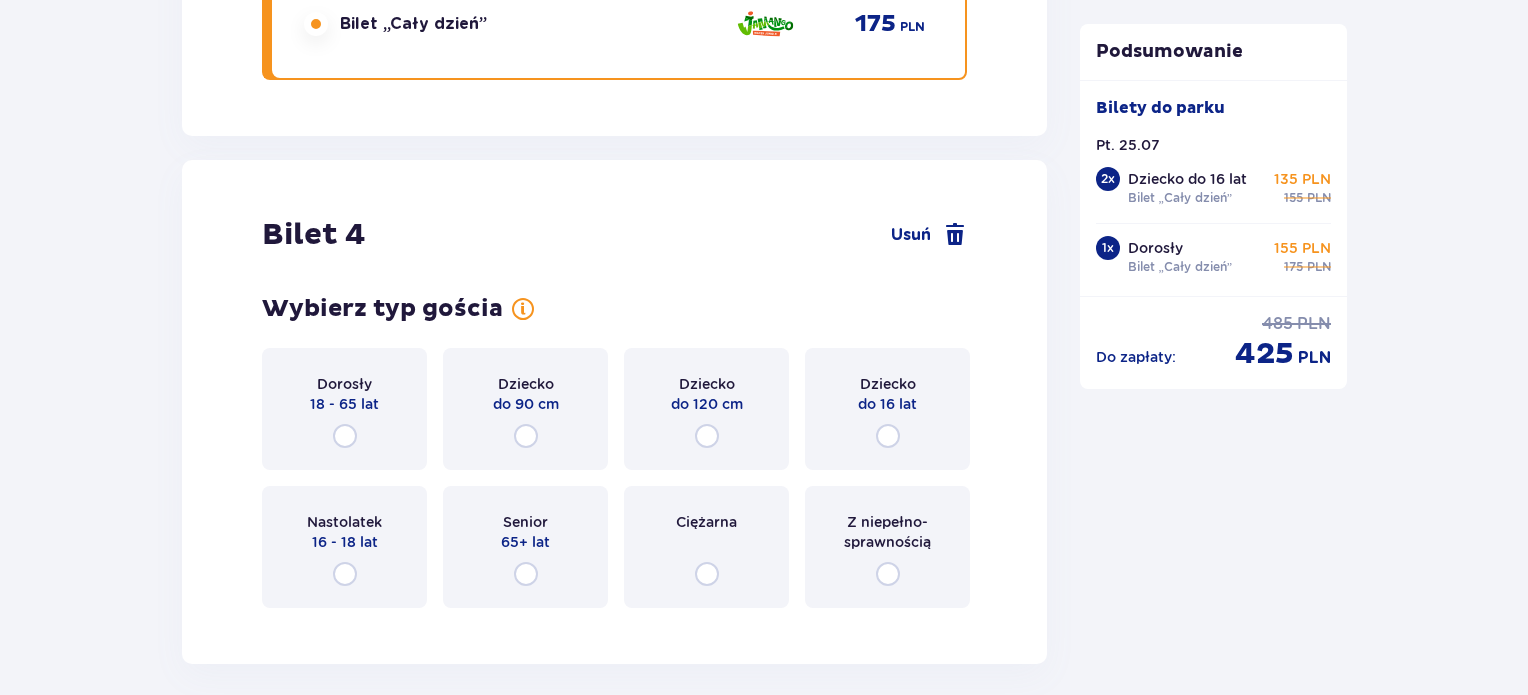 scroll, scrollTop: 5228, scrollLeft: 0, axis: vertical 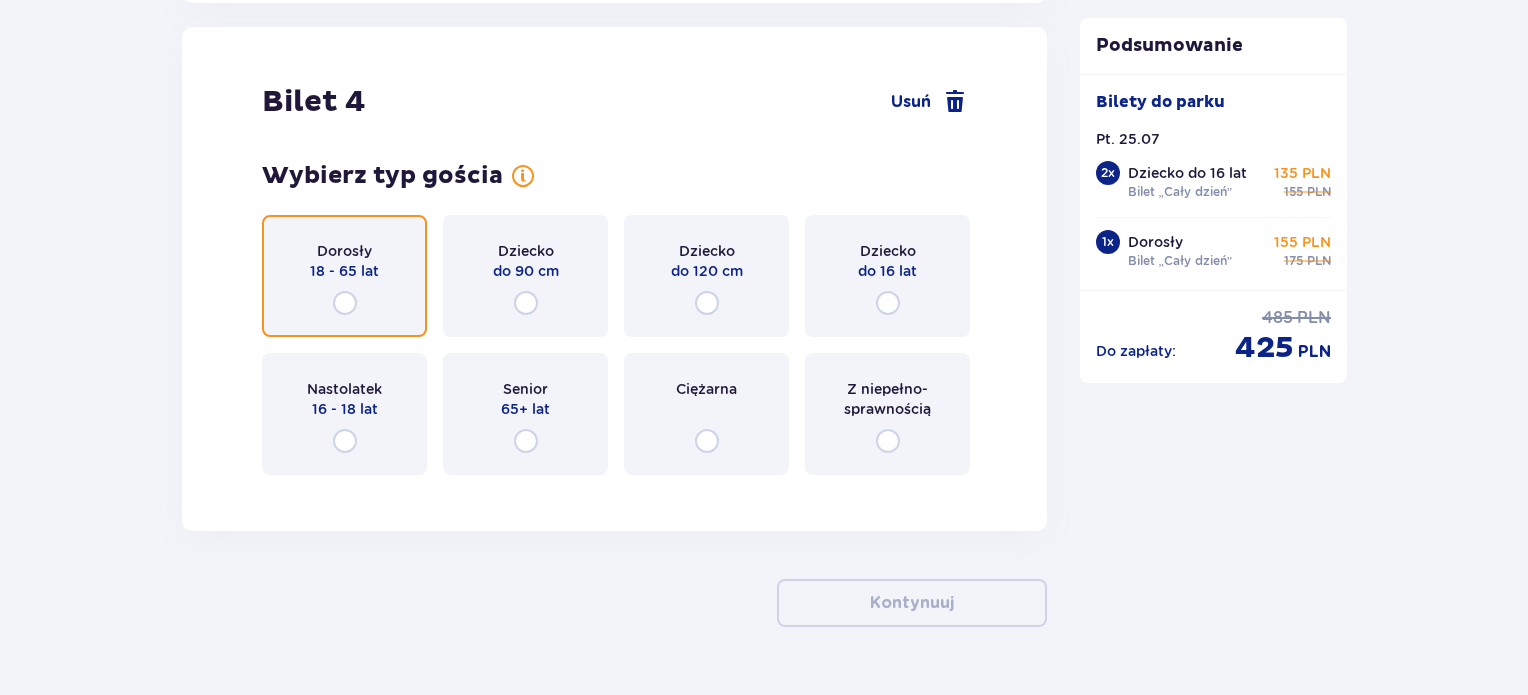 click at bounding box center [345, 303] 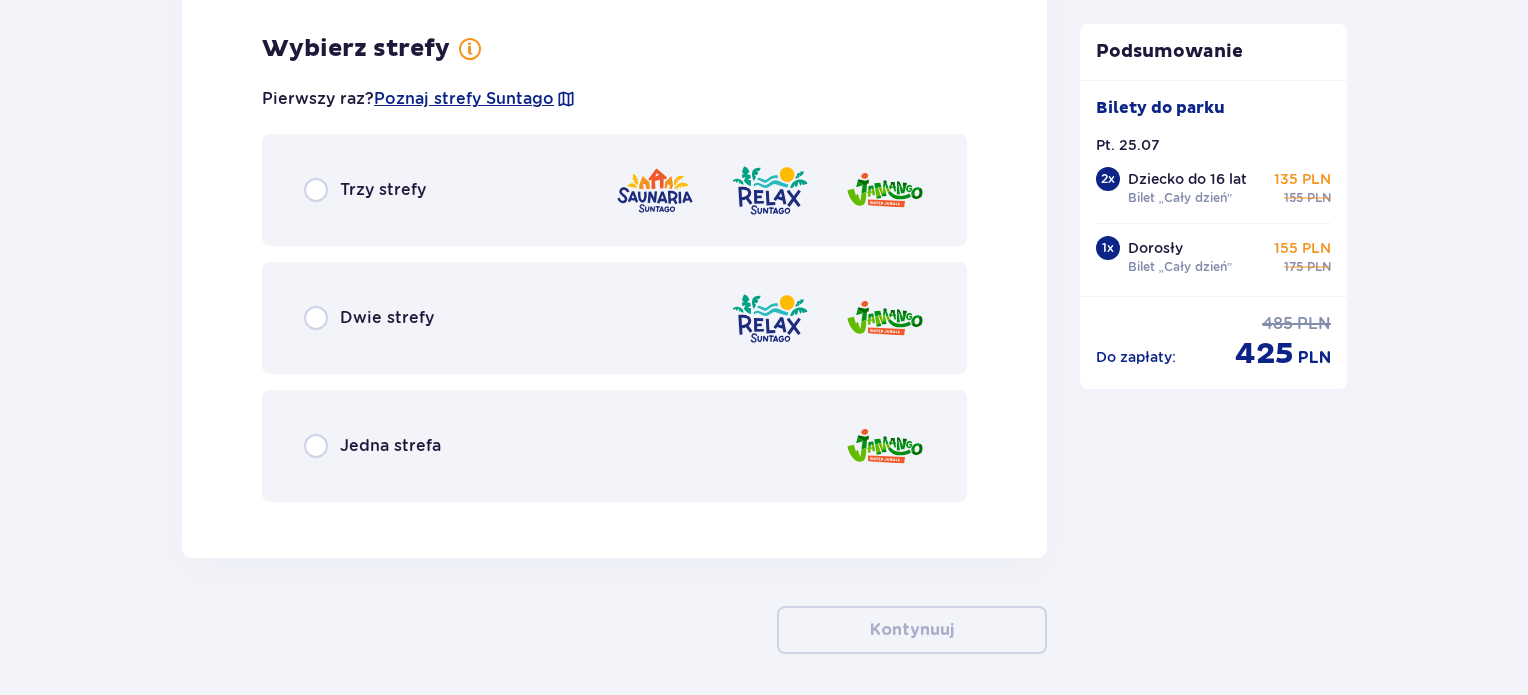 scroll, scrollTop: 5716, scrollLeft: 0, axis: vertical 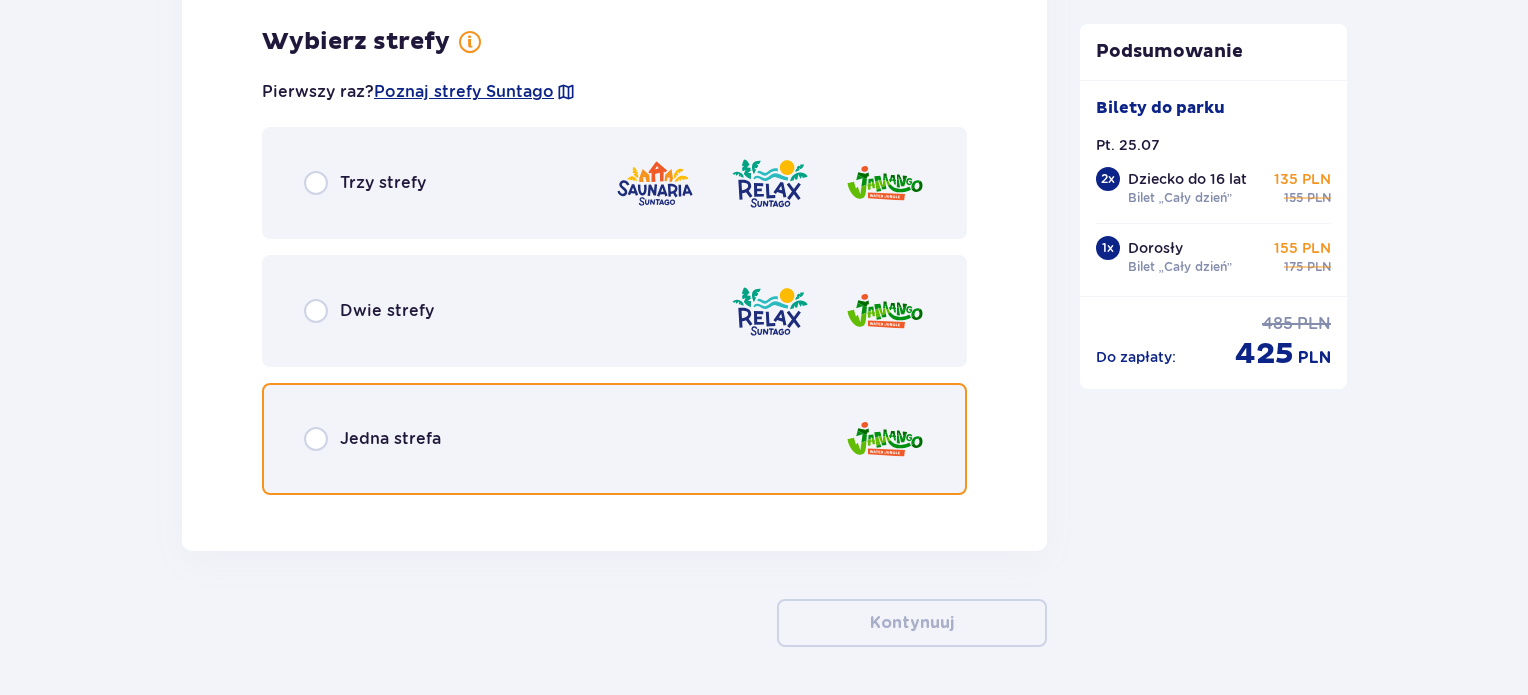 click at bounding box center [316, 439] 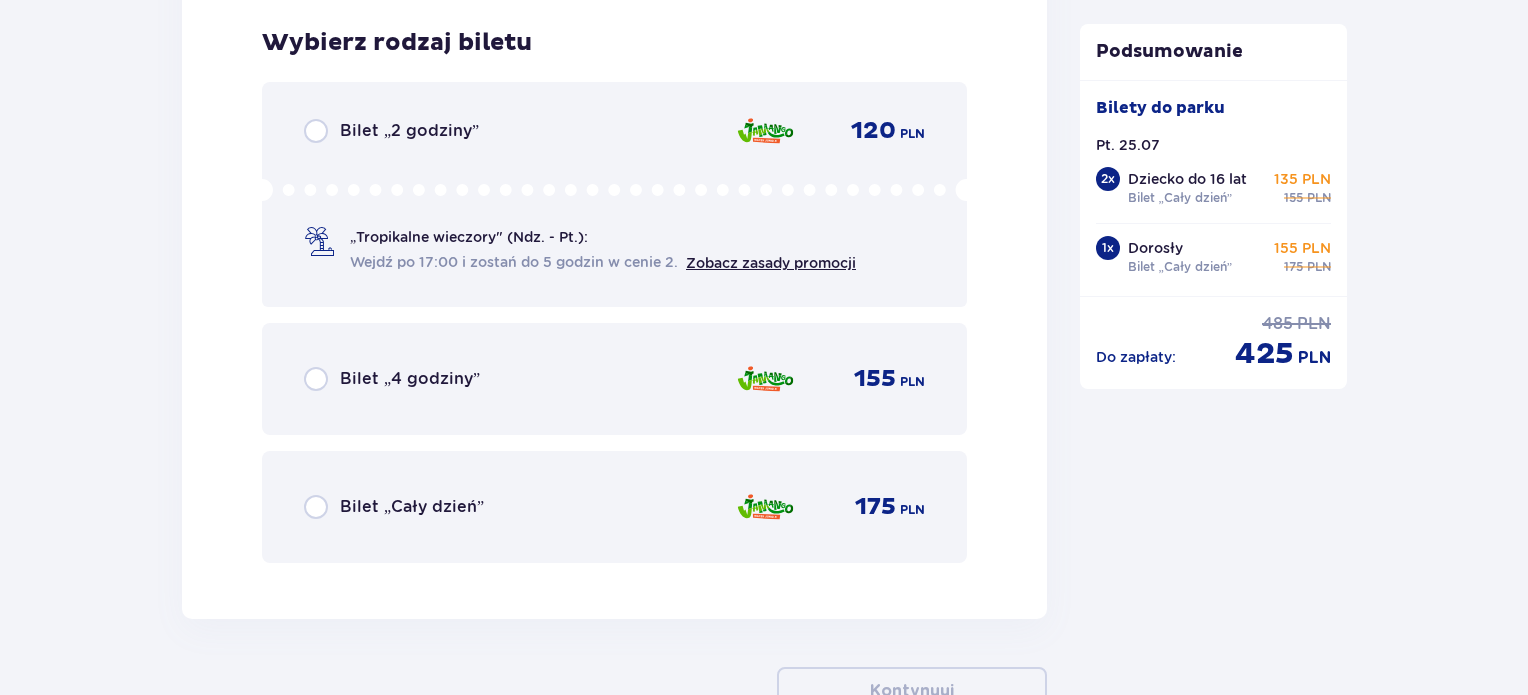 scroll, scrollTop: 6224, scrollLeft: 0, axis: vertical 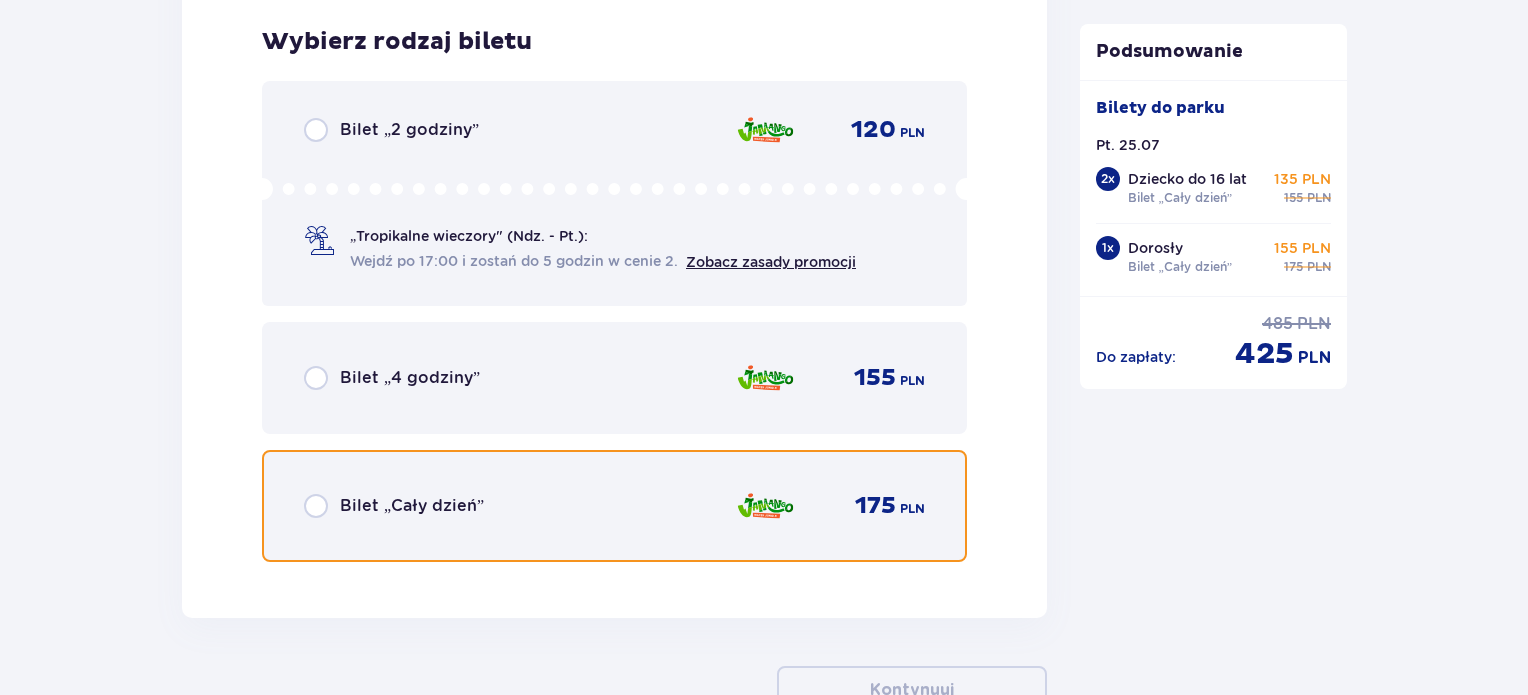 click at bounding box center [316, 506] 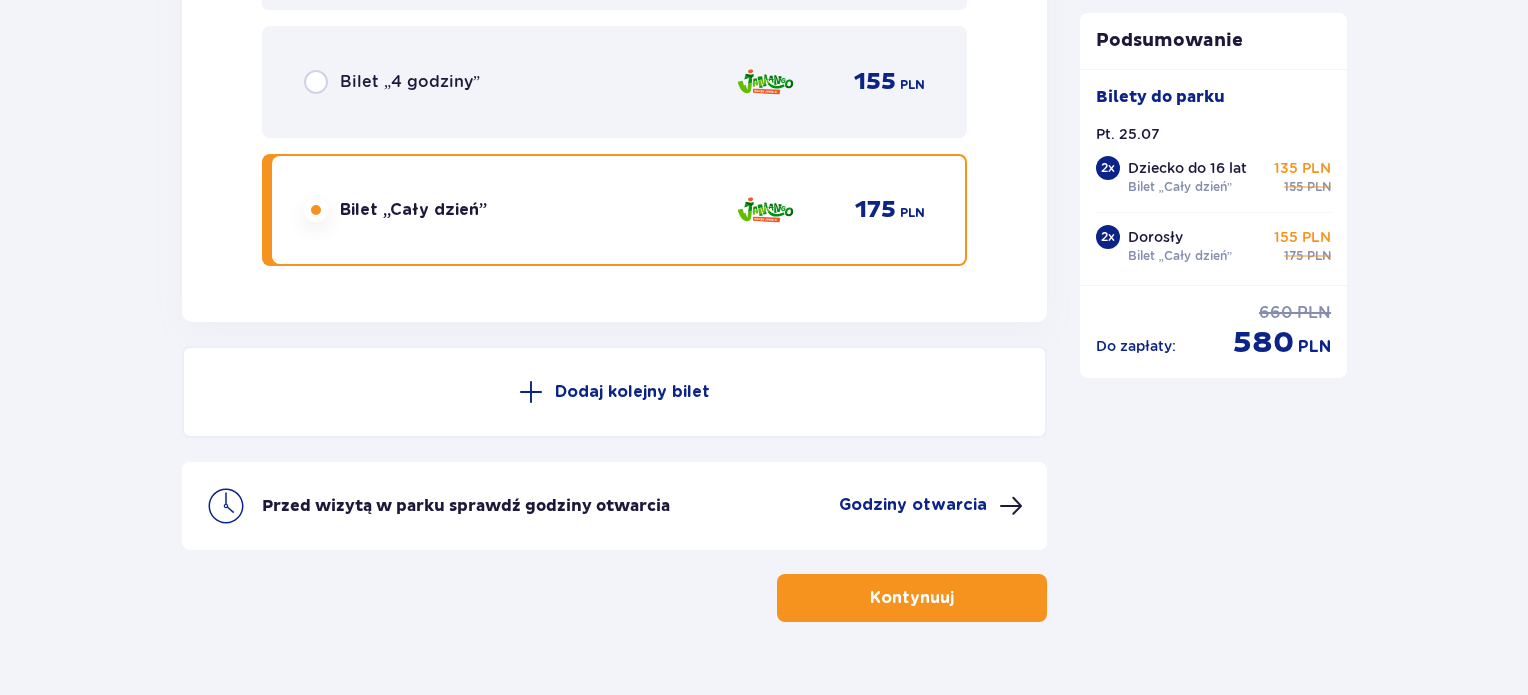 scroll, scrollTop: 6562, scrollLeft: 0, axis: vertical 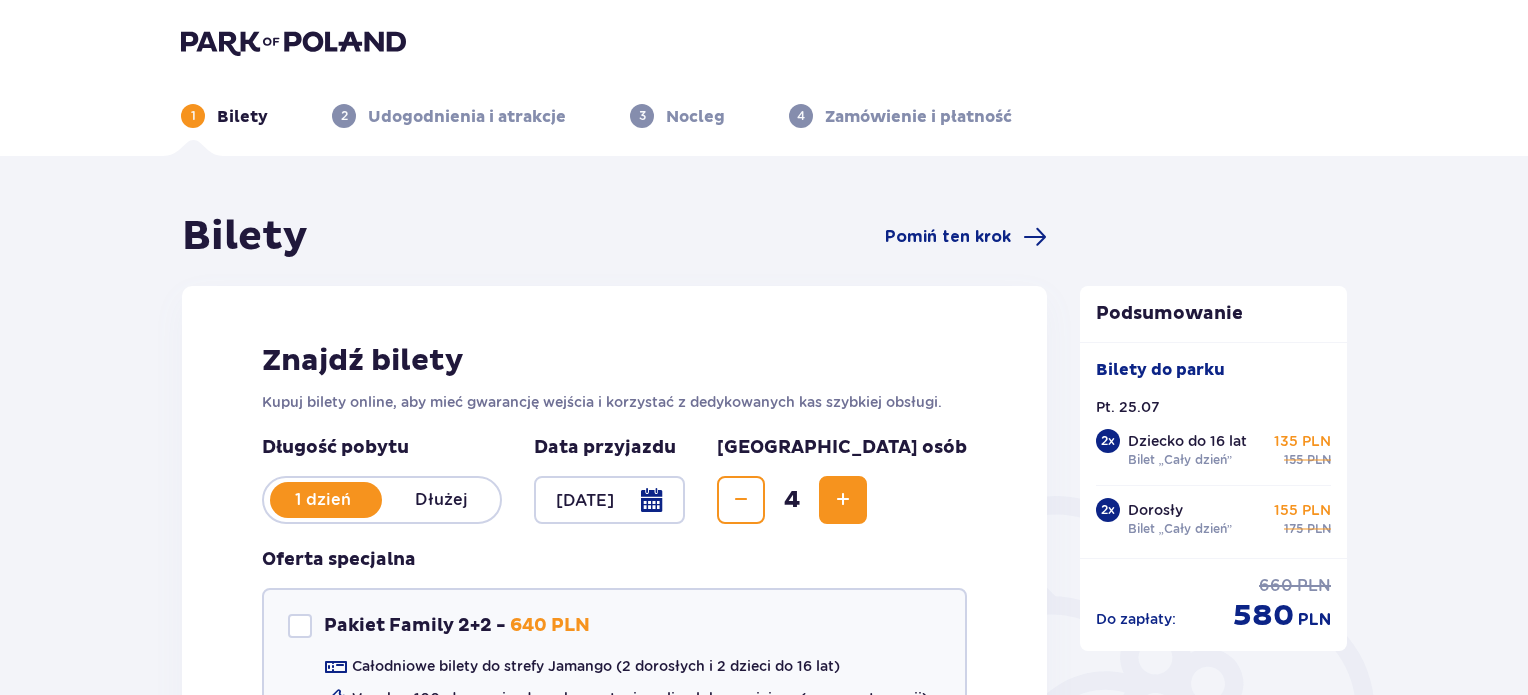 click at bounding box center [609, 500] 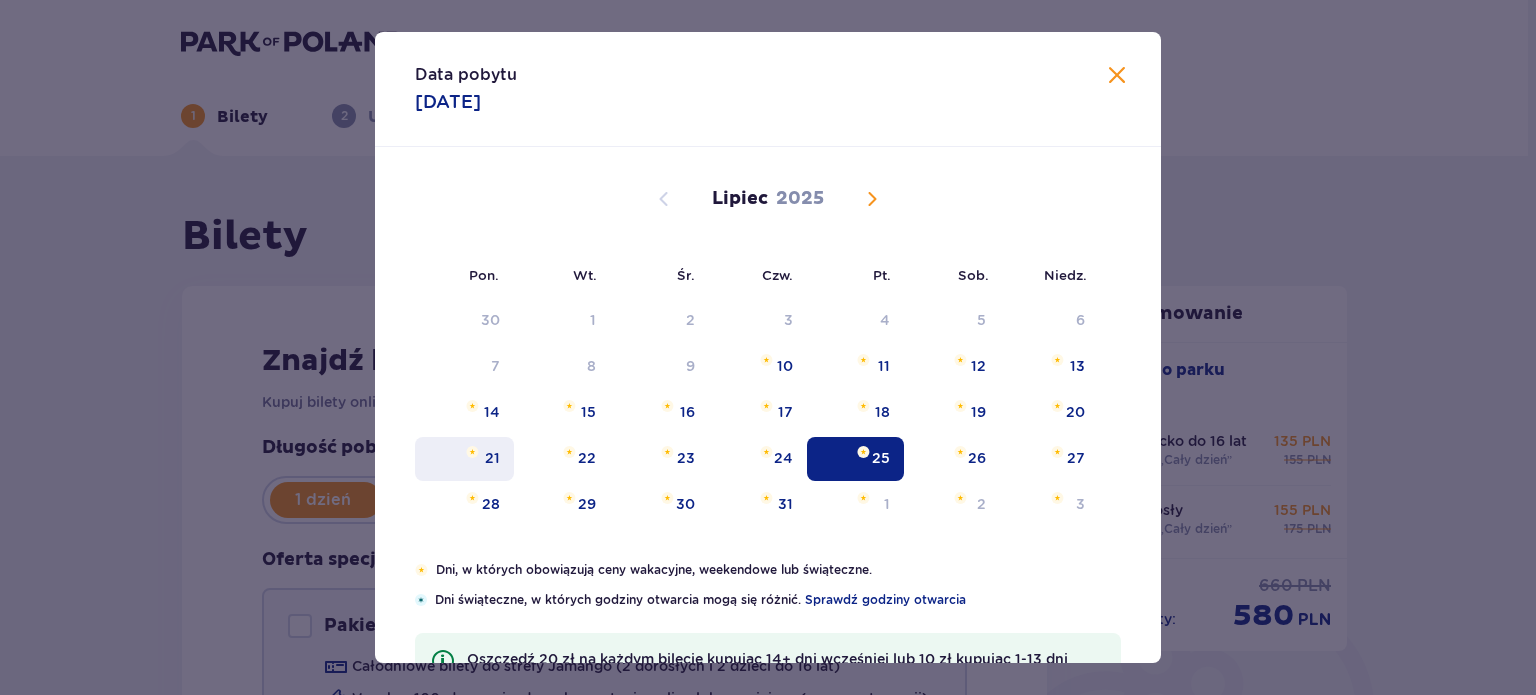 click on "21" at bounding box center [492, 458] 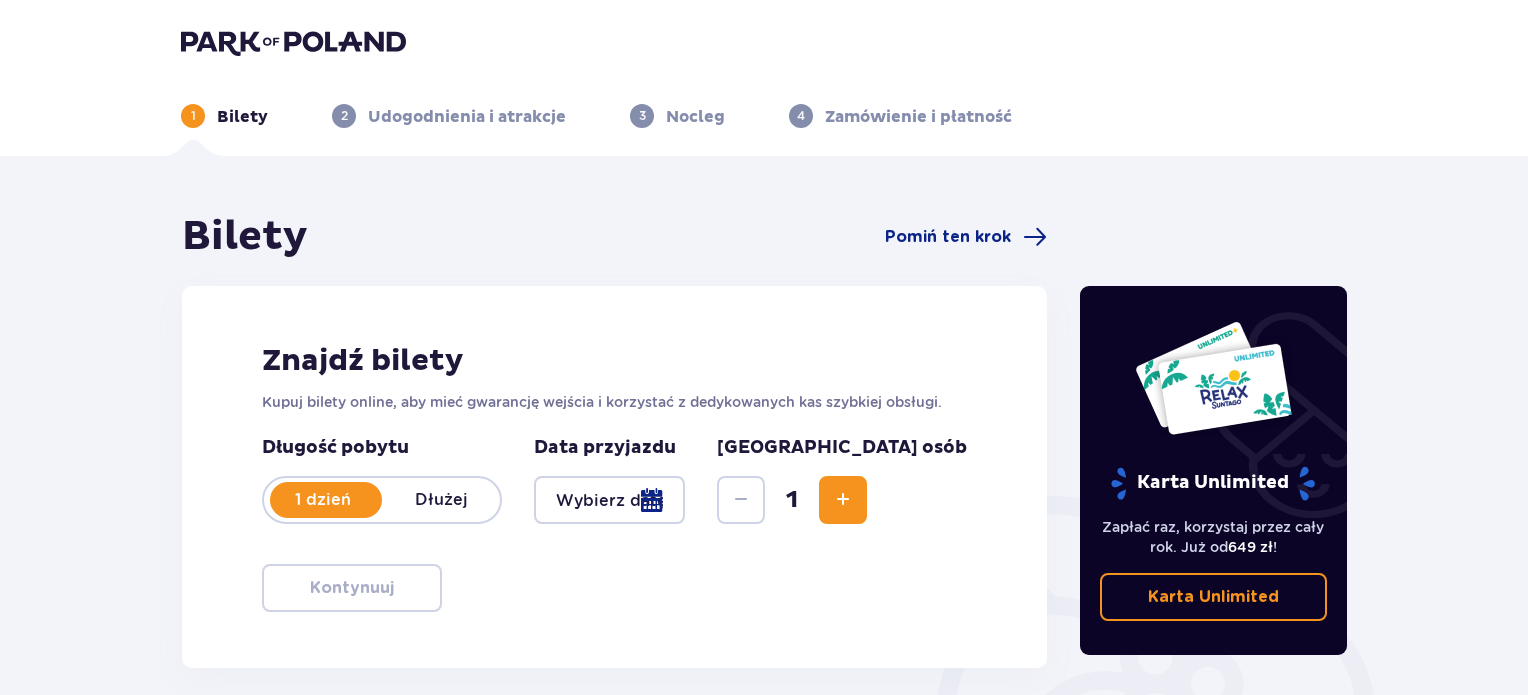 click at bounding box center (843, 500) 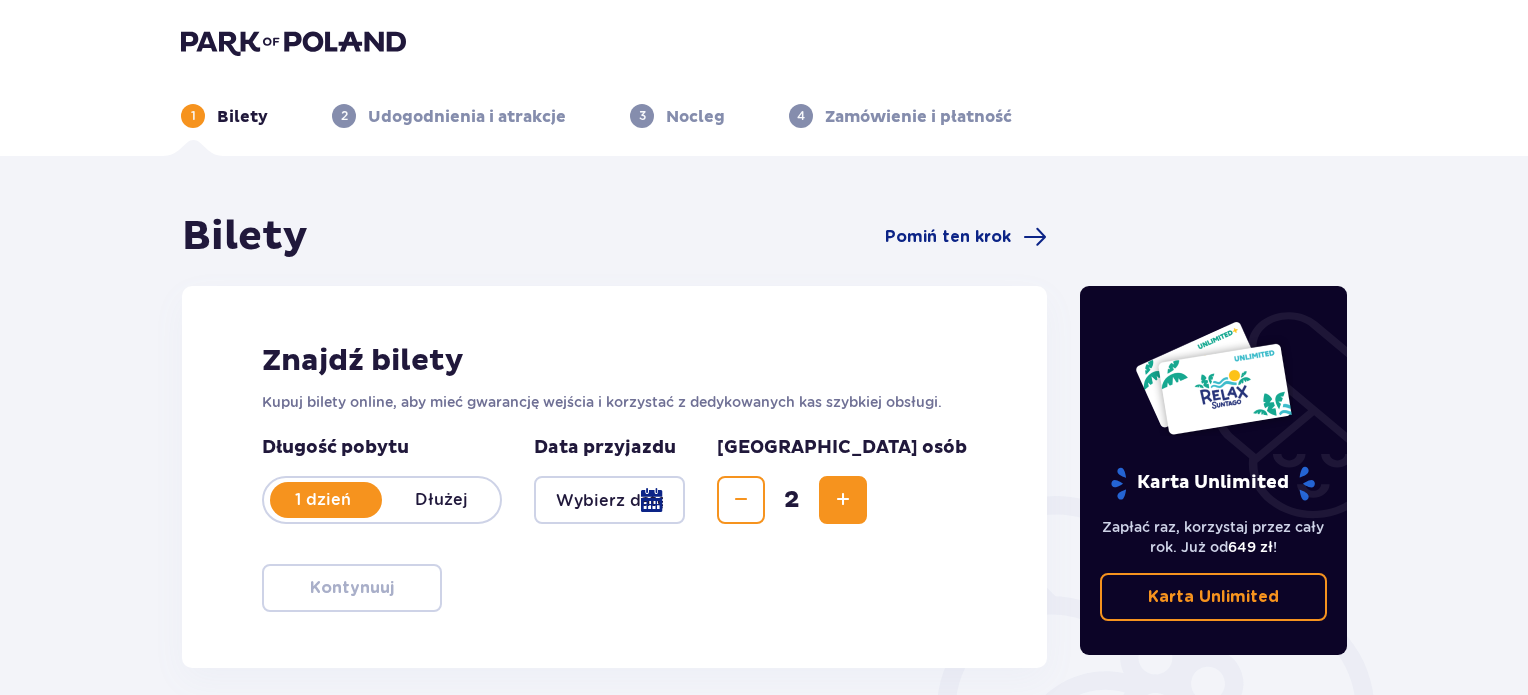 click at bounding box center [843, 500] 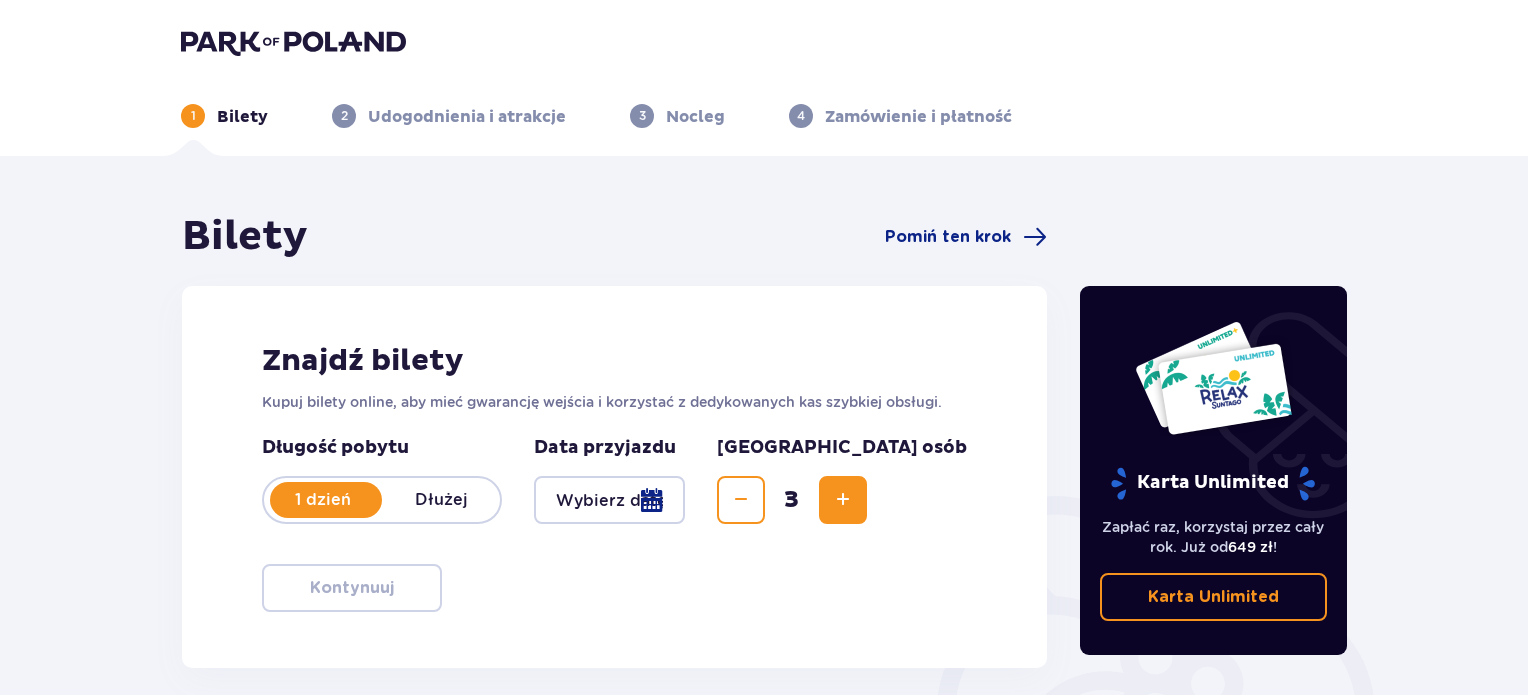click at bounding box center [843, 500] 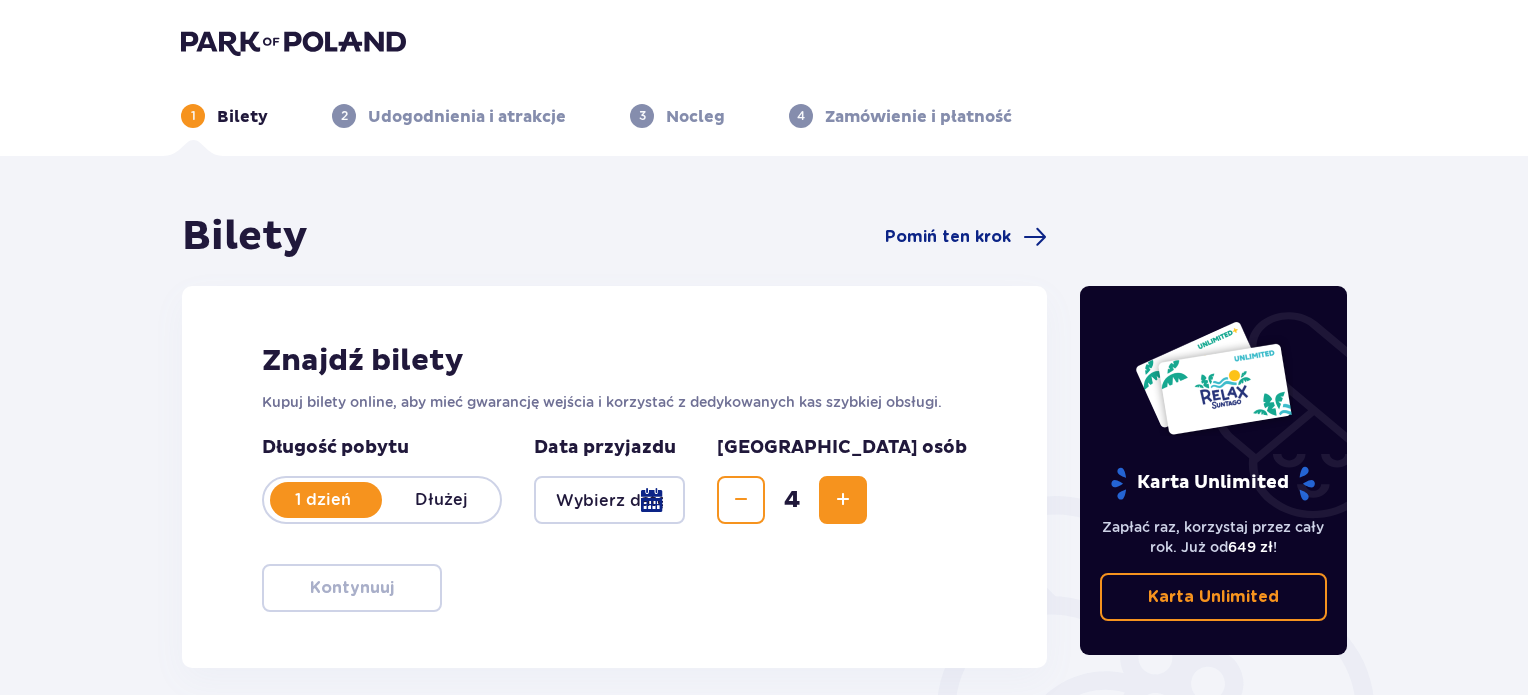 click at bounding box center [609, 500] 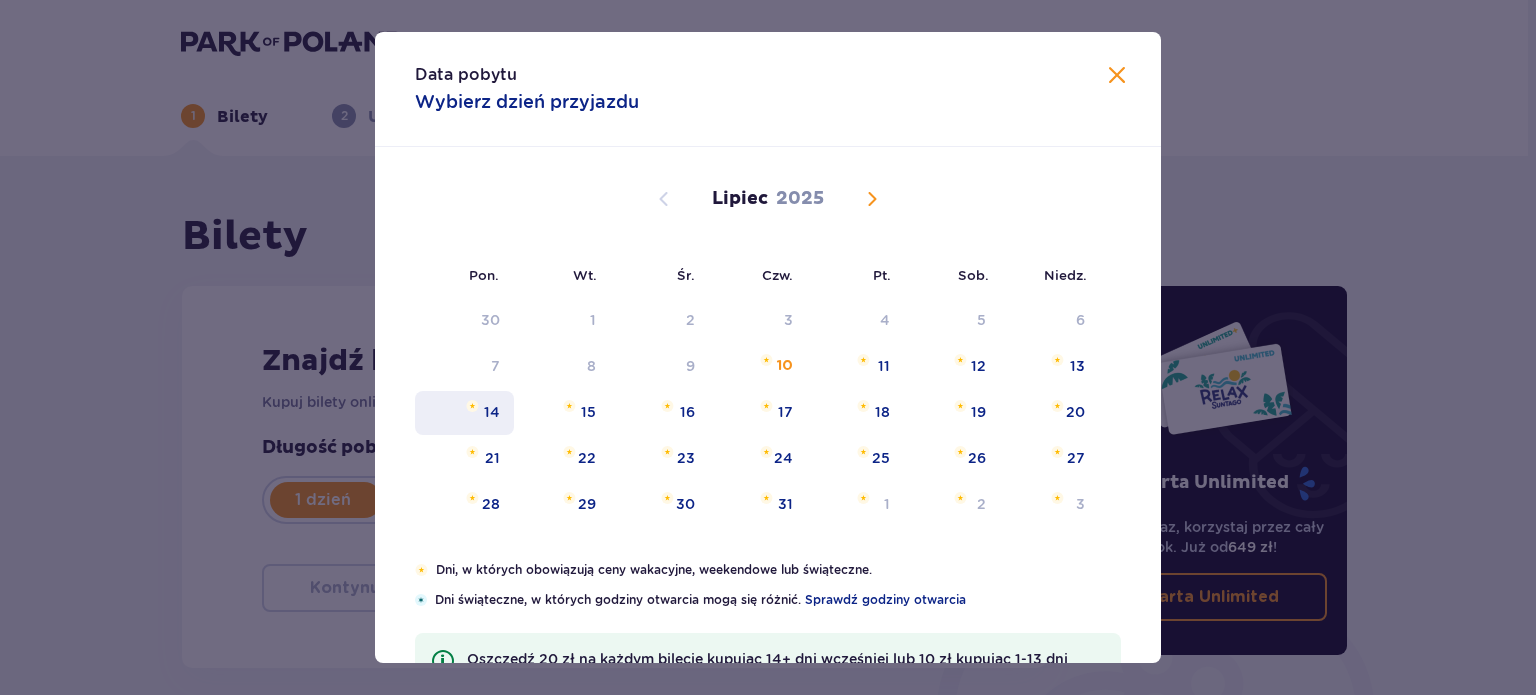 click on "14" at bounding box center (464, 413) 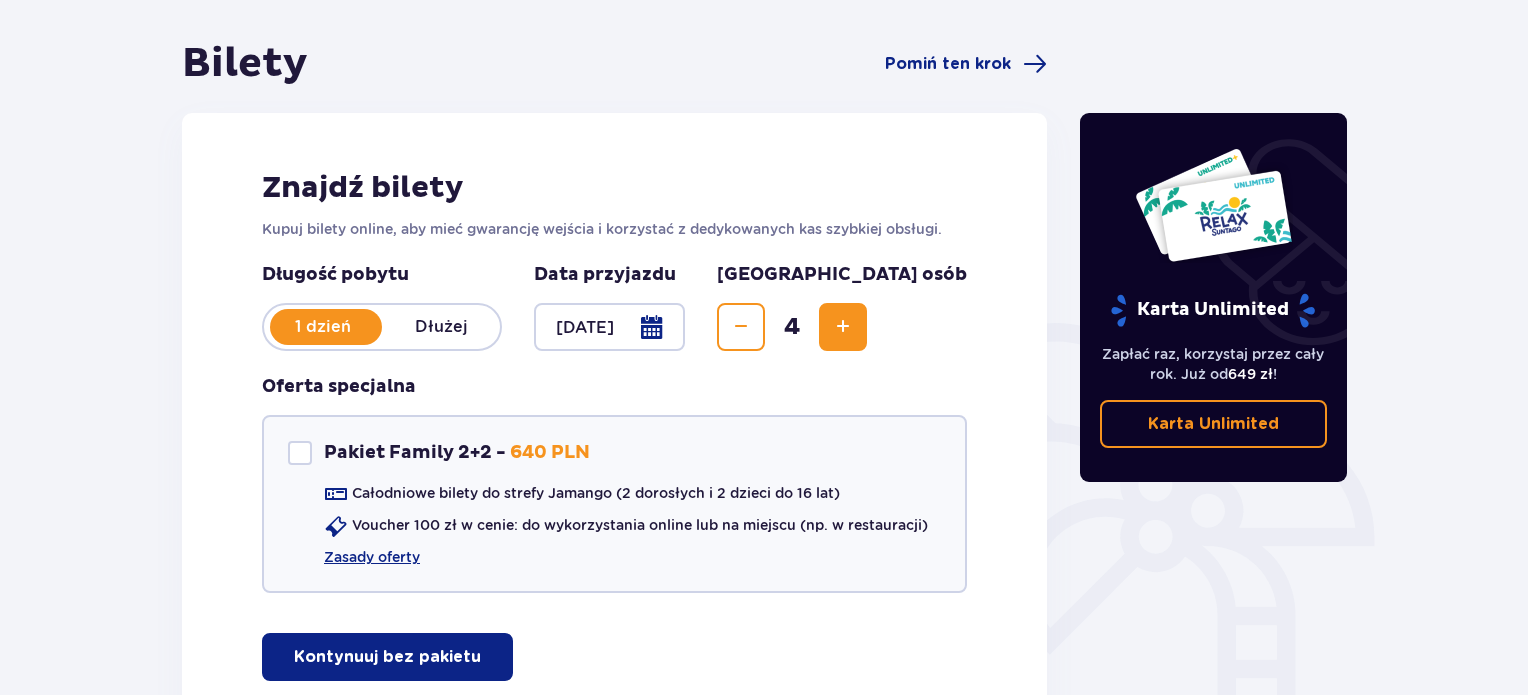 scroll, scrollTop: 91, scrollLeft: 0, axis: vertical 